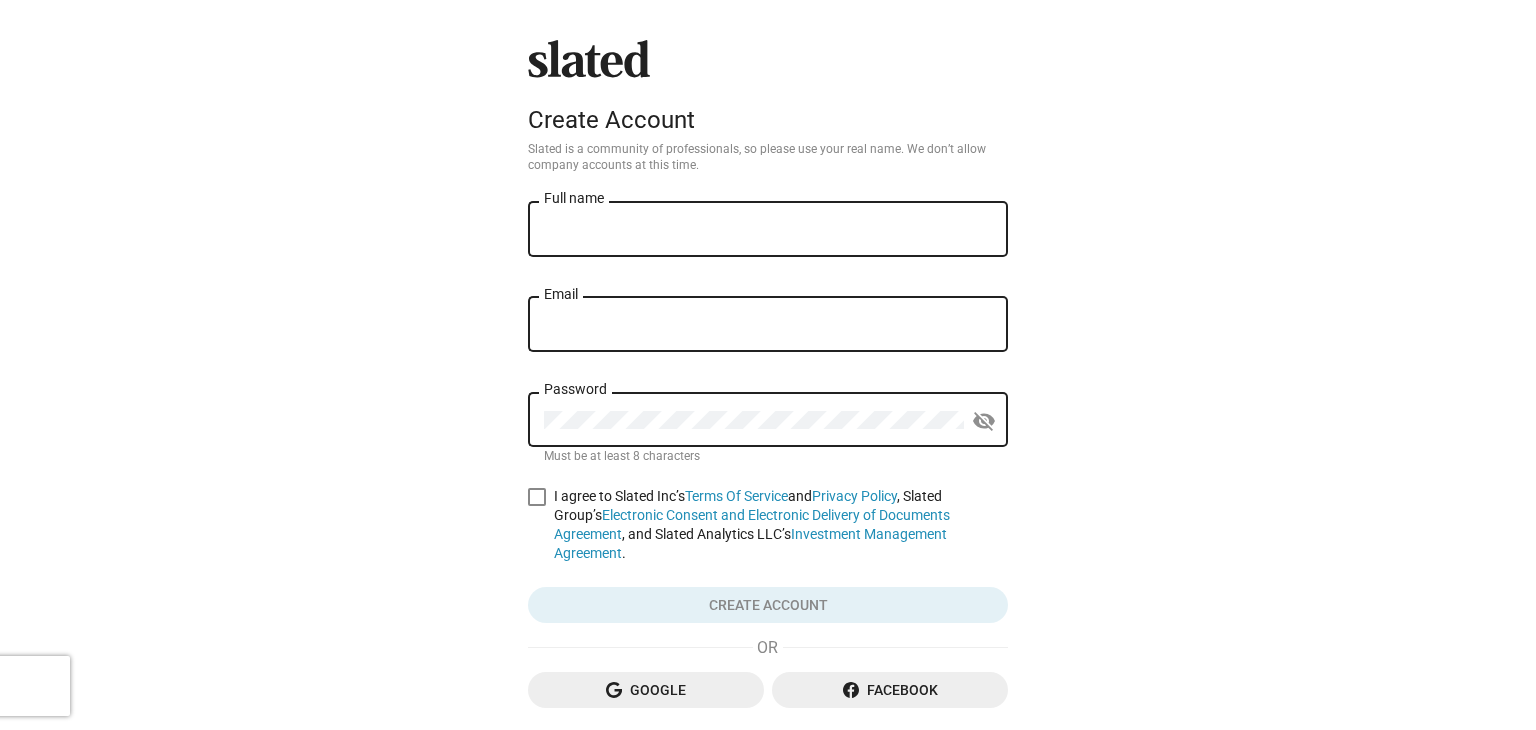 scroll, scrollTop: 0, scrollLeft: 0, axis: both 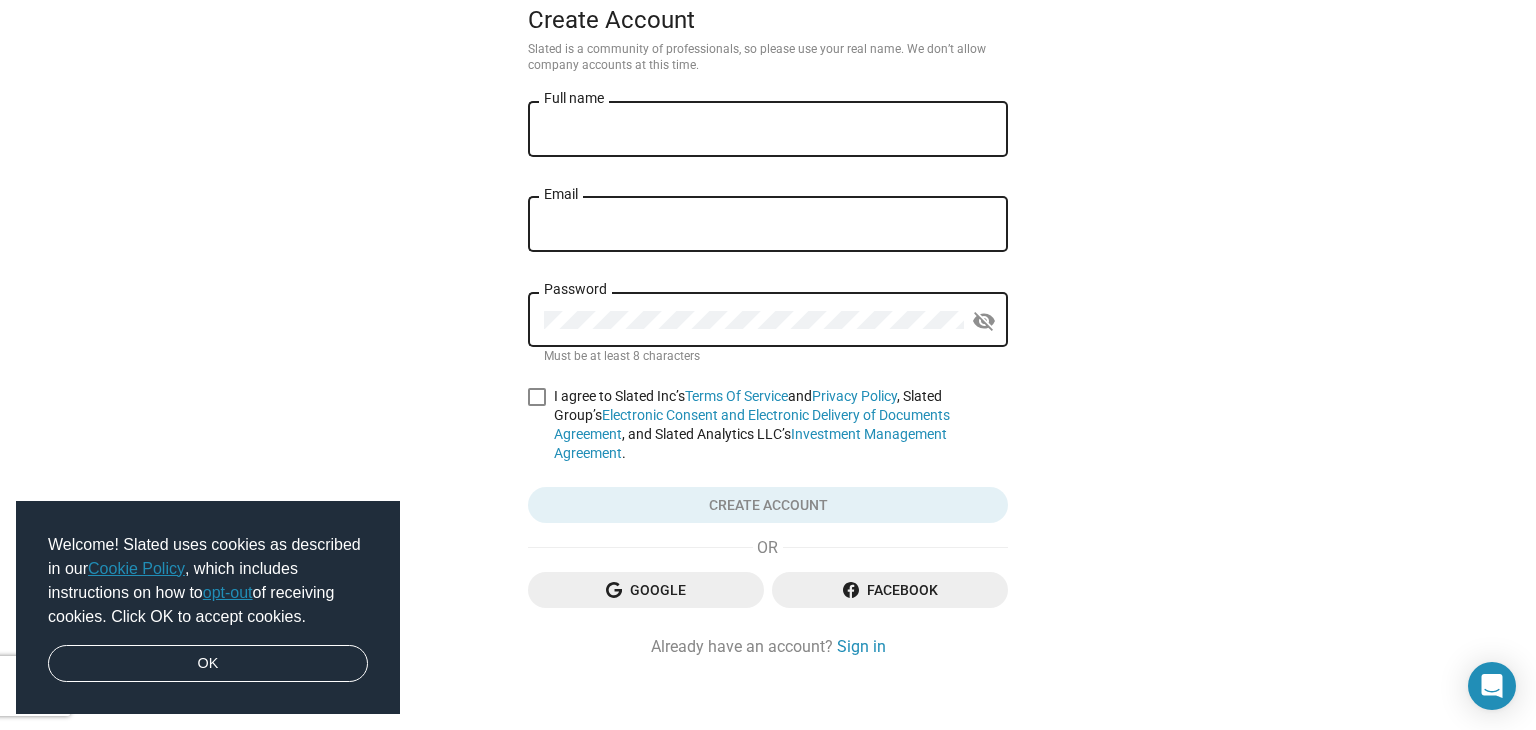 click on "Google" 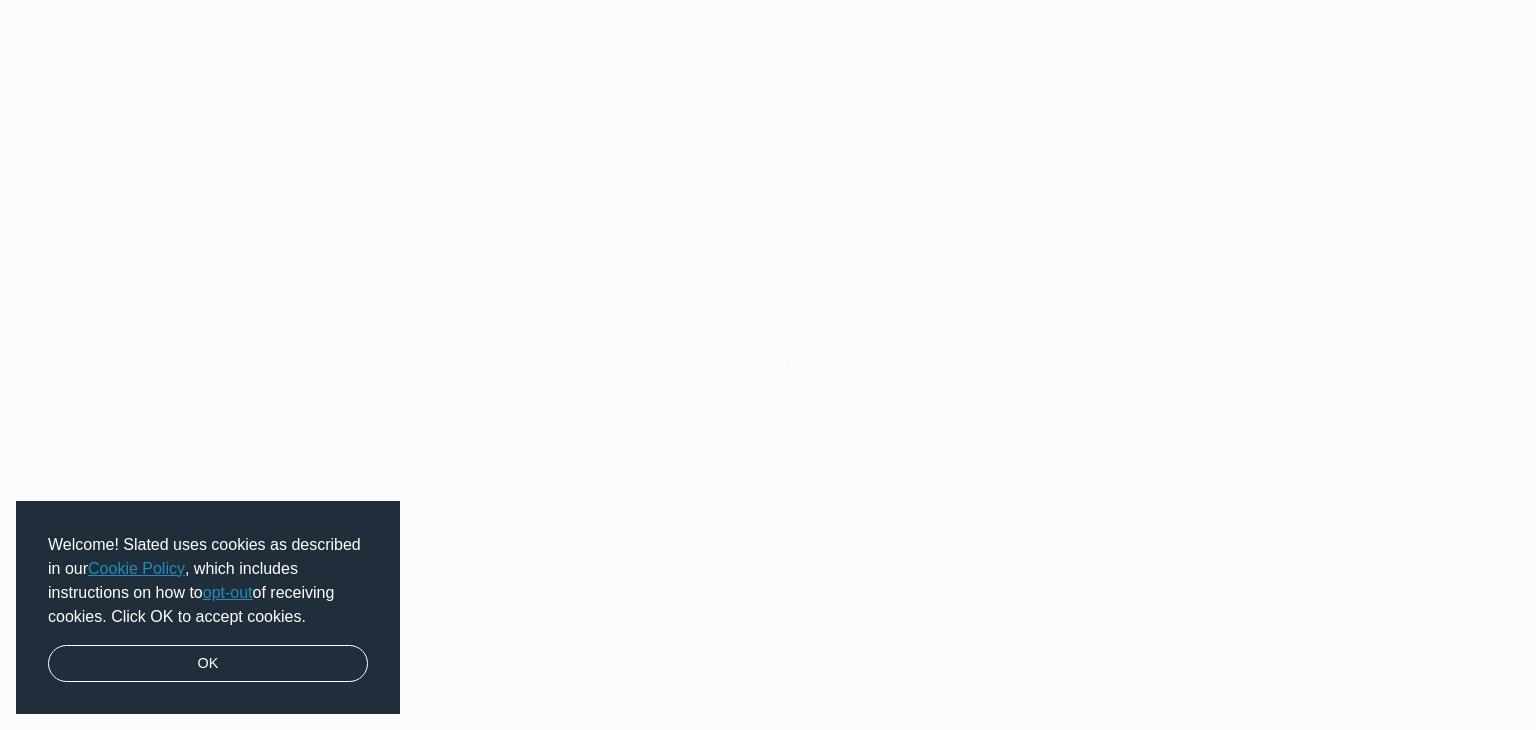 scroll, scrollTop: 0, scrollLeft: 0, axis: both 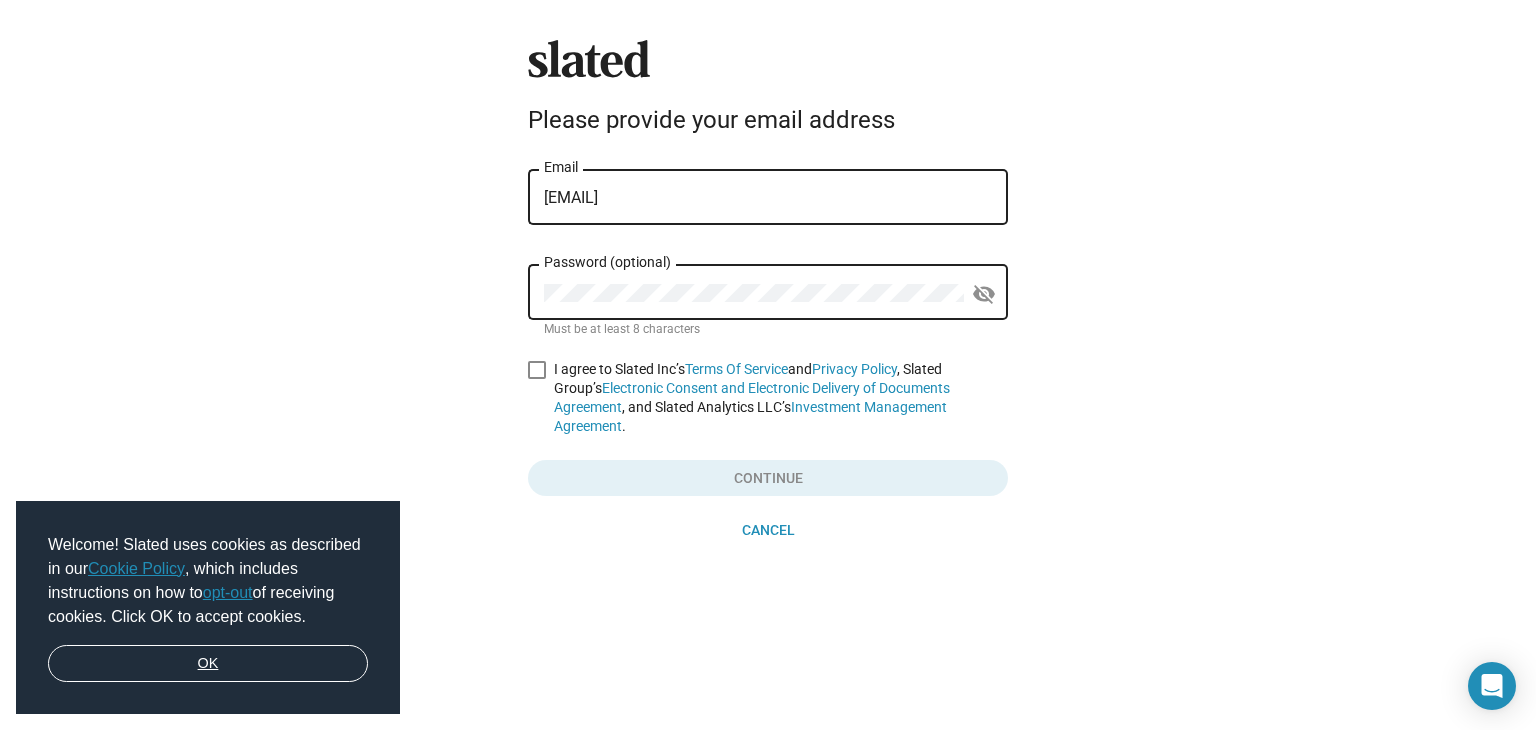 click on "OK" at bounding box center [208, 664] 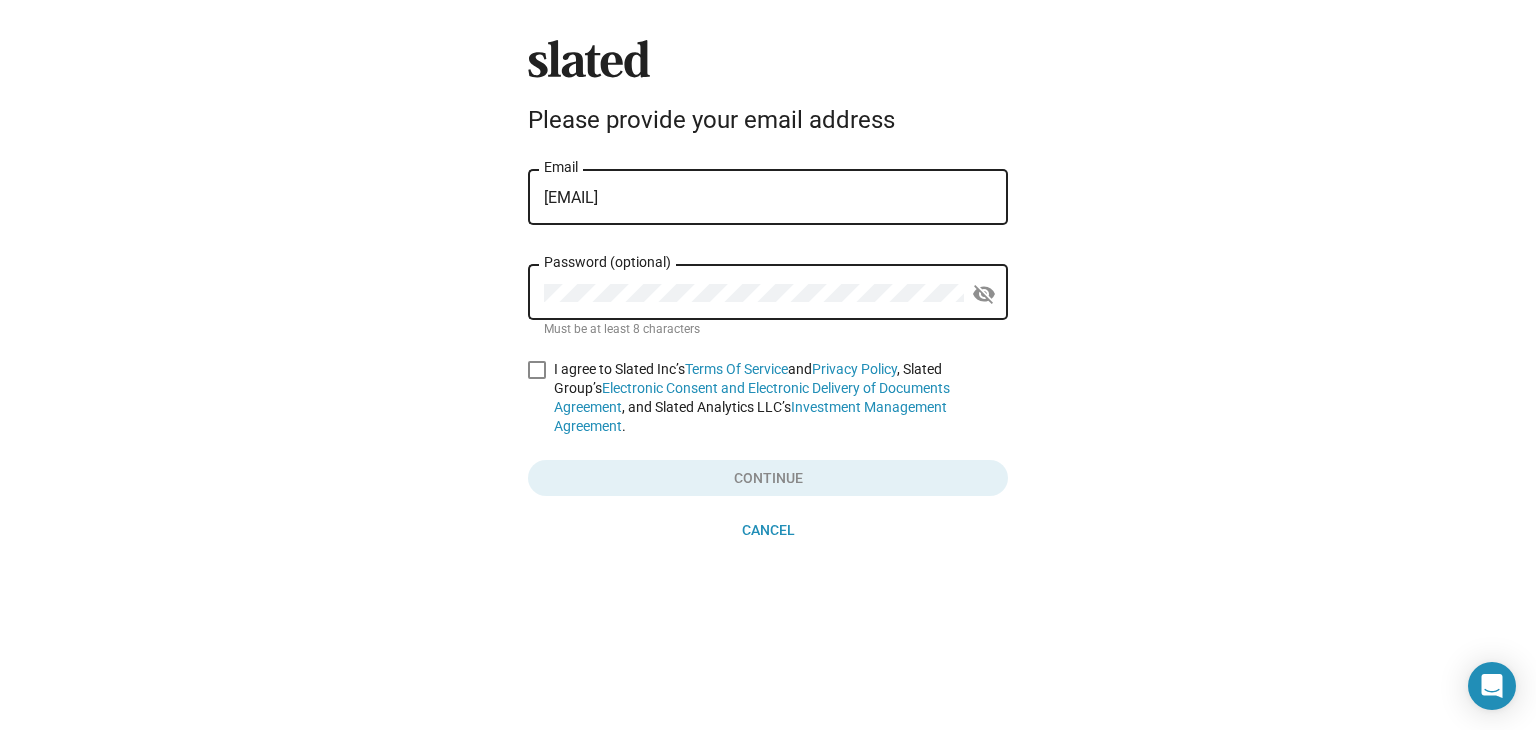 click on "Password (optional)" 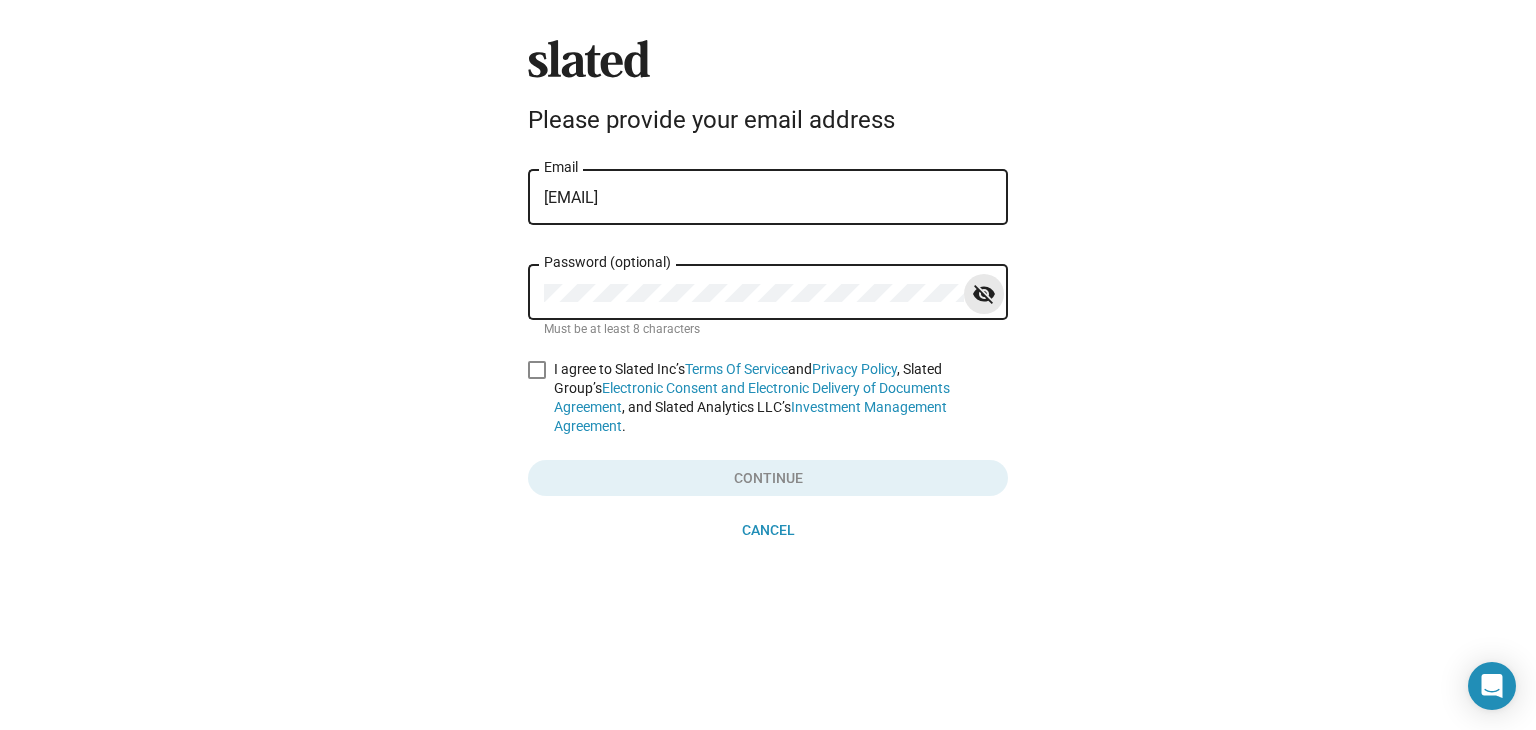 click on "visibility_off" 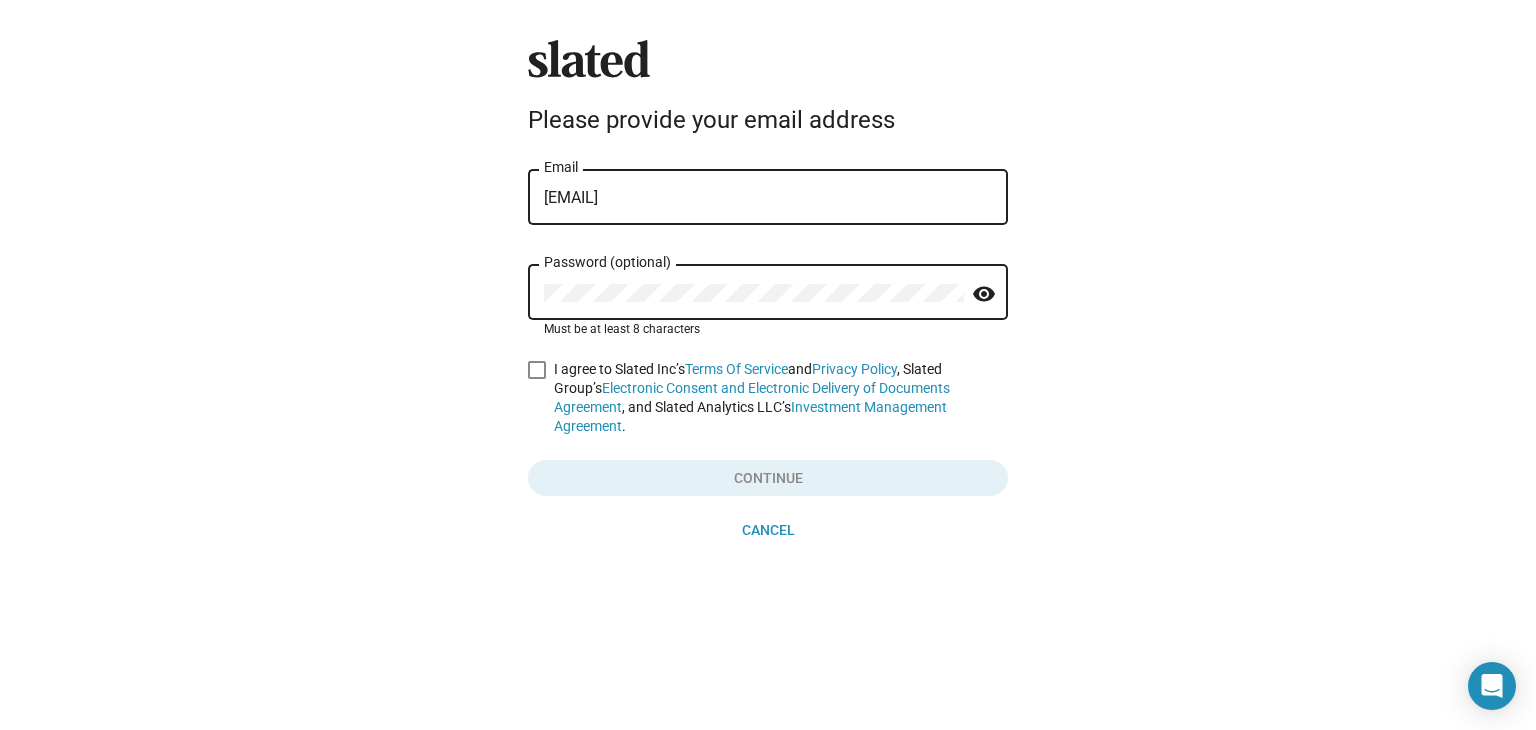click at bounding box center (537, 370) 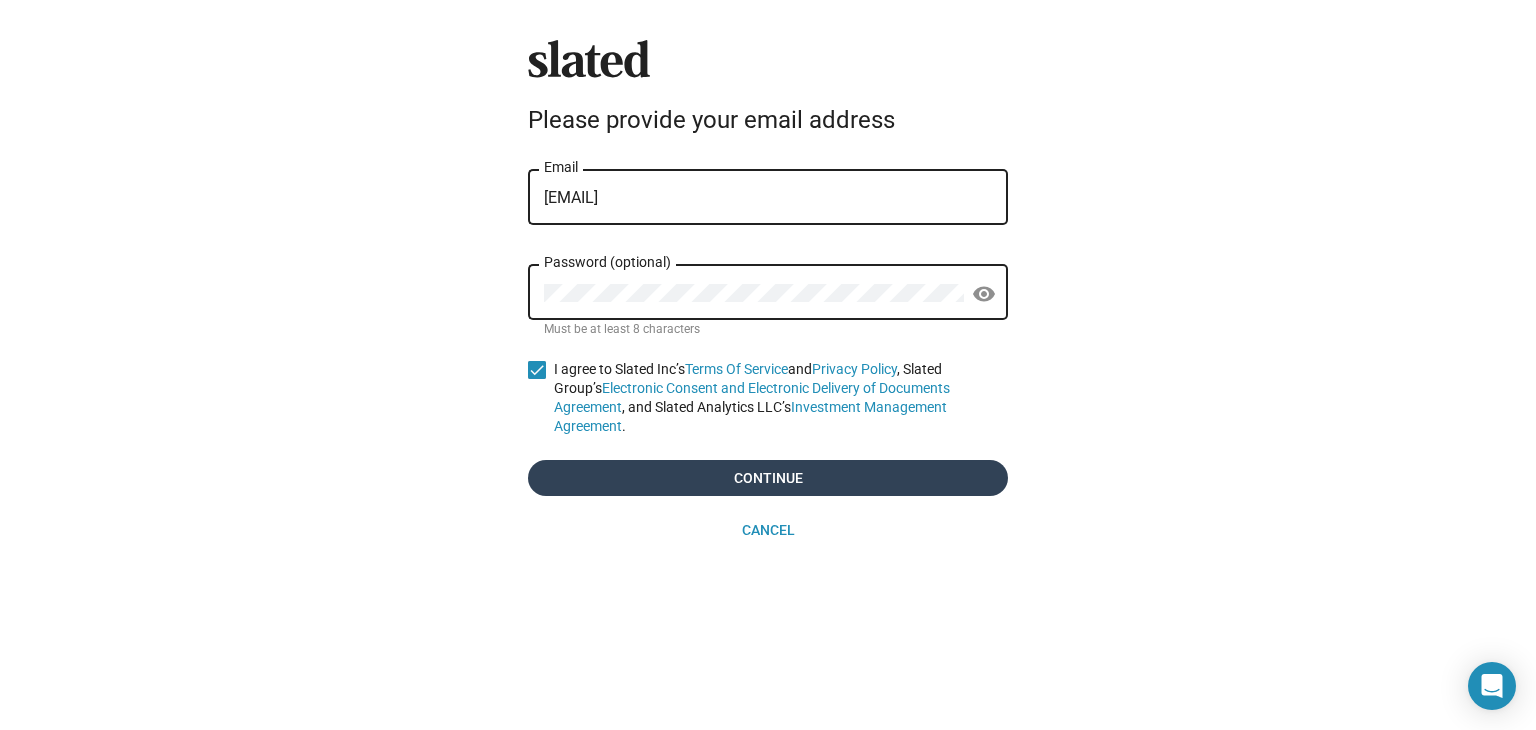 click on "Continue" 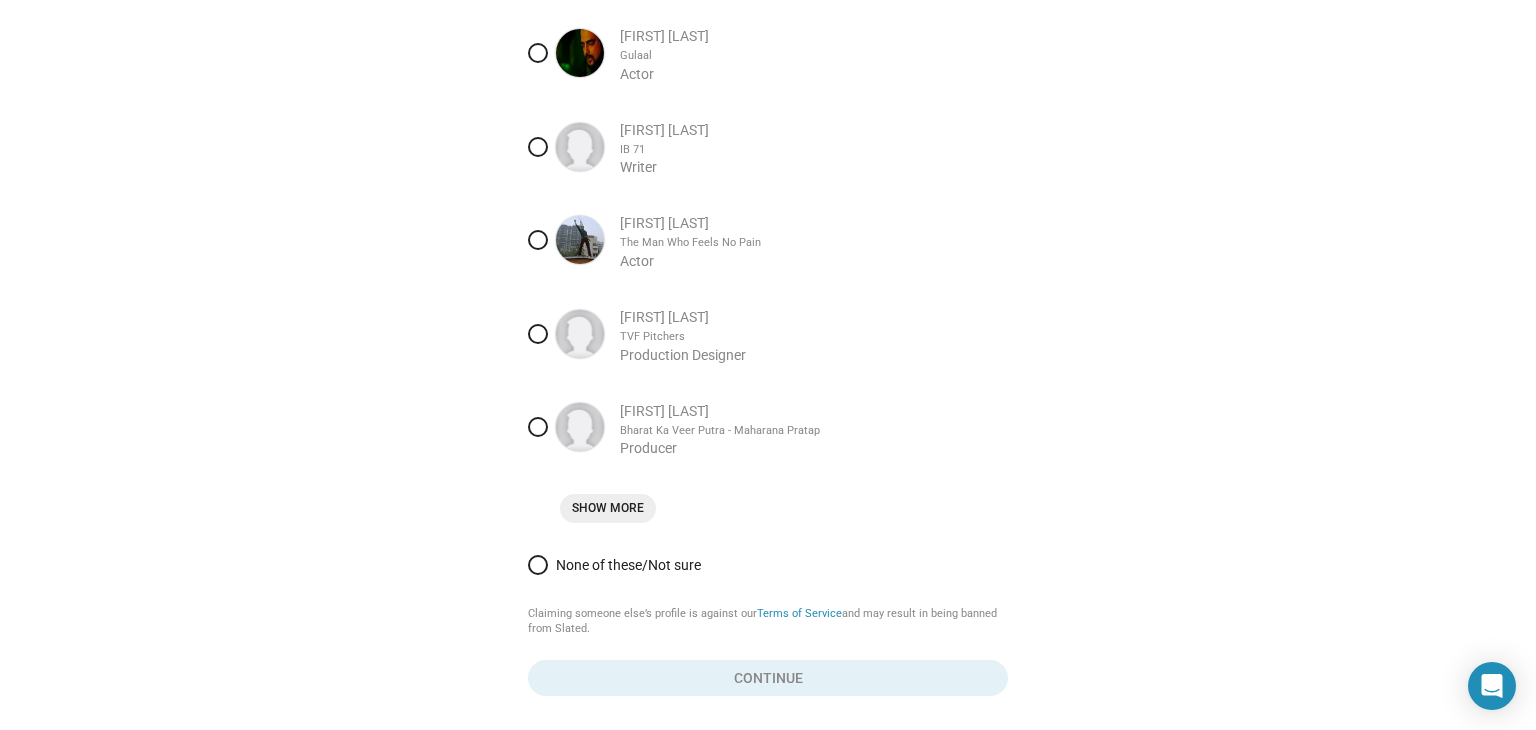 scroll, scrollTop: 256, scrollLeft: 0, axis: vertical 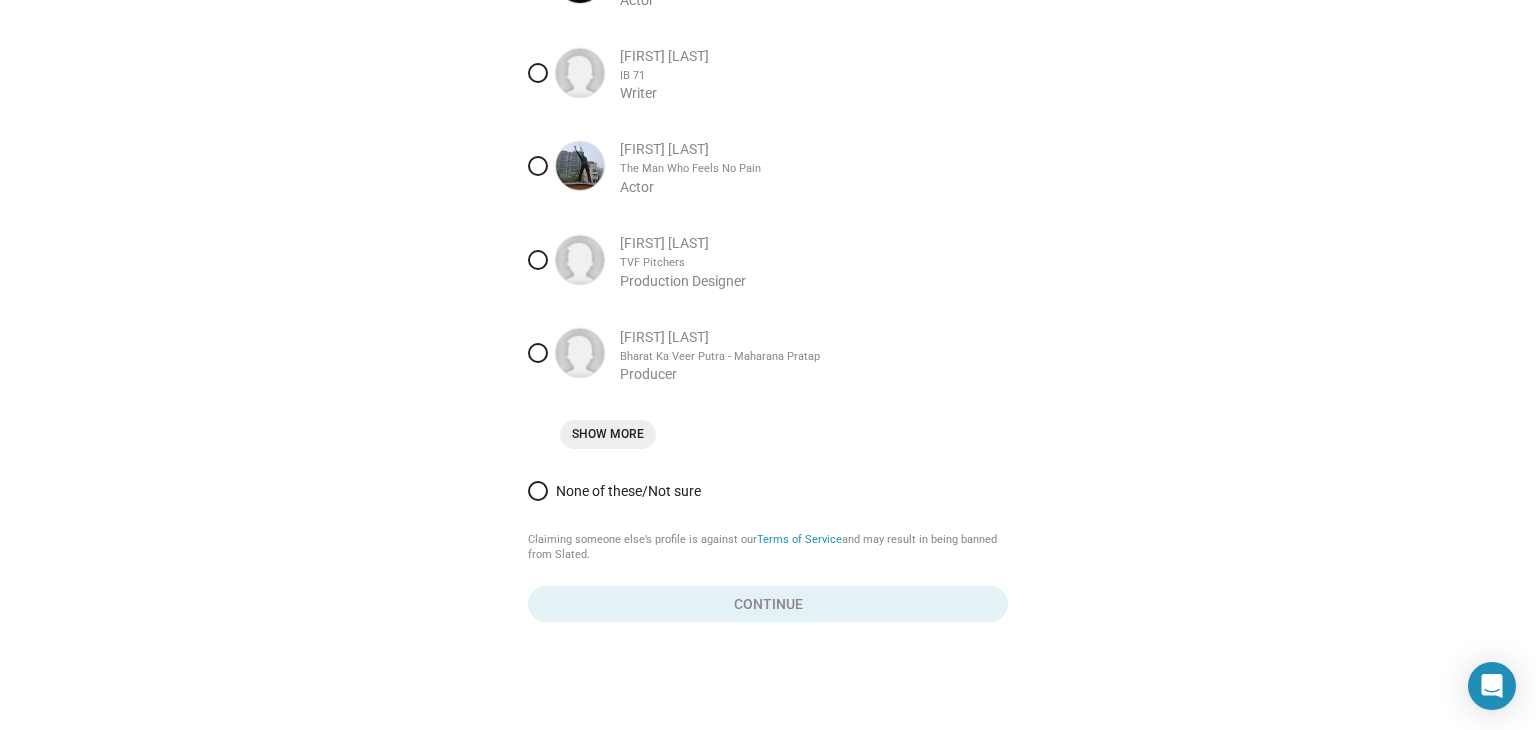 click at bounding box center [538, 491] 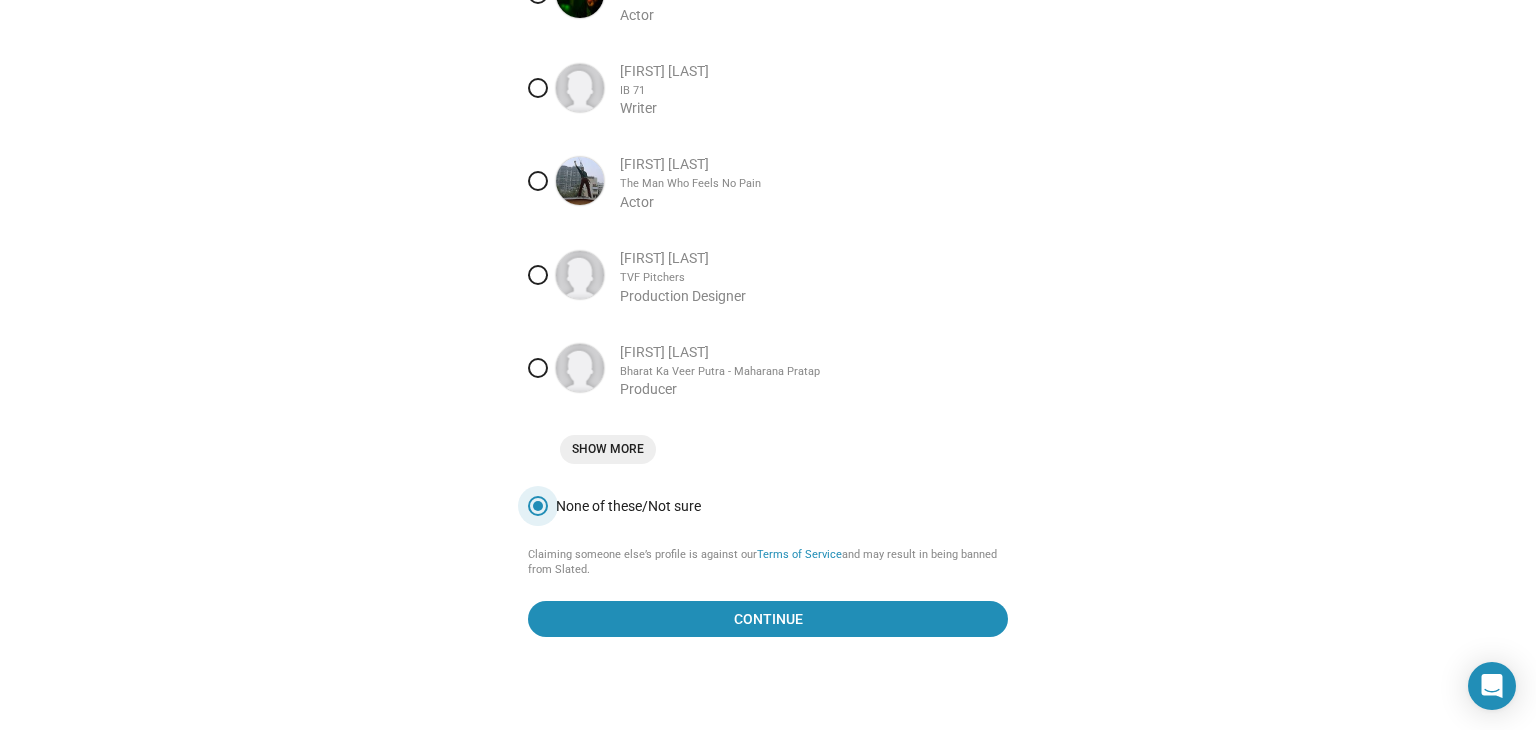 scroll, scrollTop: 256, scrollLeft: 0, axis: vertical 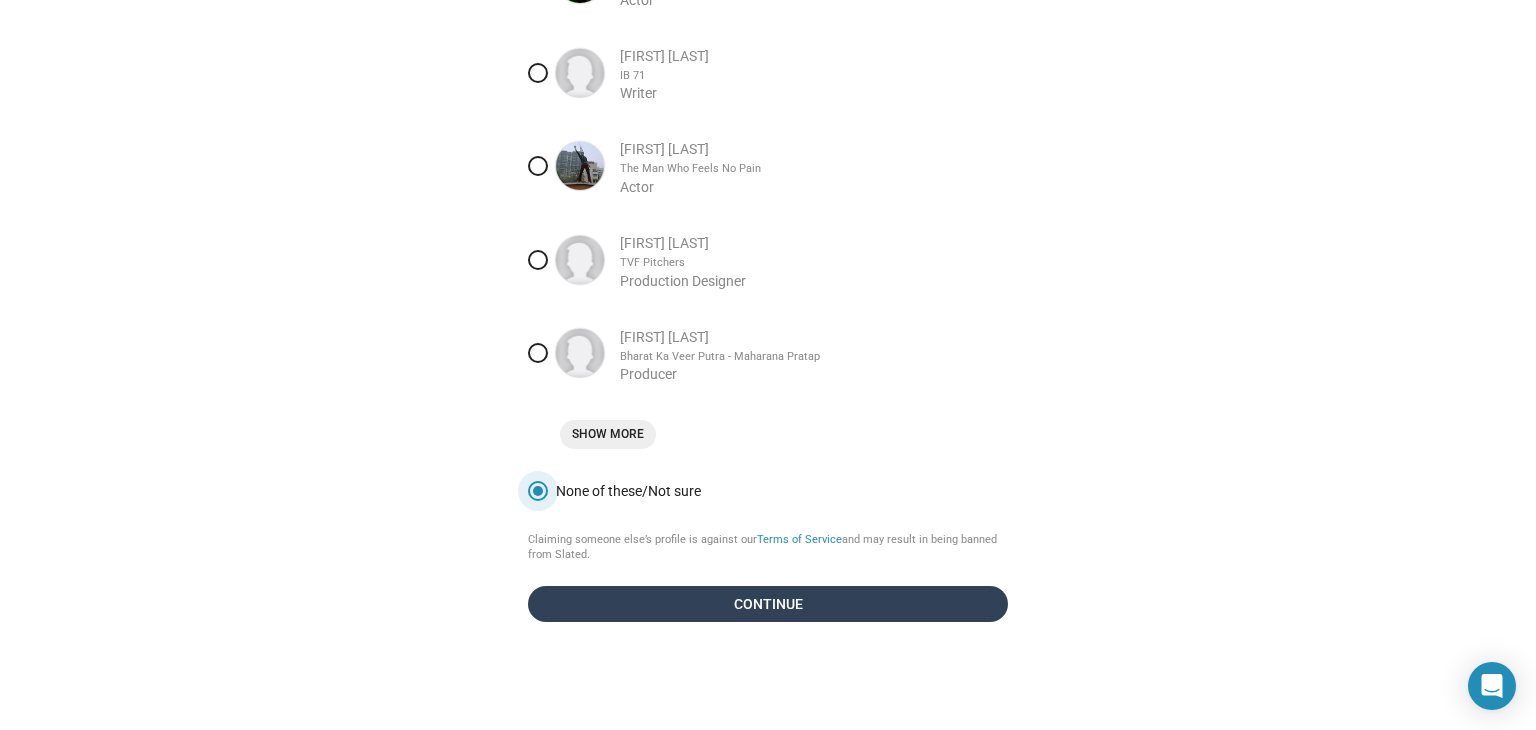 click on "Continue" 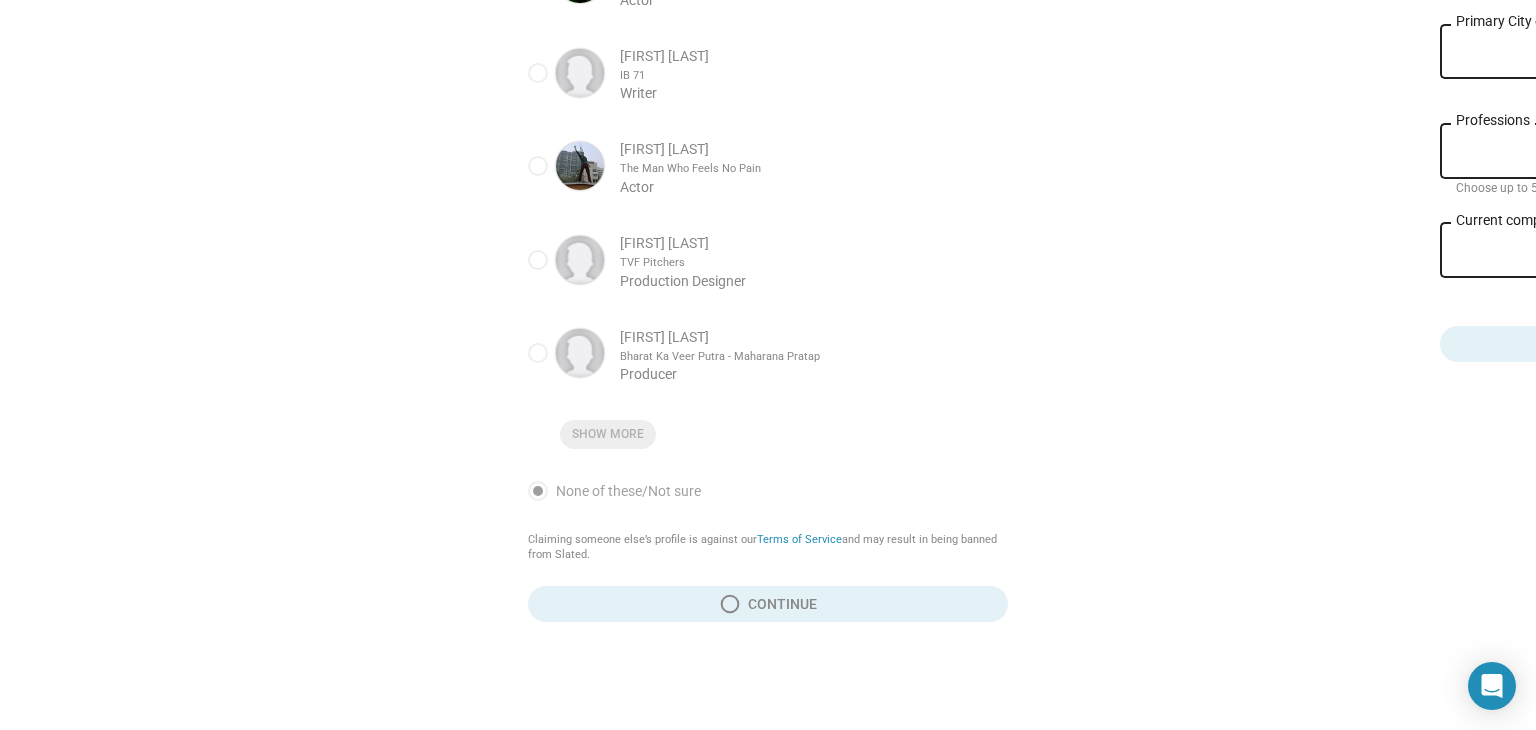 scroll, scrollTop: 0, scrollLeft: 0, axis: both 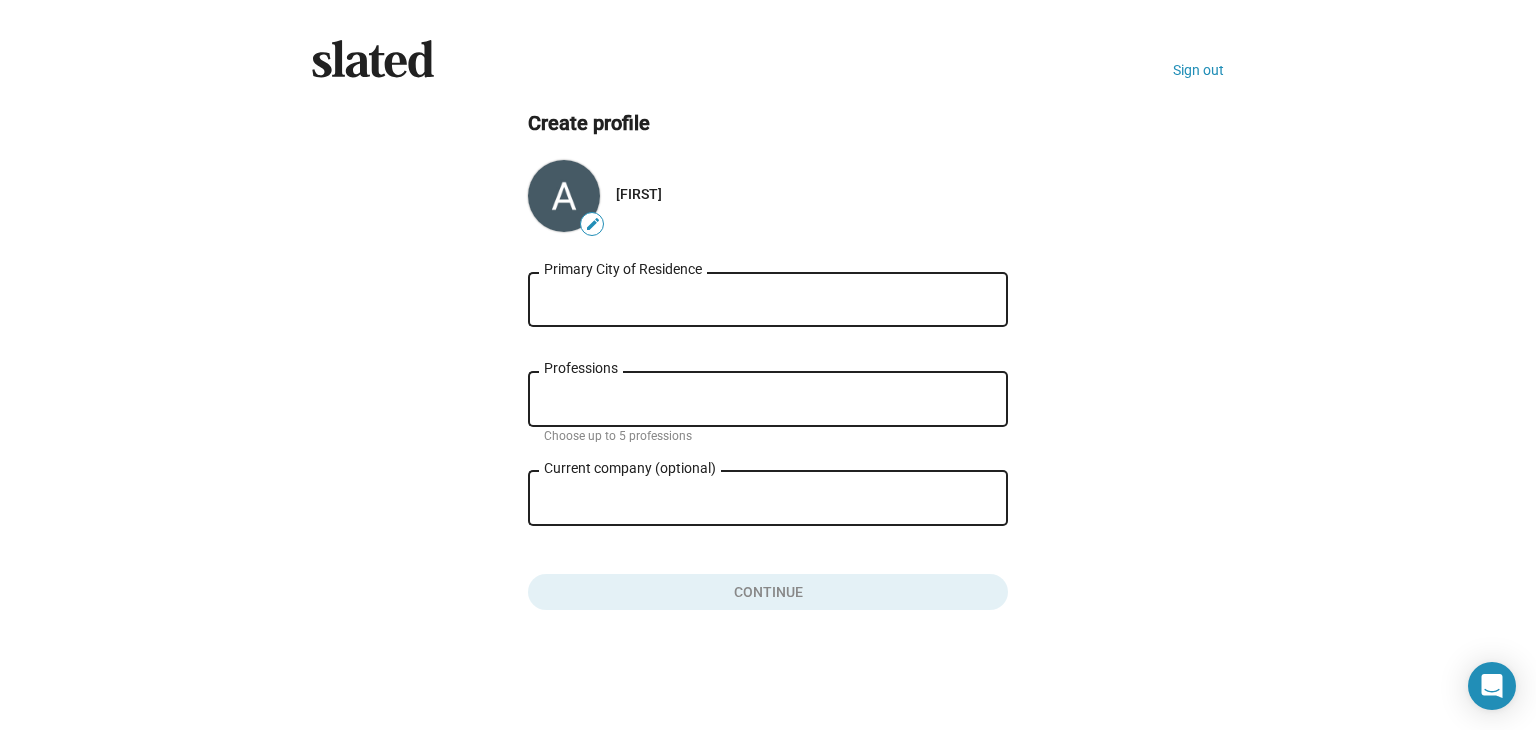 click on "Primary City of Residence" at bounding box center (768, 300) 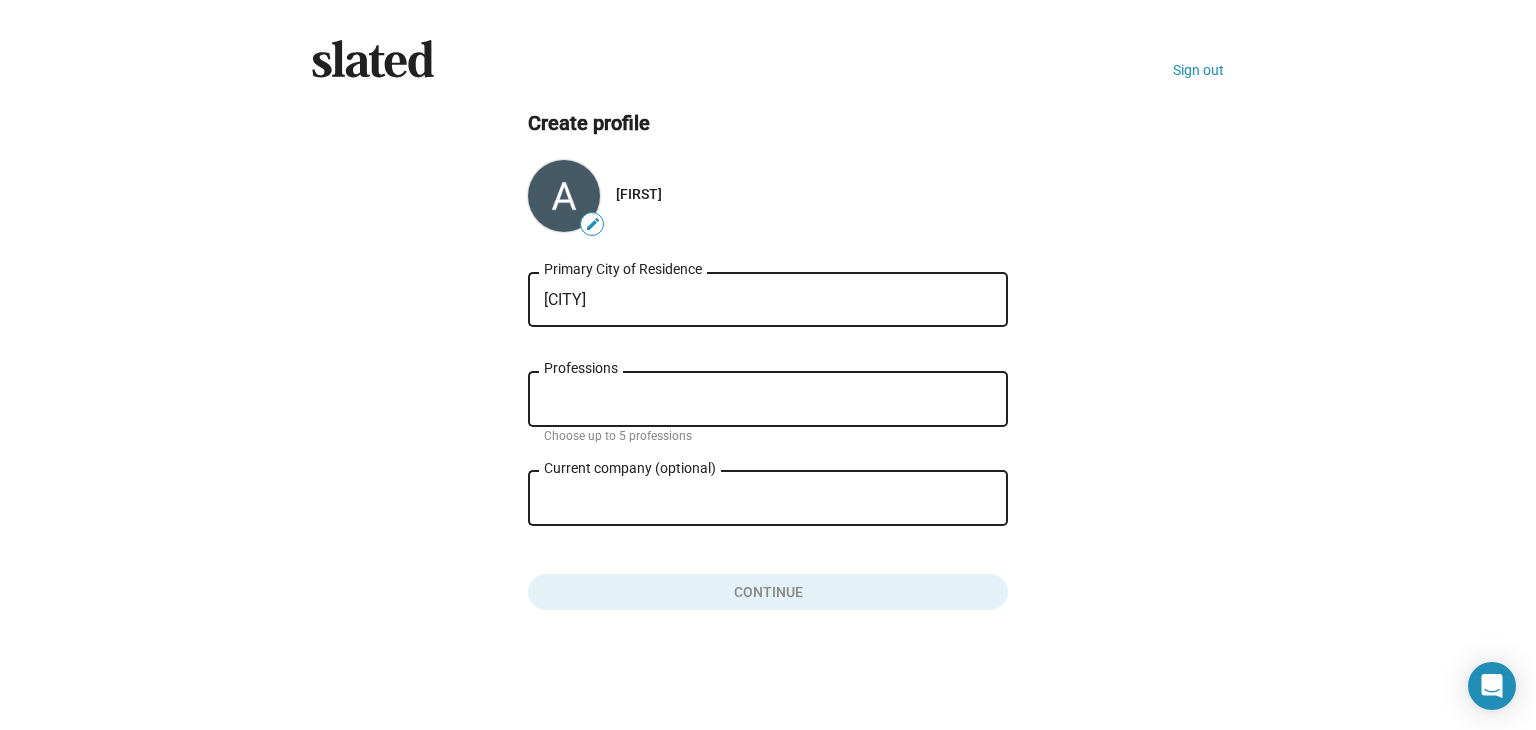 type on "Pune" 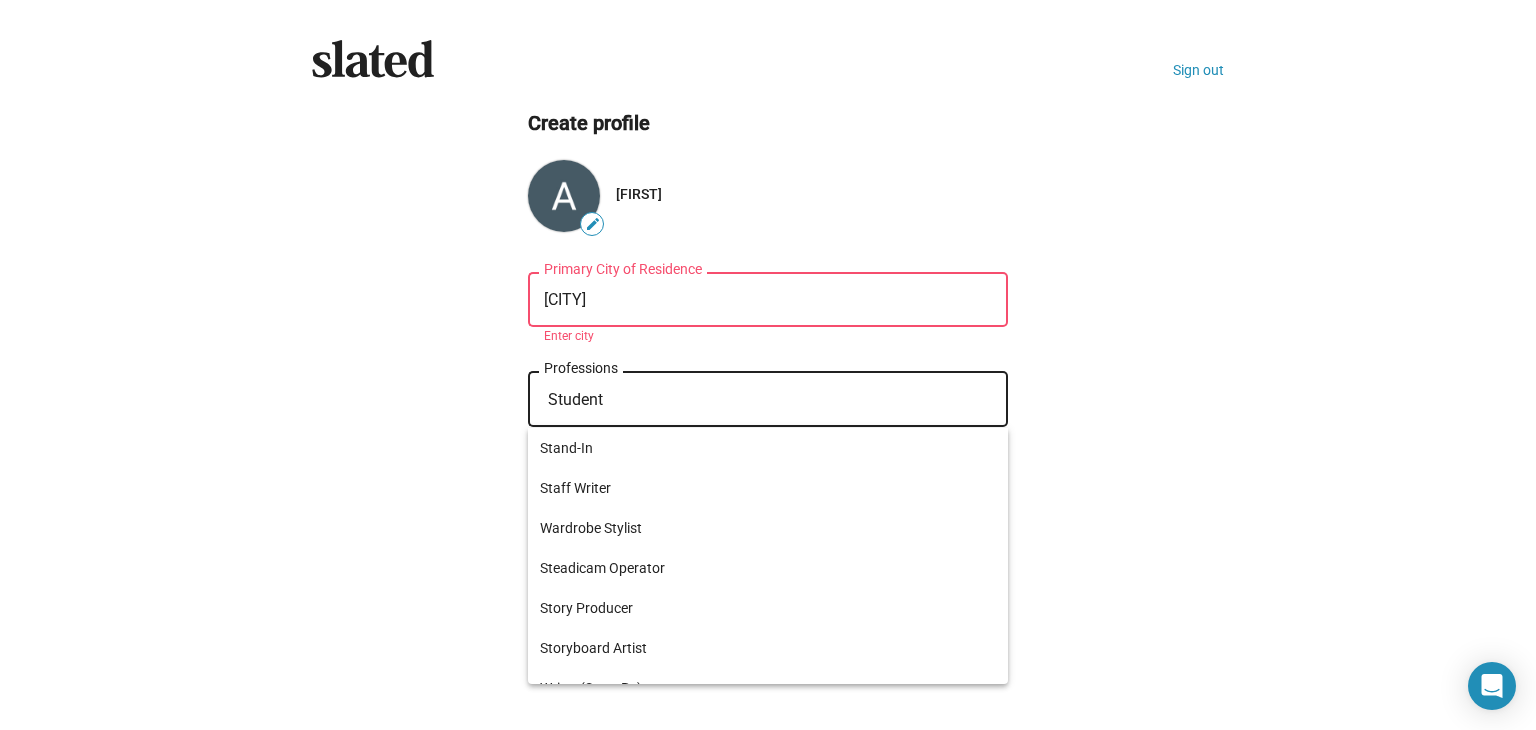 type on "Student" 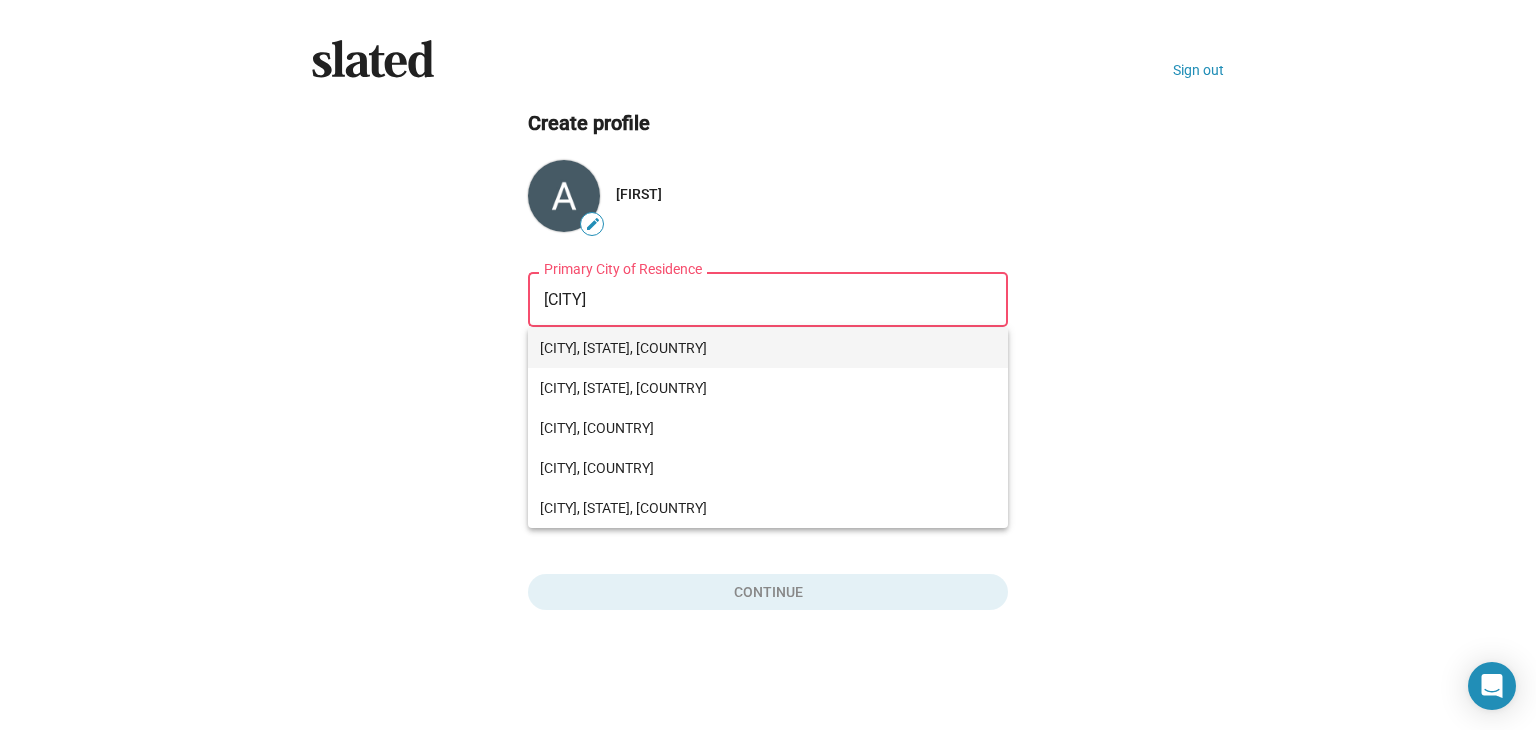 click on "Pune, Maharashtra, India" at bounding box center (768, 348) 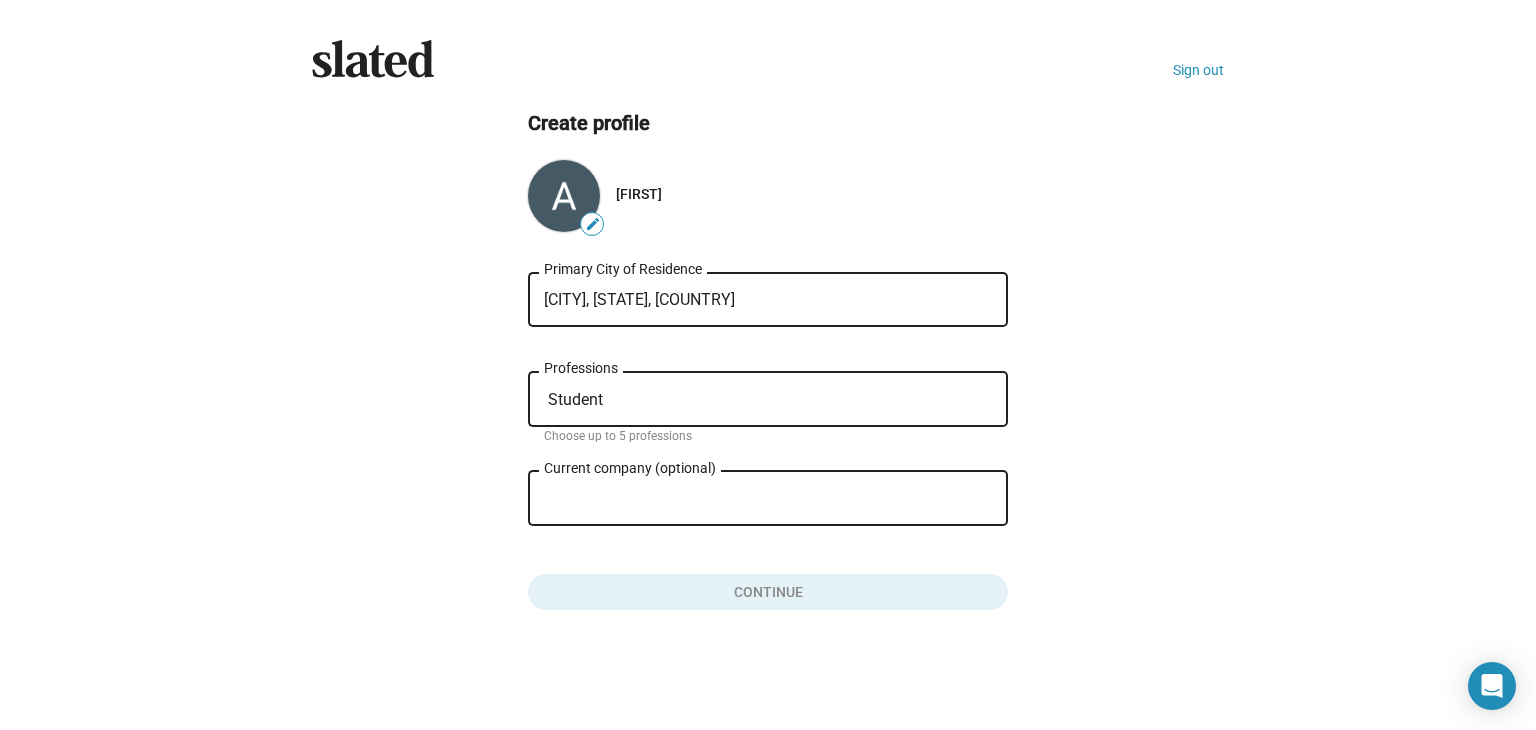 click on "Student" at bounding box center (772, 400) 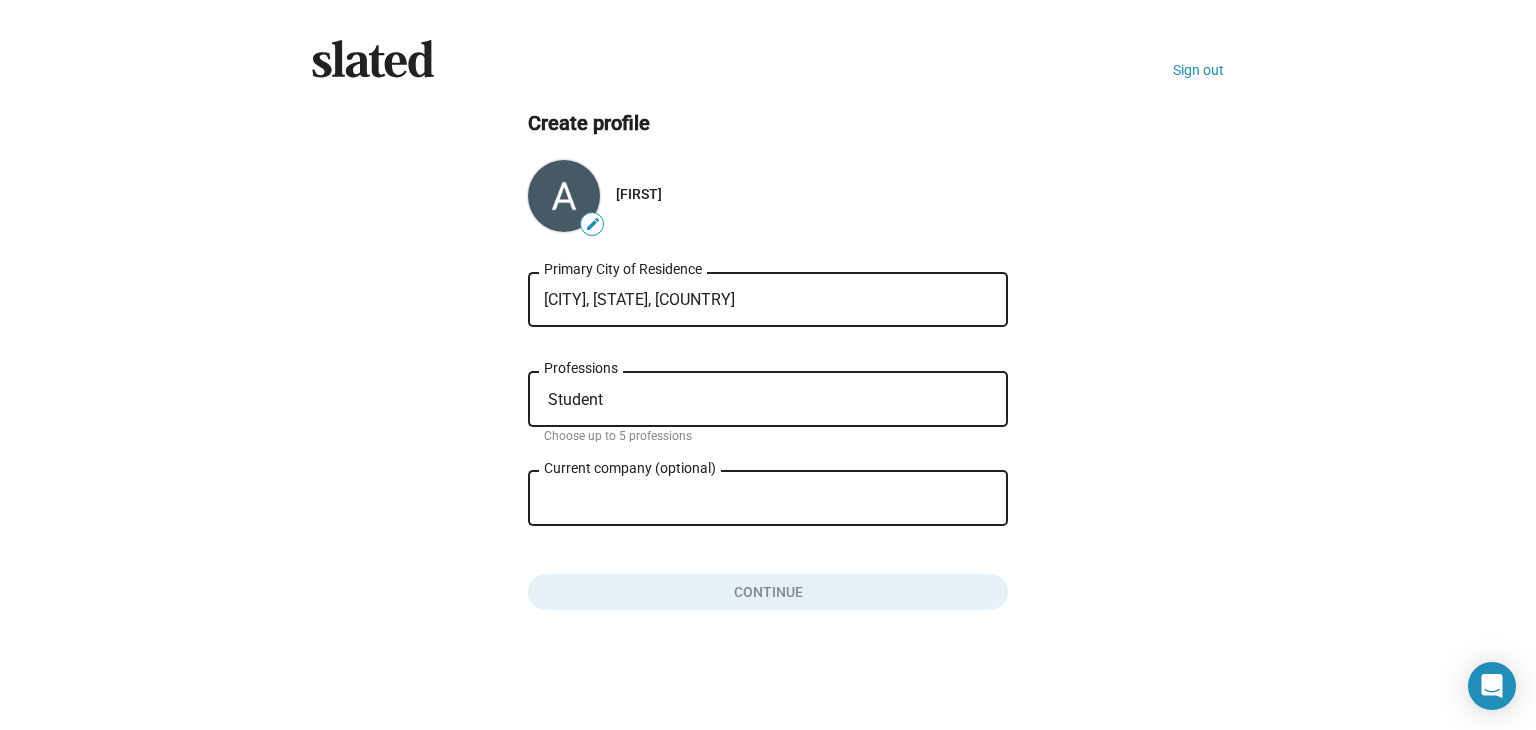 click on "Current company (optional)" at bounding box center (754, 499) 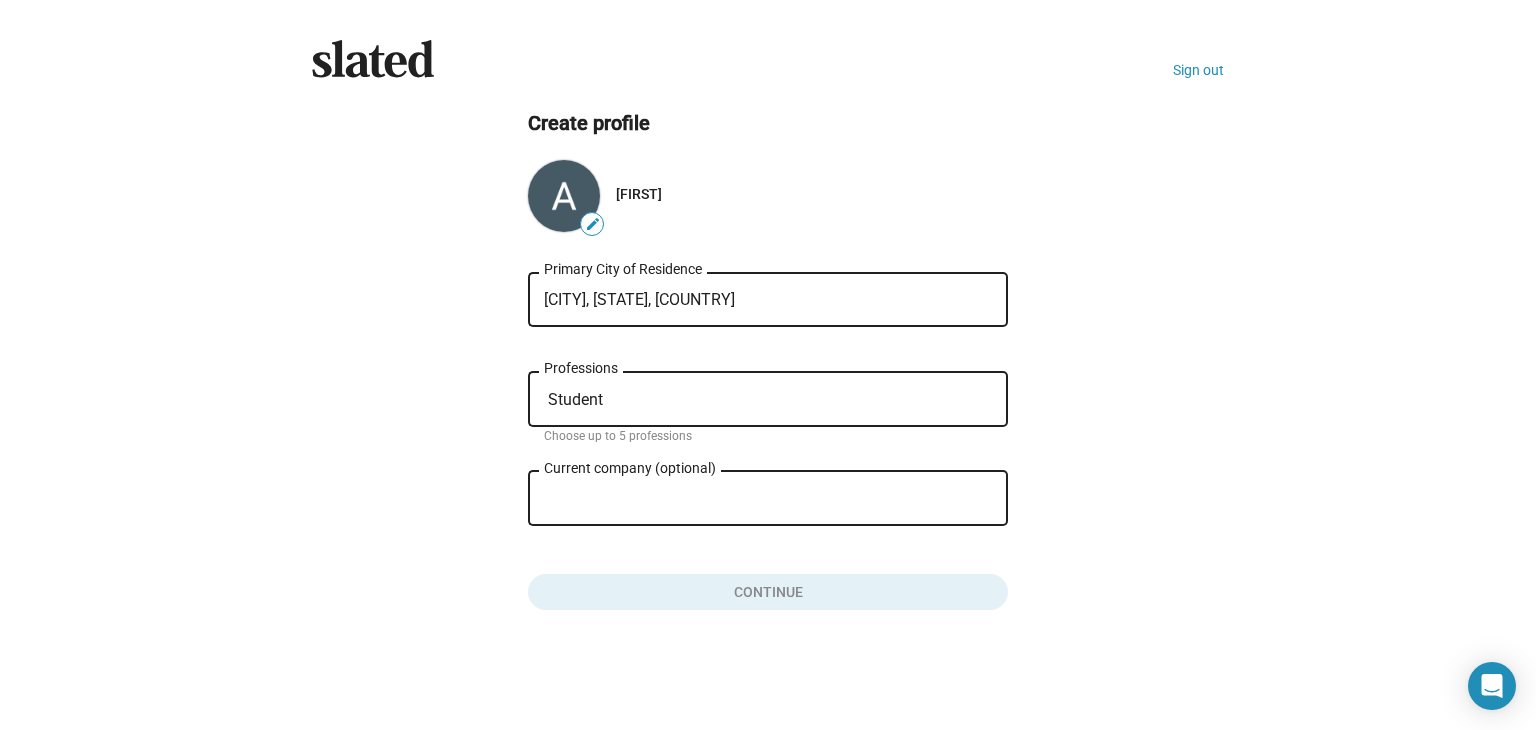click on "Student Professions" 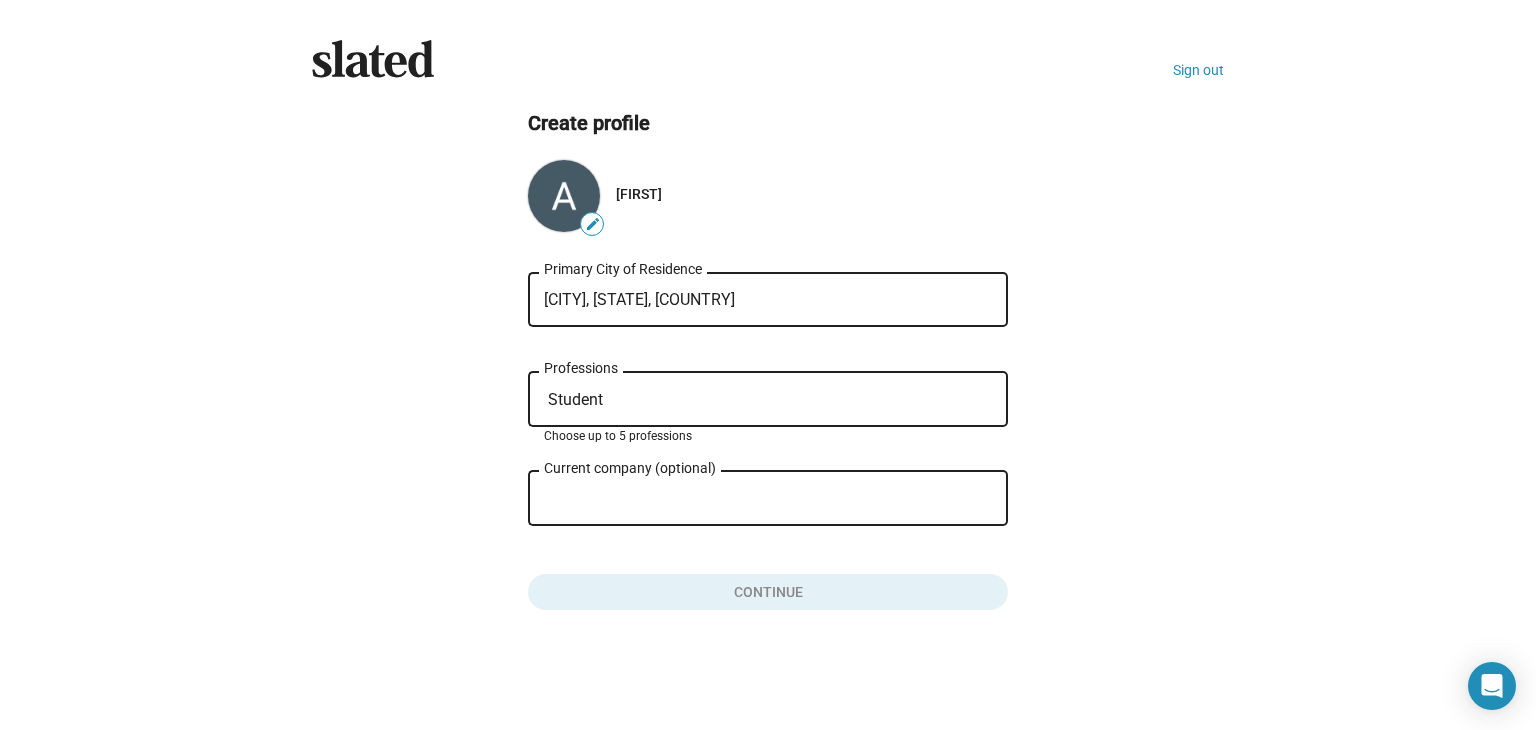 click on "Student" at bounding box center [772, 400] 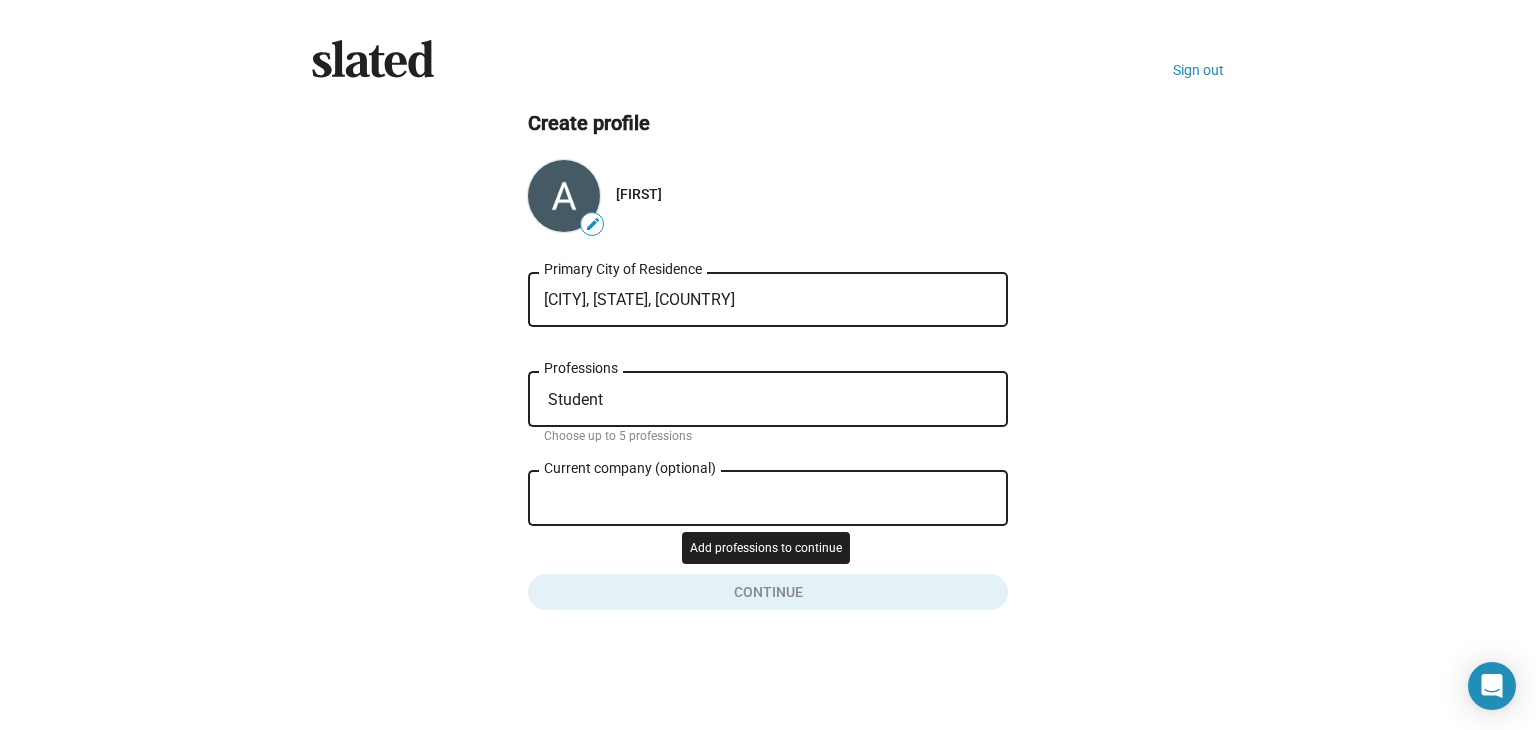 click 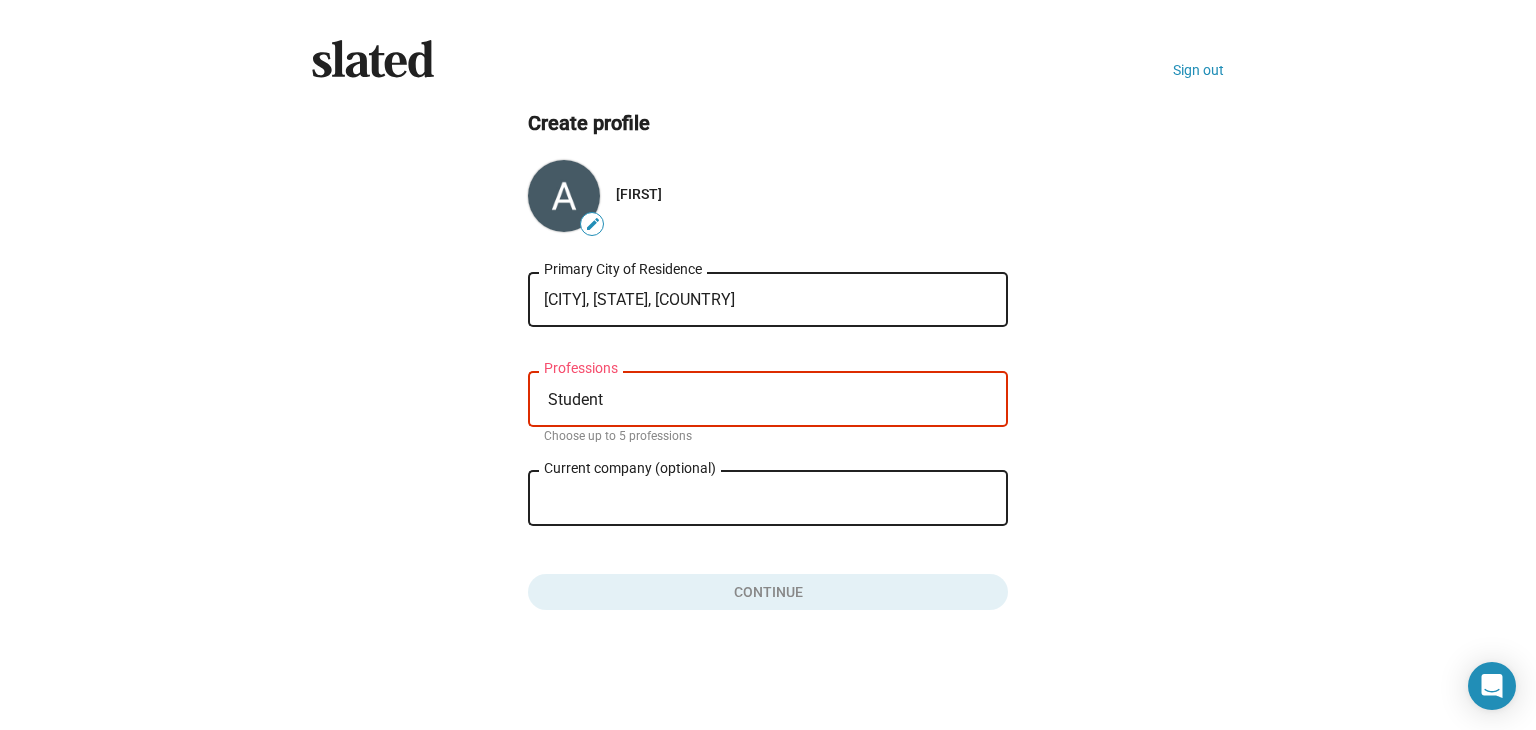 click on "Student Professions" 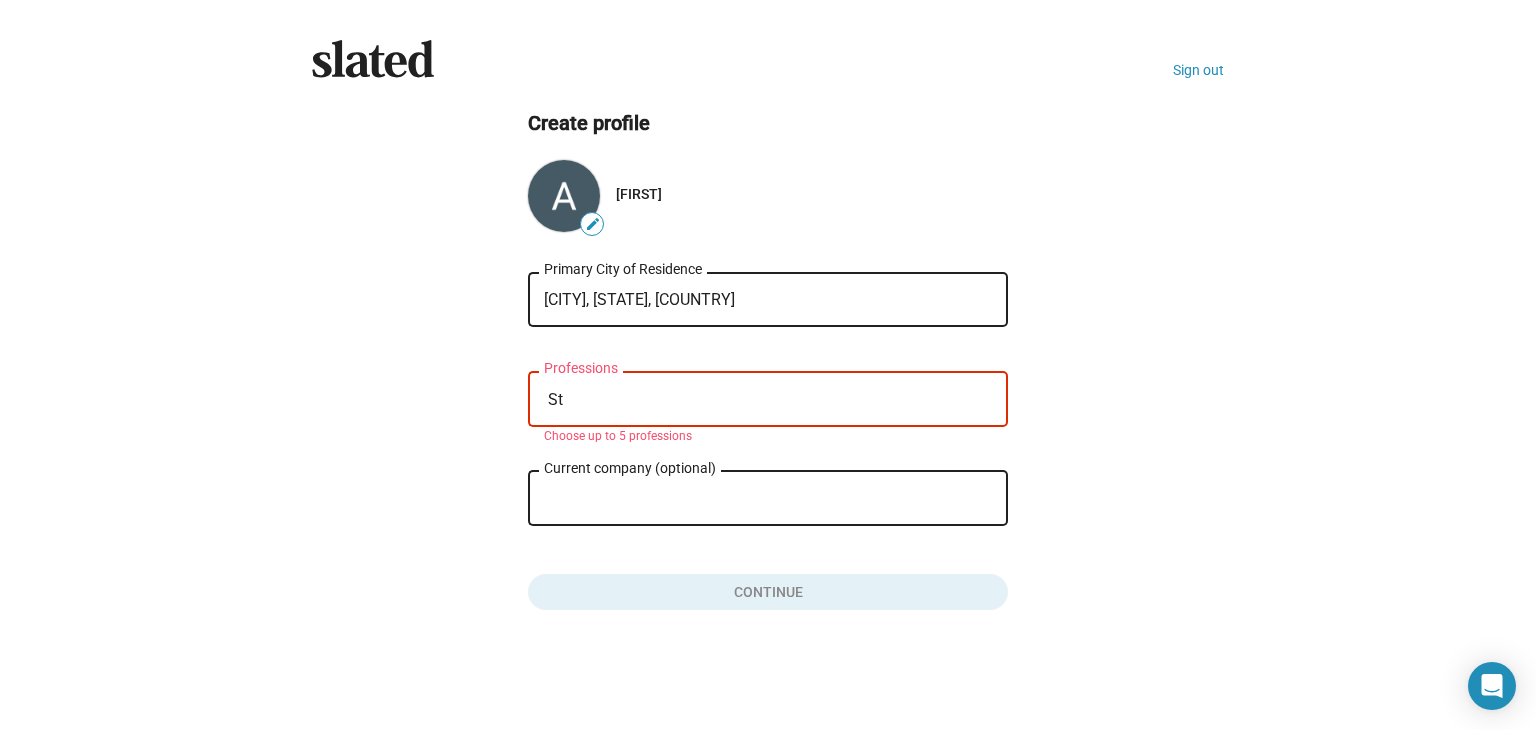 type on "S" 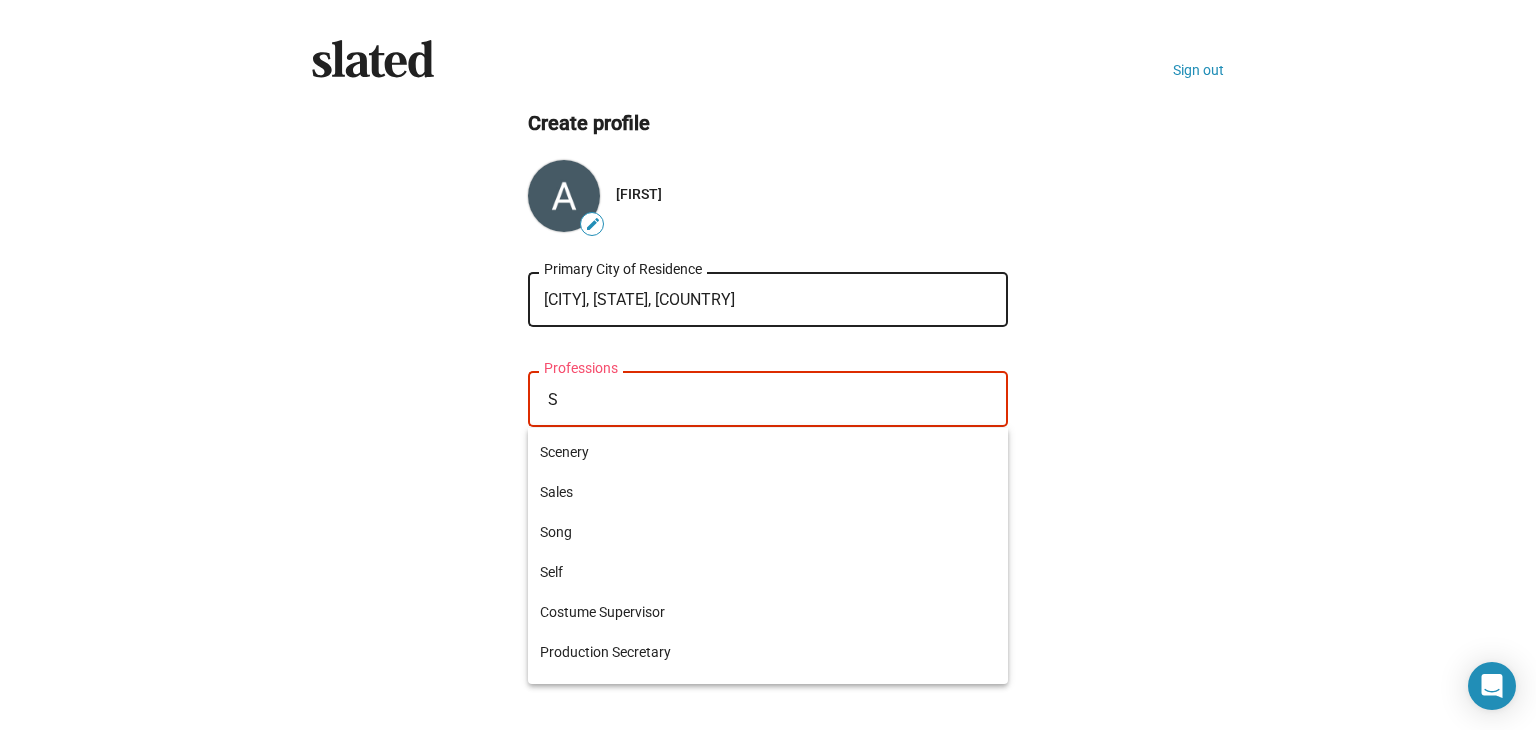 scroll, scrollTop: 200, scrollLeft: 0, axis: vertical 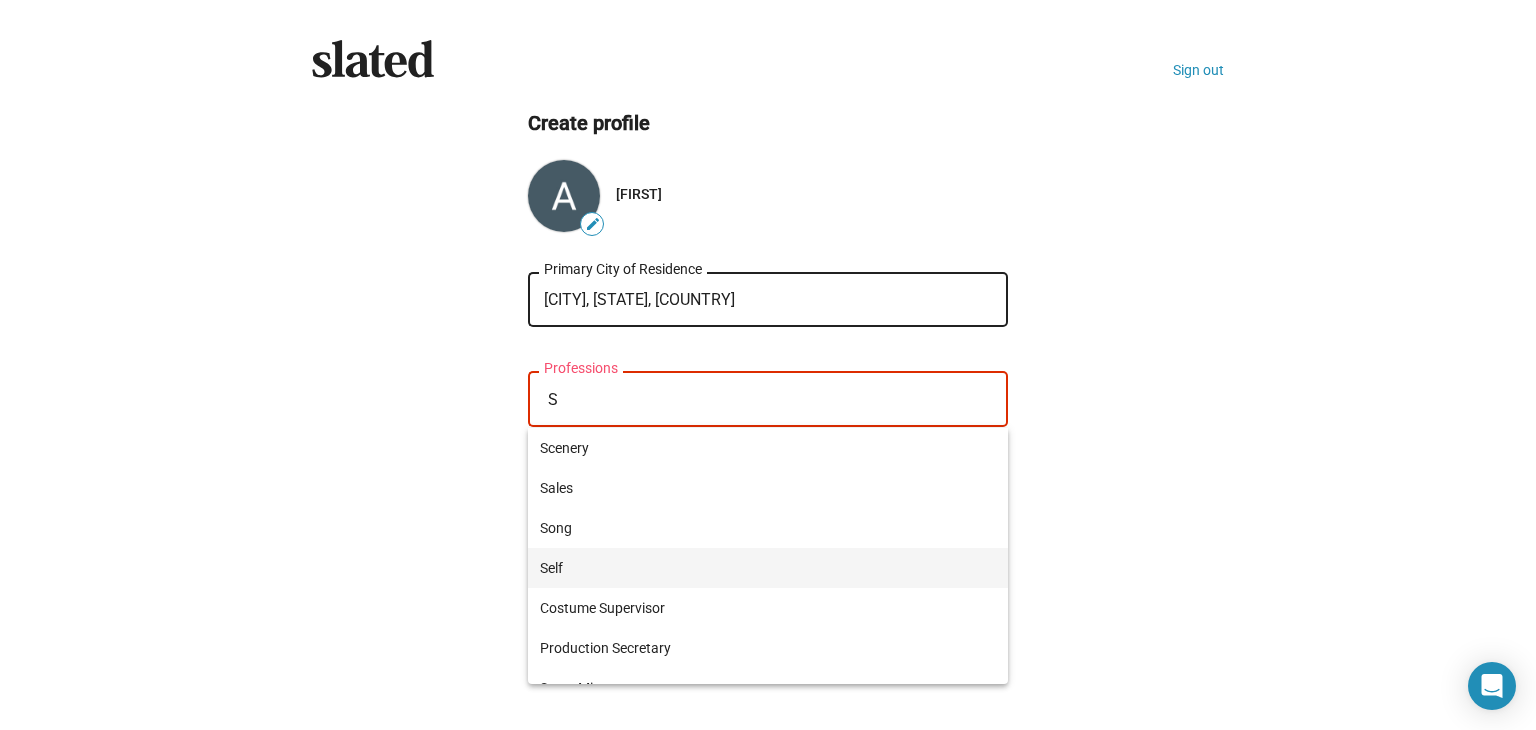 type on "S" 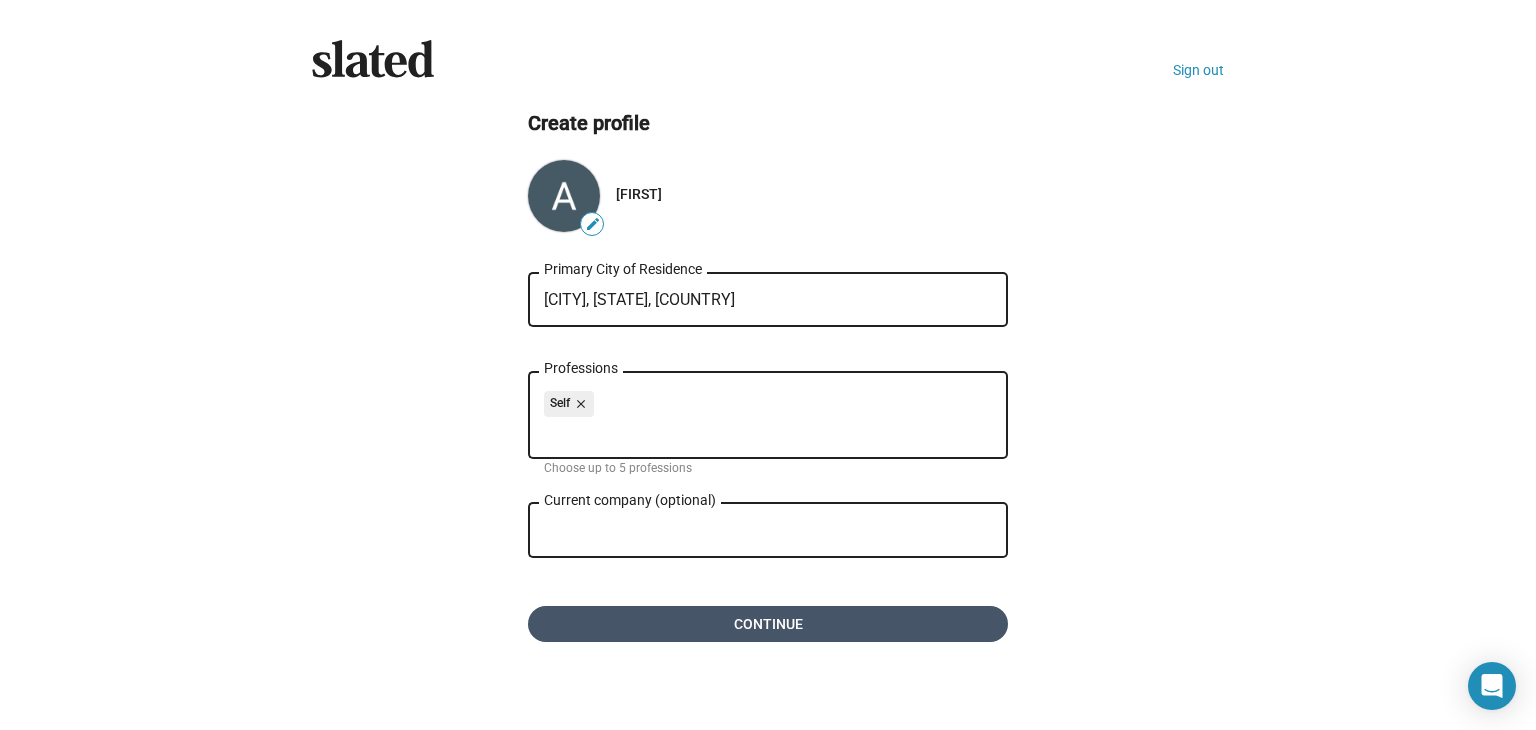 click on "Continue" 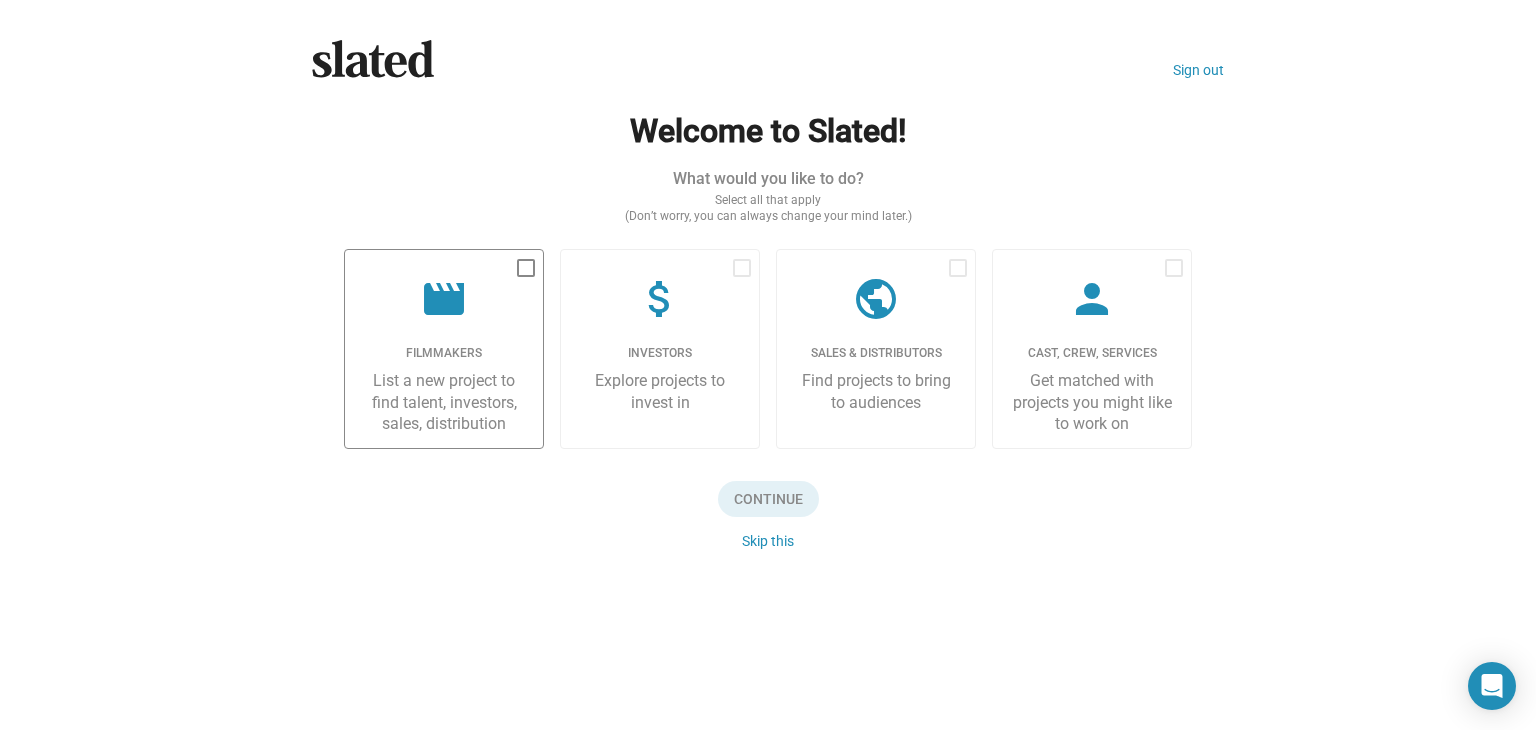 click on "movie Filmmakers List a new project to find talent, investors, sales, distribution" 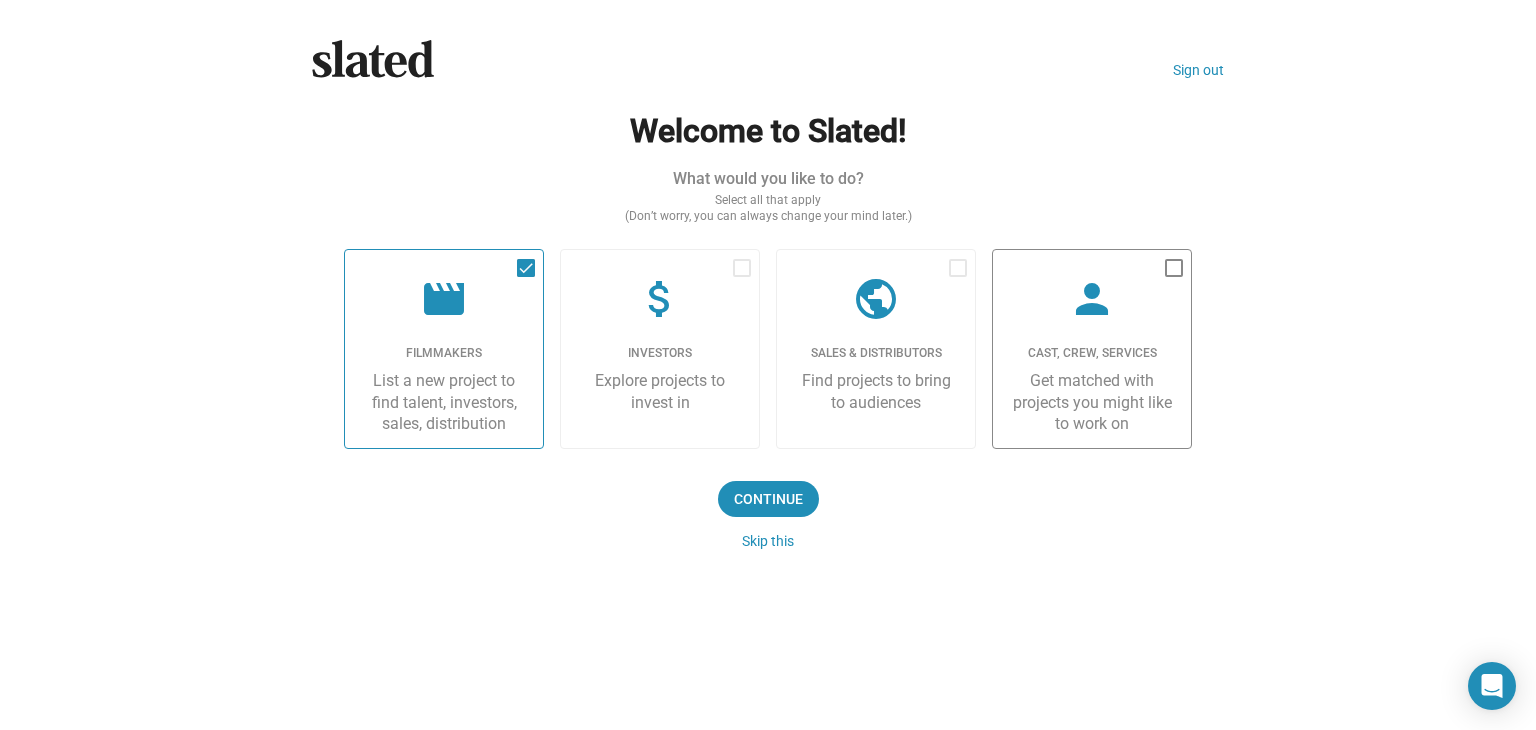 click at bounding box center [1174, 268] 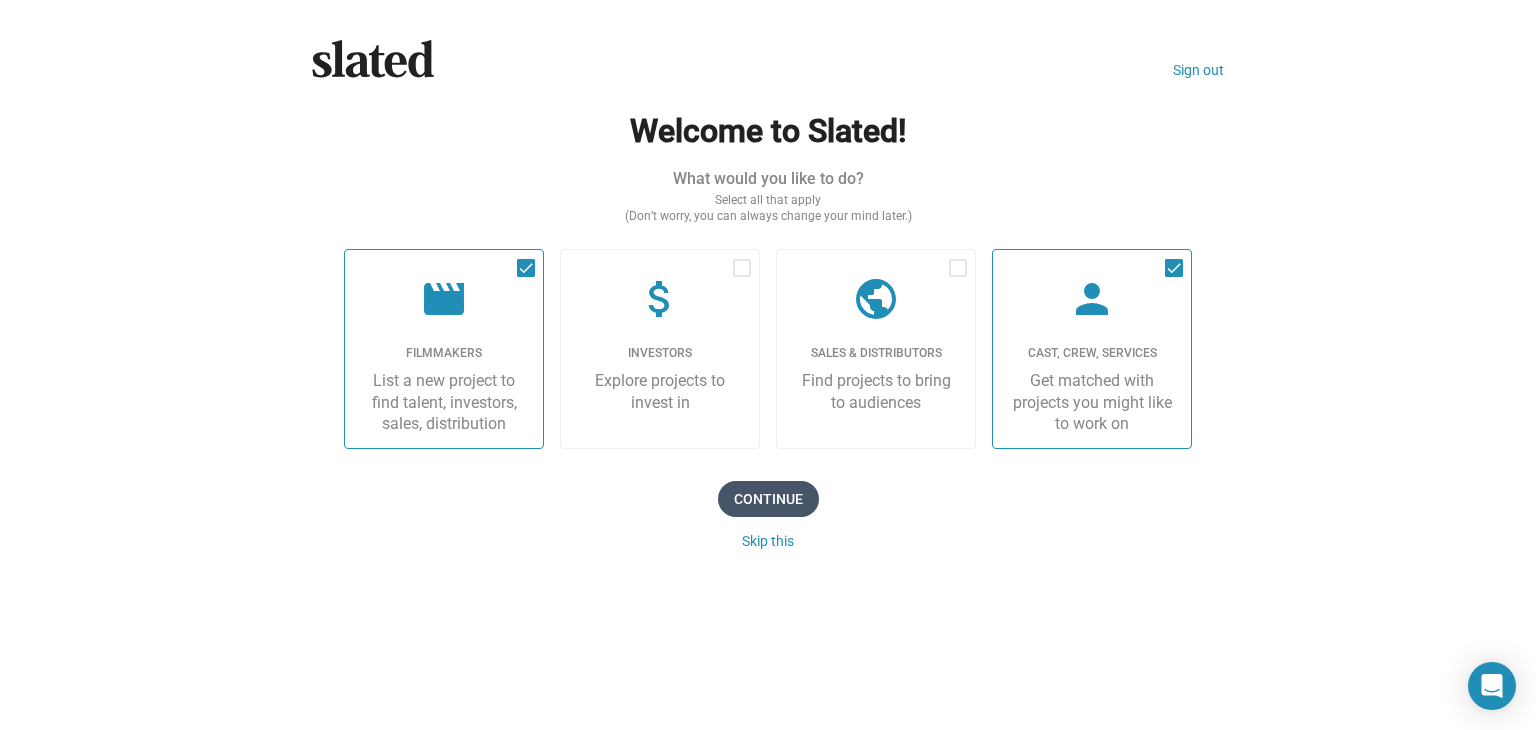 click on "Continue" 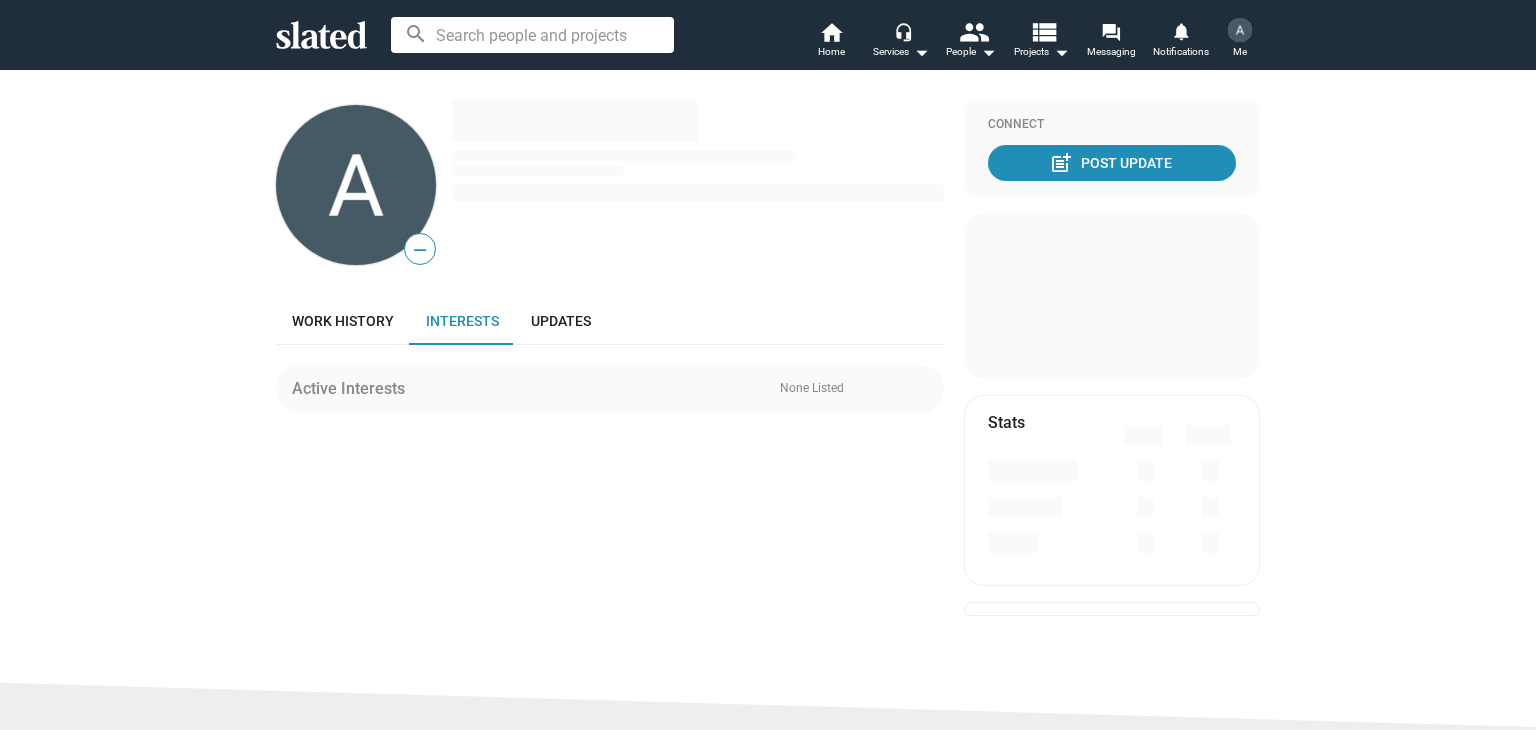 scroll, scrollTop: 0, scrollLeft: 0, axis: both 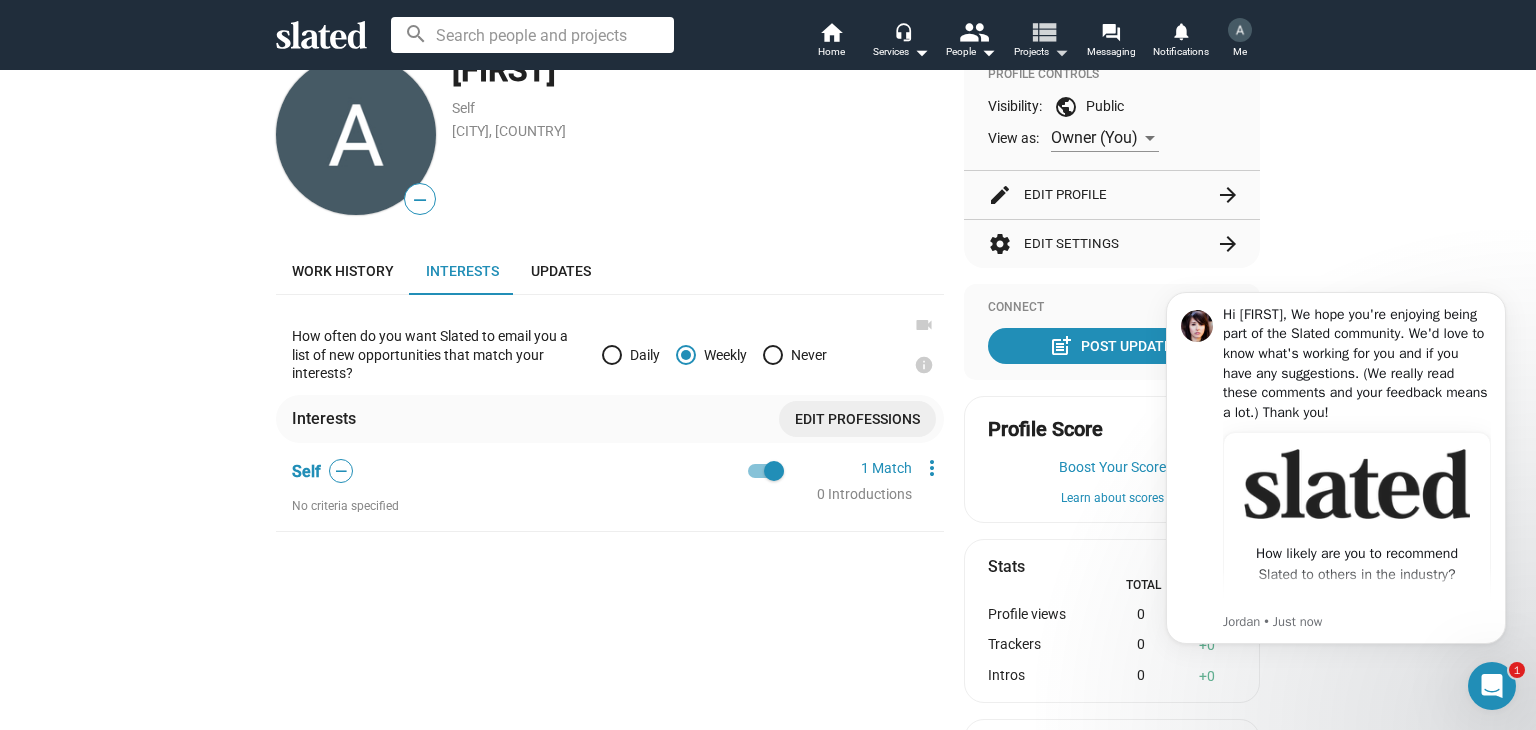 click on "arrow_drop_down" at bounding box center [1061, 52] 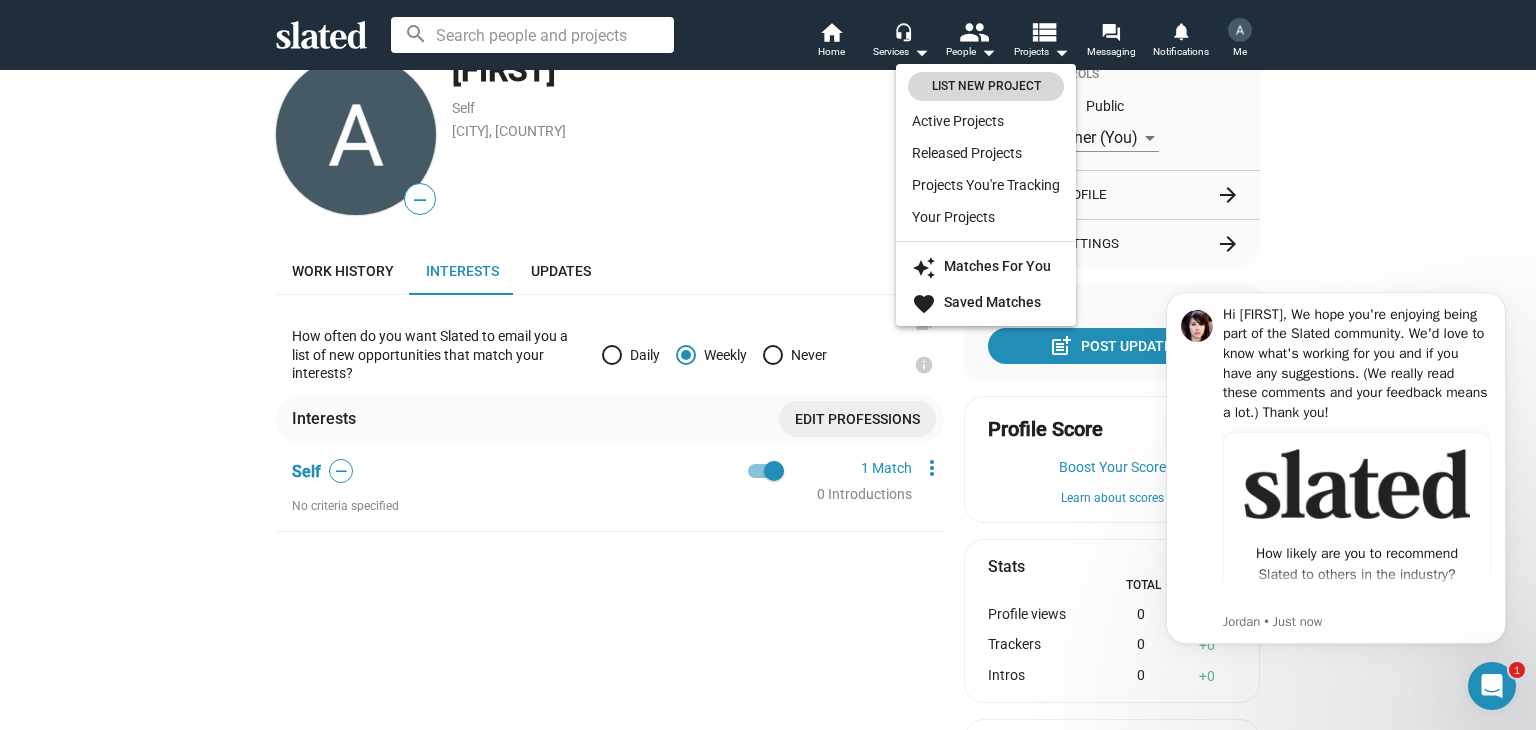 click on "List New Project" at bounding box center (986, 86) 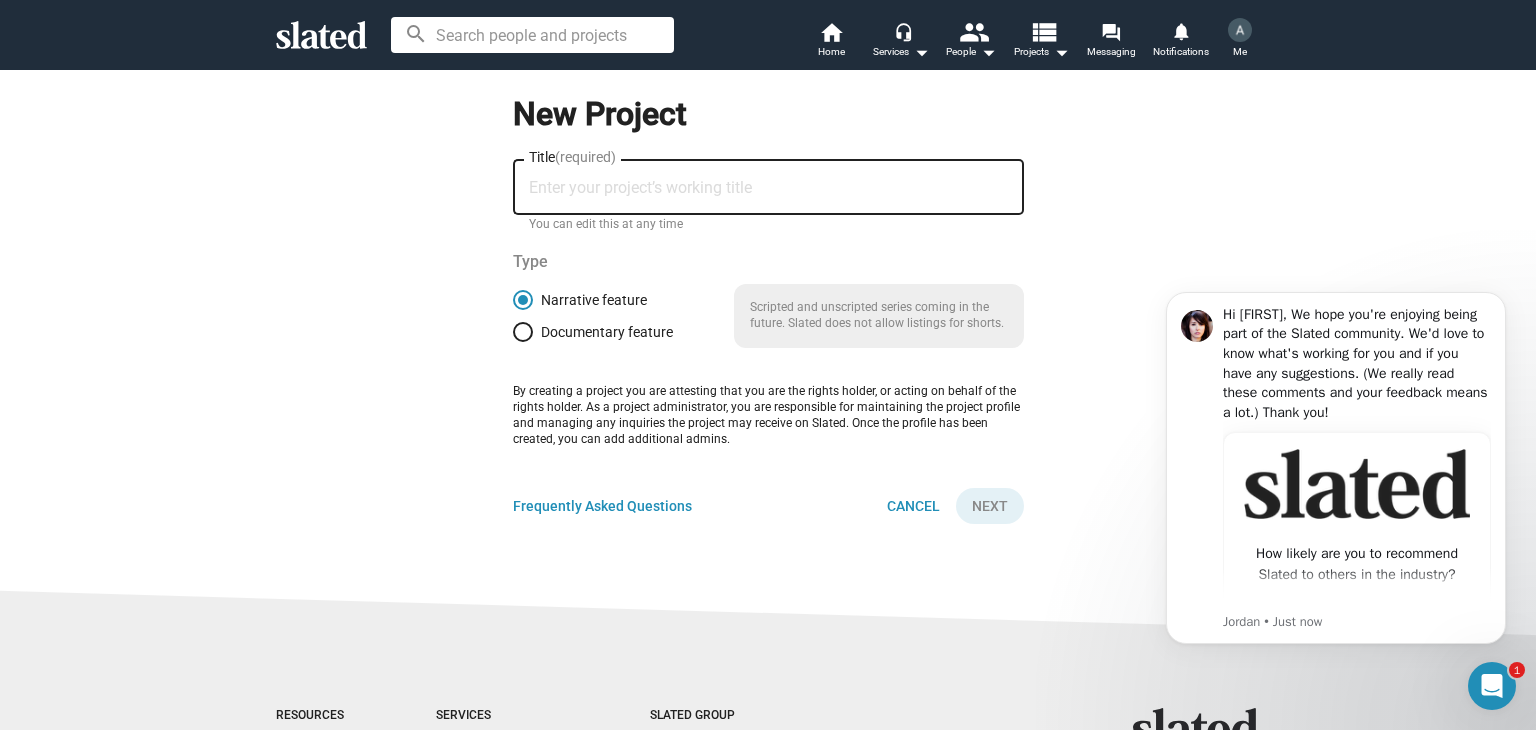click on "Title  (required)" 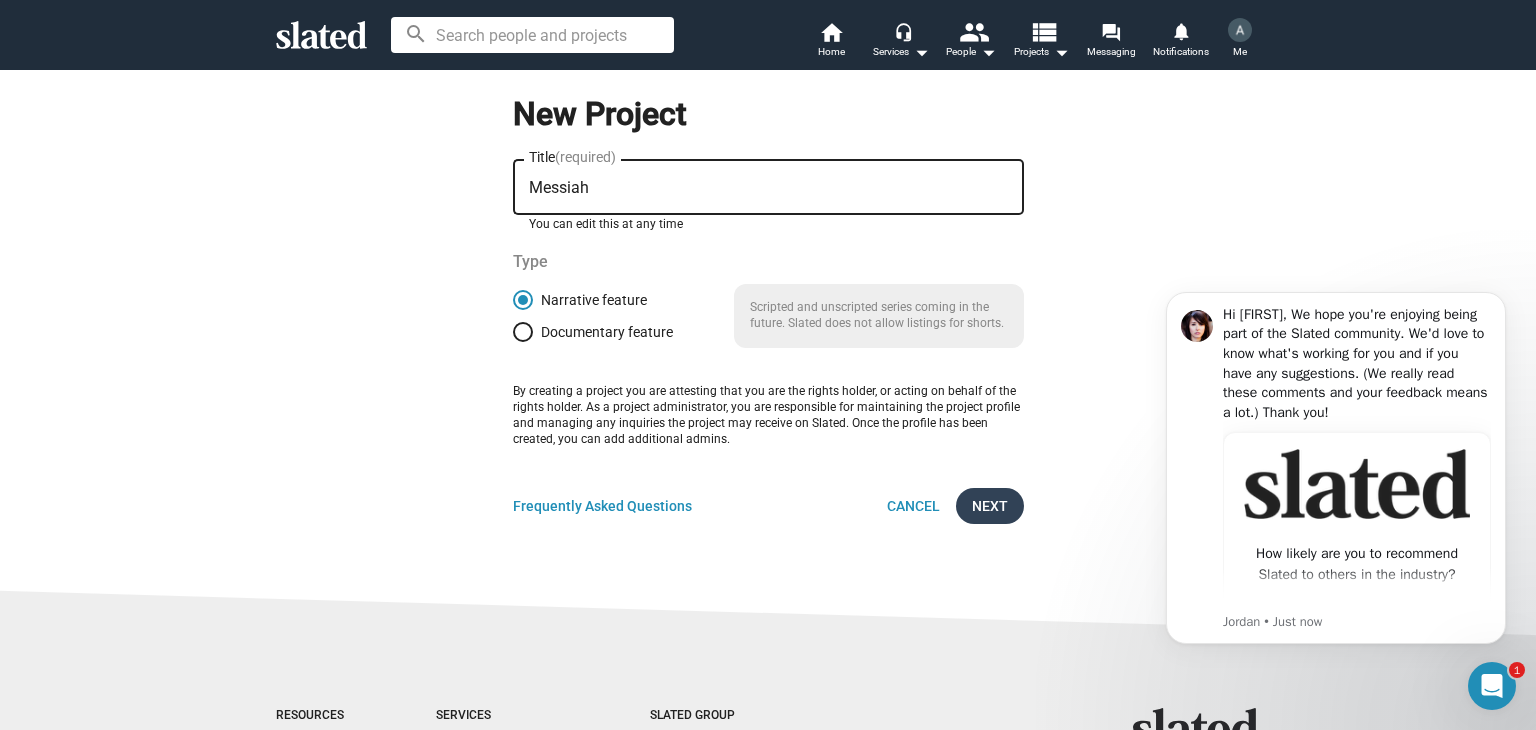 type on "Messiah" 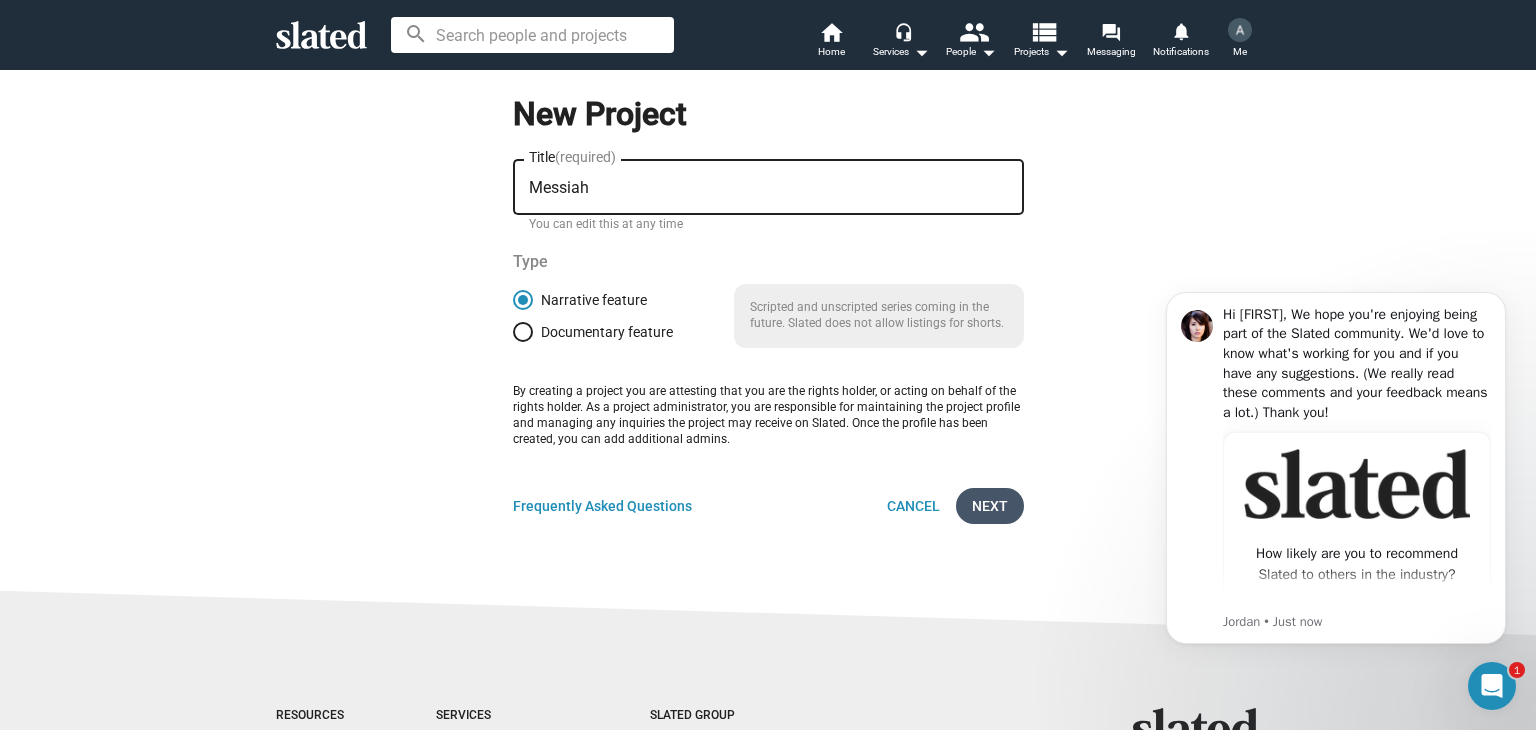 click on "Next" 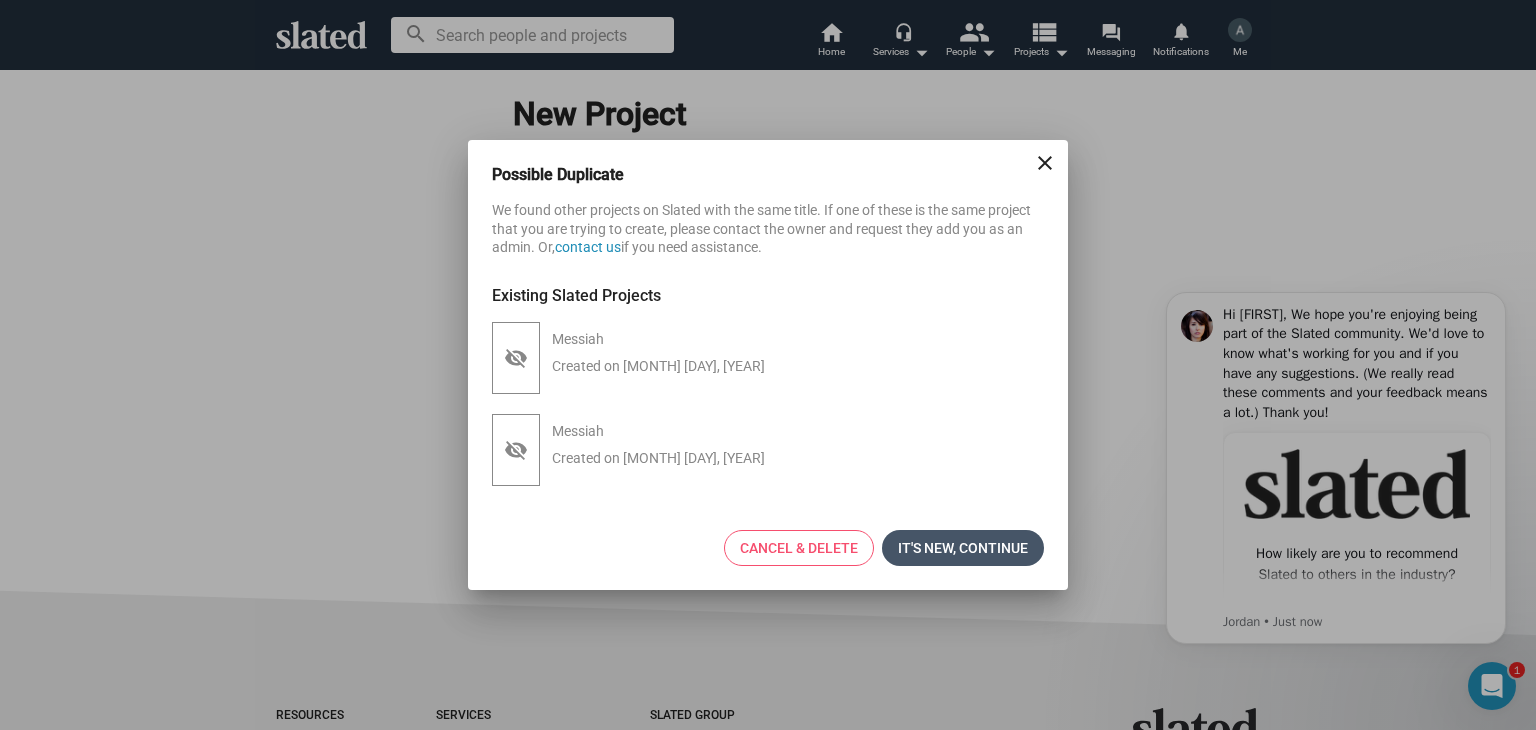 click on "It's new, continue" at bounding box center (963, 548) 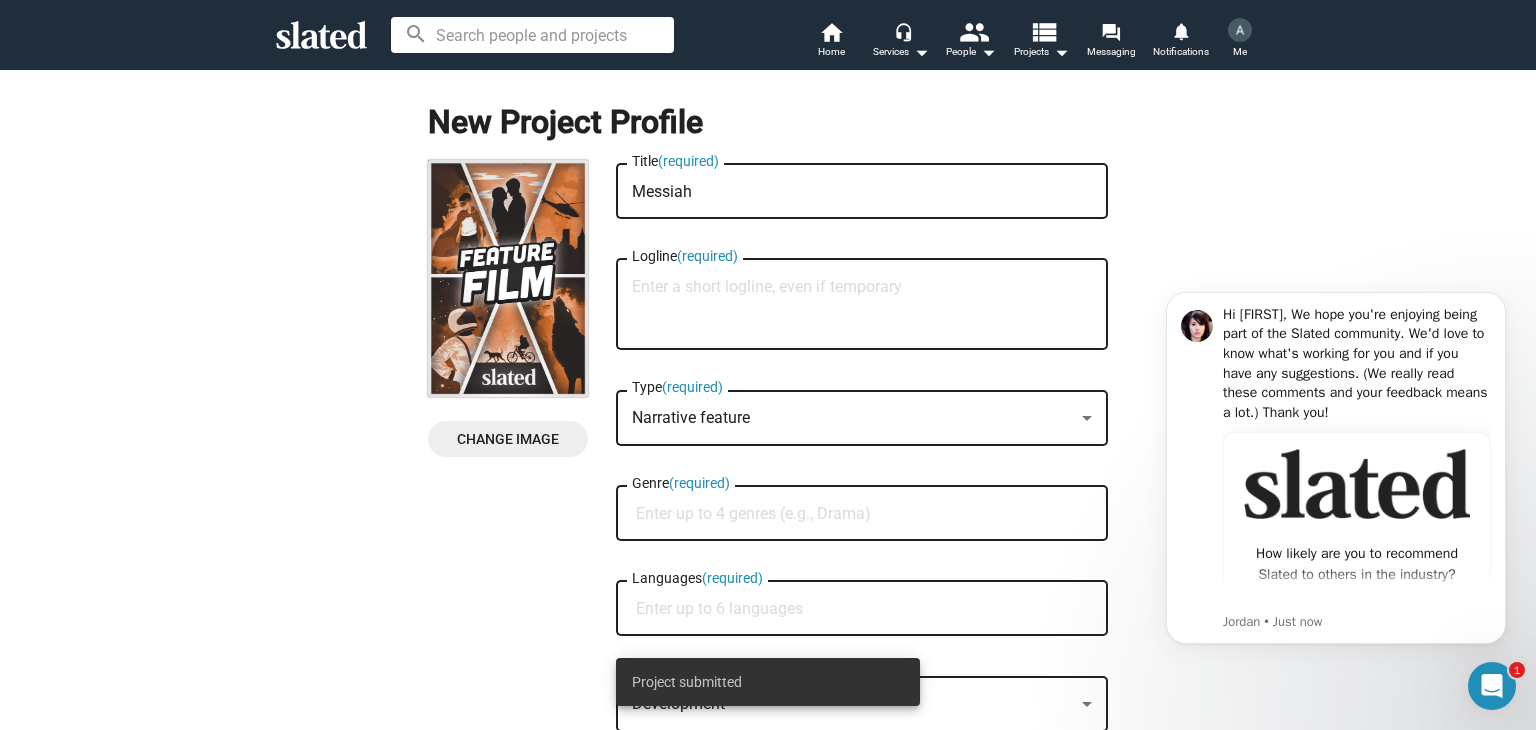 click on "Change Image" 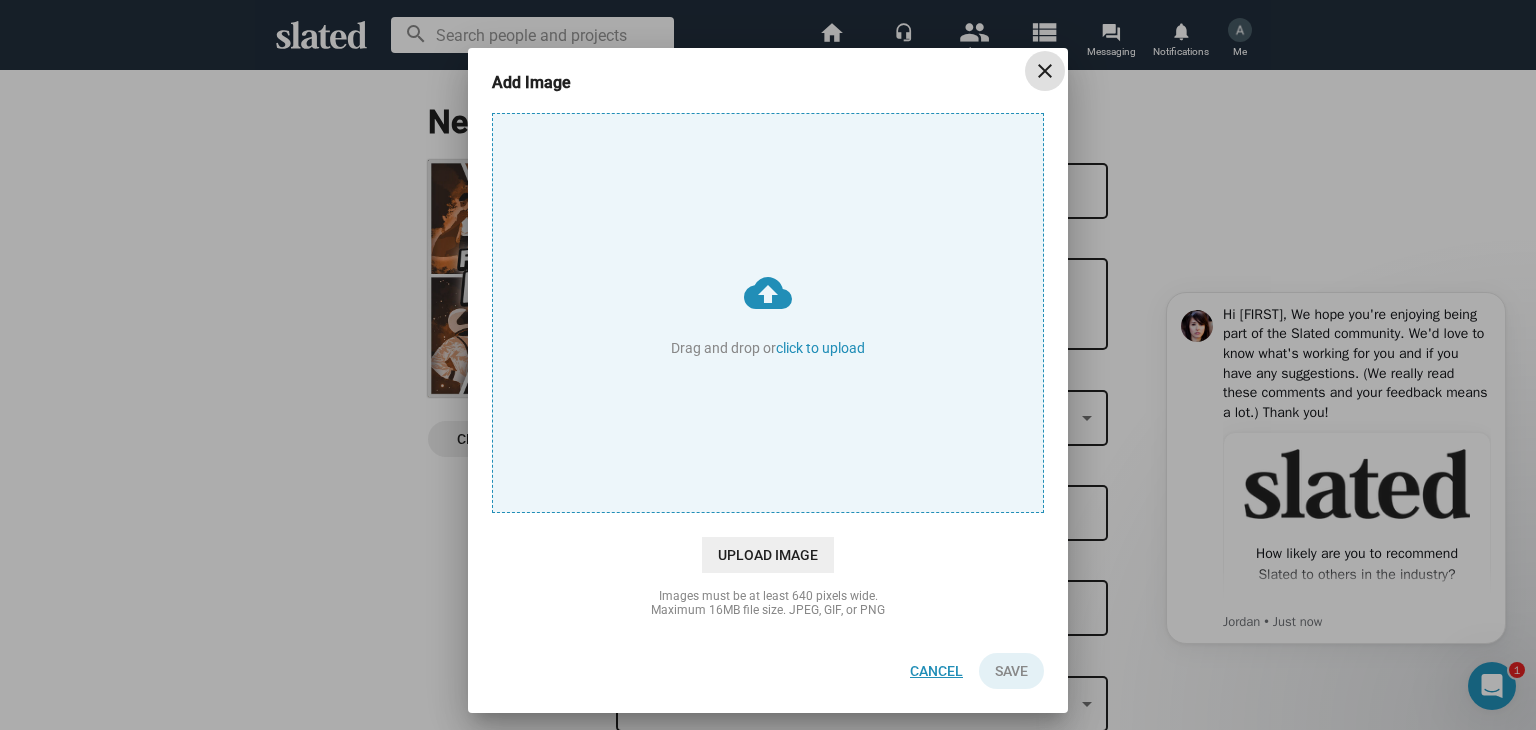 click on "Cancel" 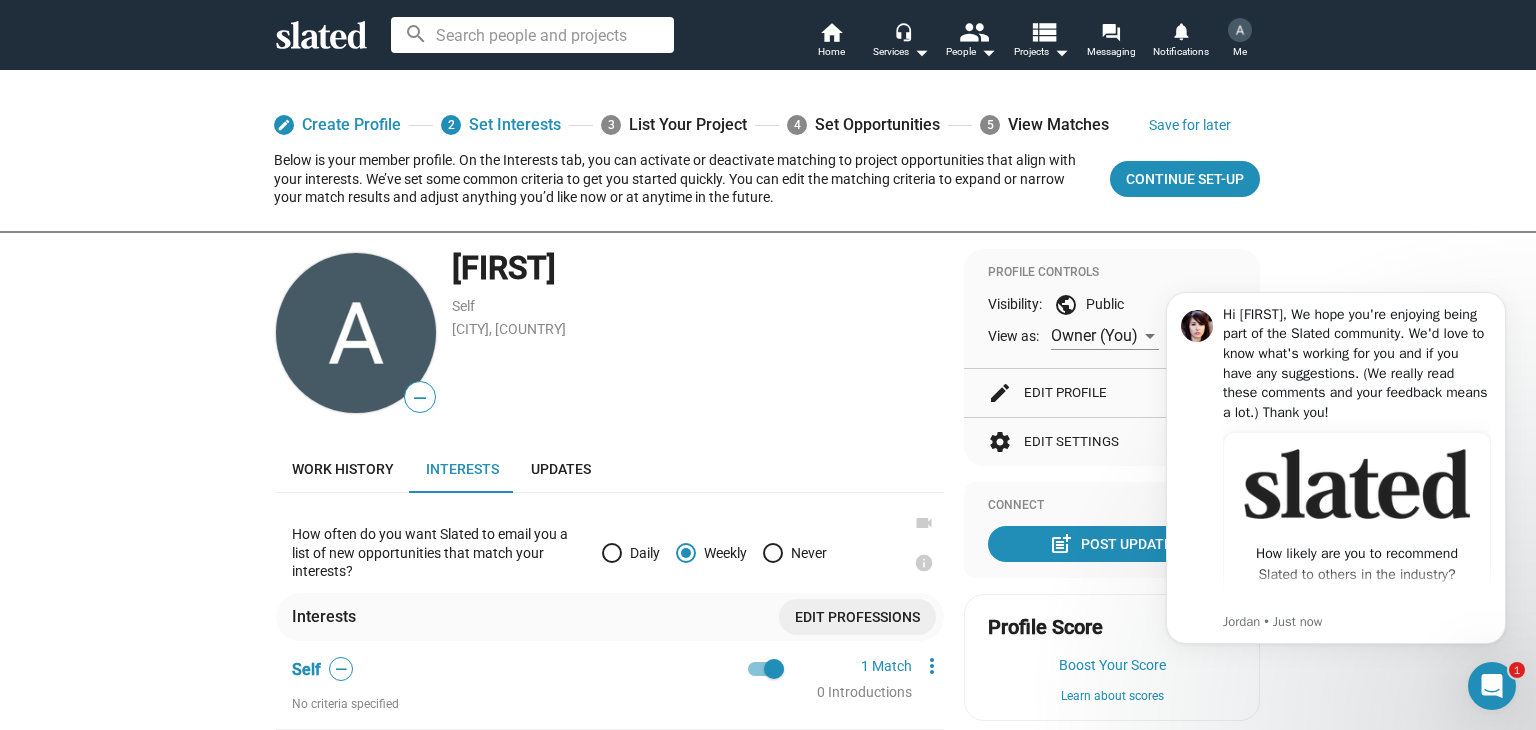 scroll, scrollTop: 0, scrollLeft: 0, axis: both 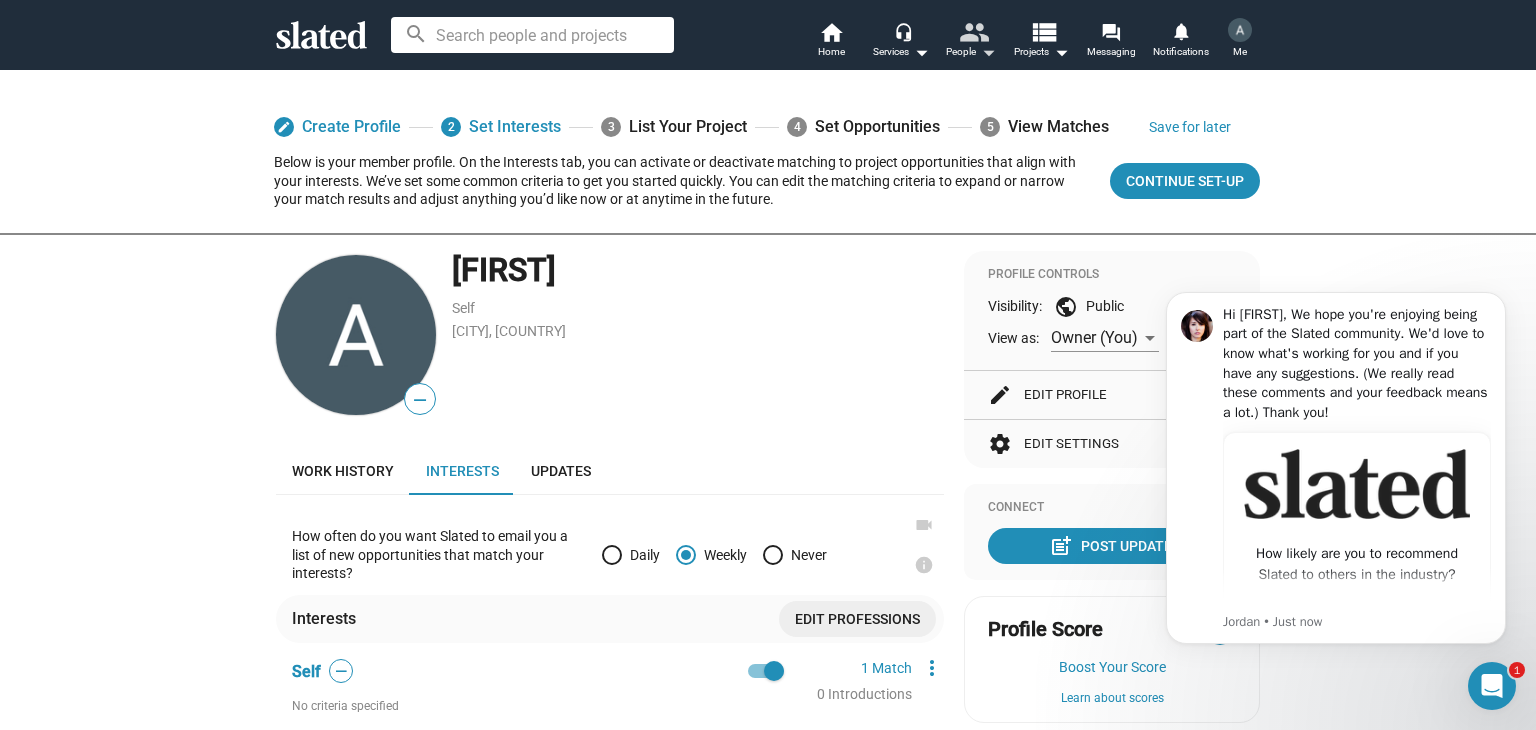 click on "people  People  arrow_drop_down" at bounding box center [971, 42] 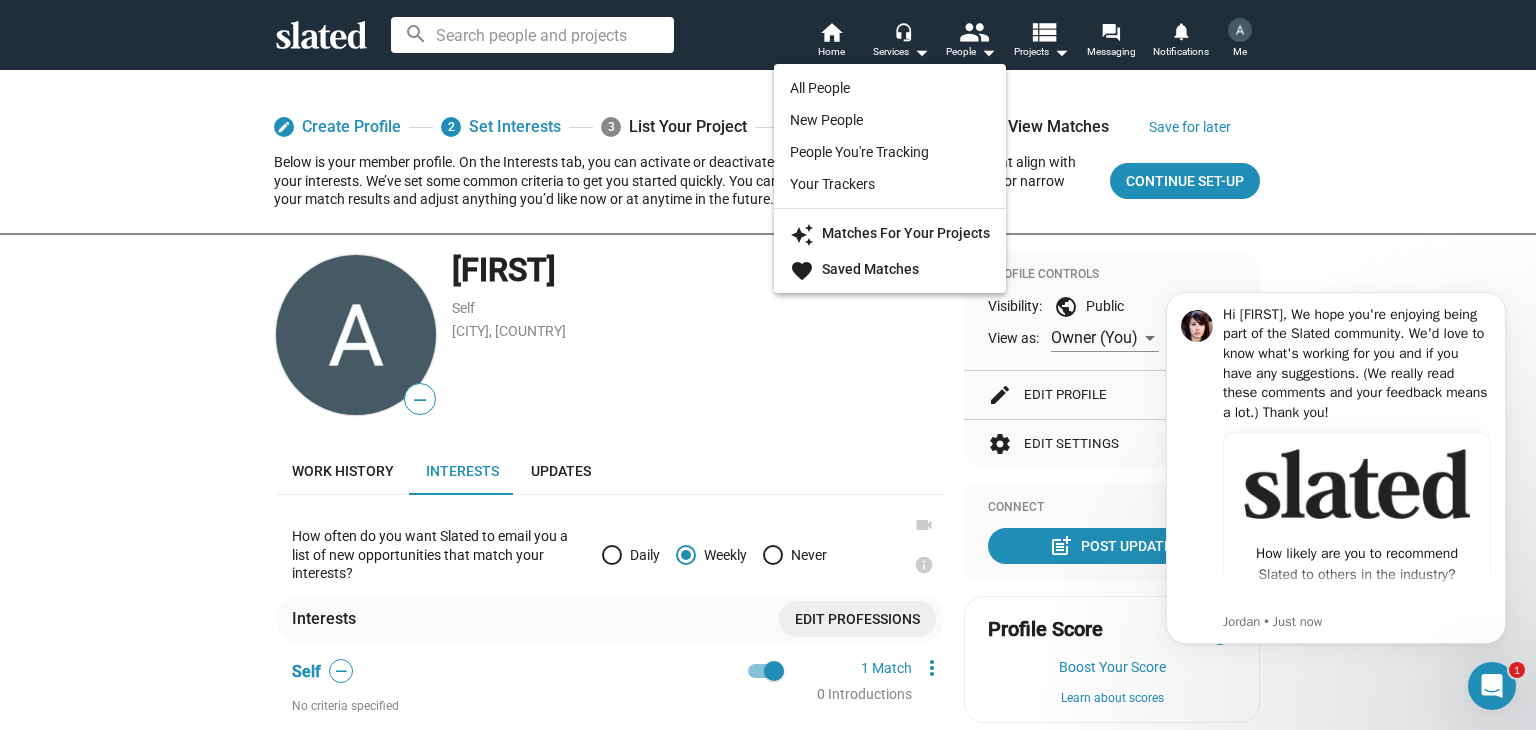 click at bounding box center [768, 365] 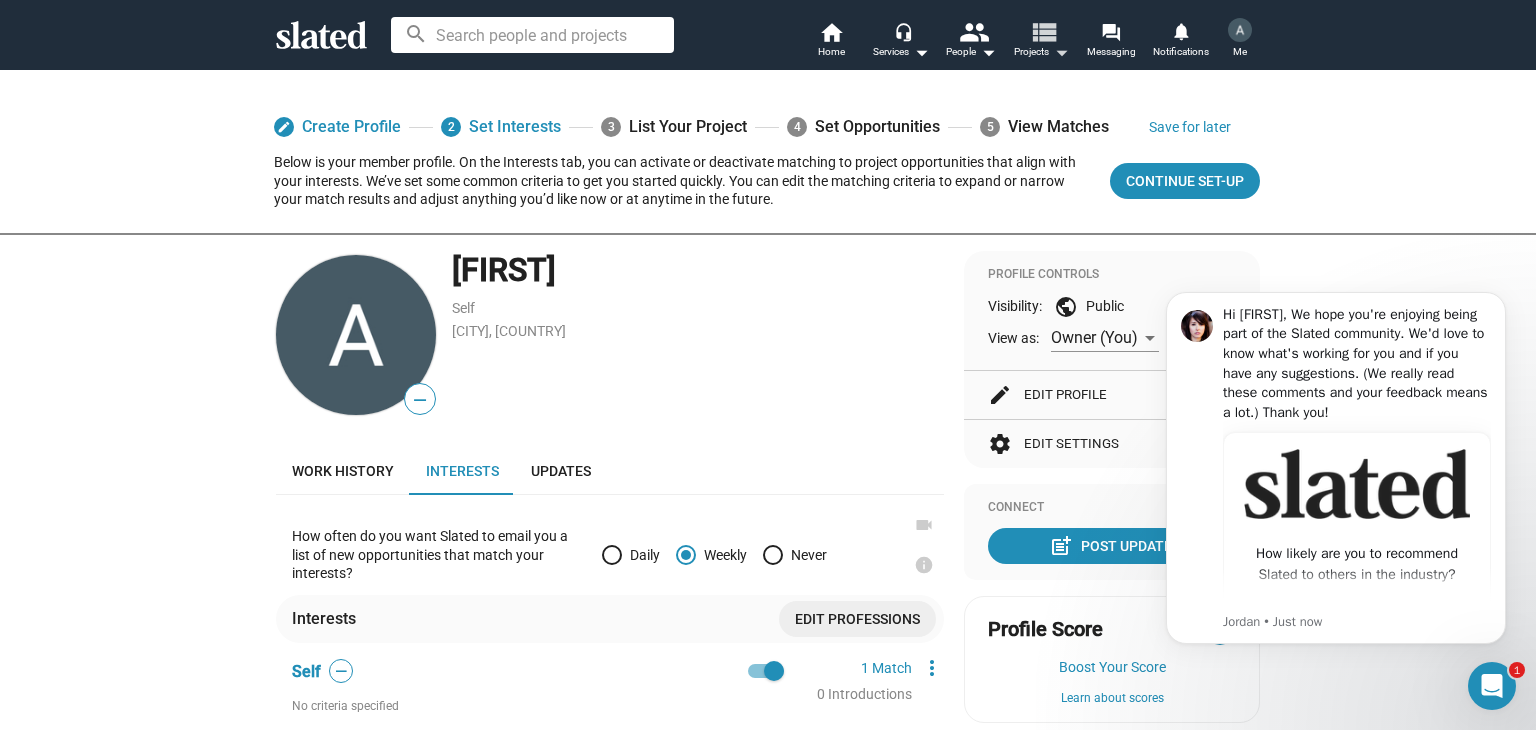 click on "view_list" at bounding box center (1043, 31) 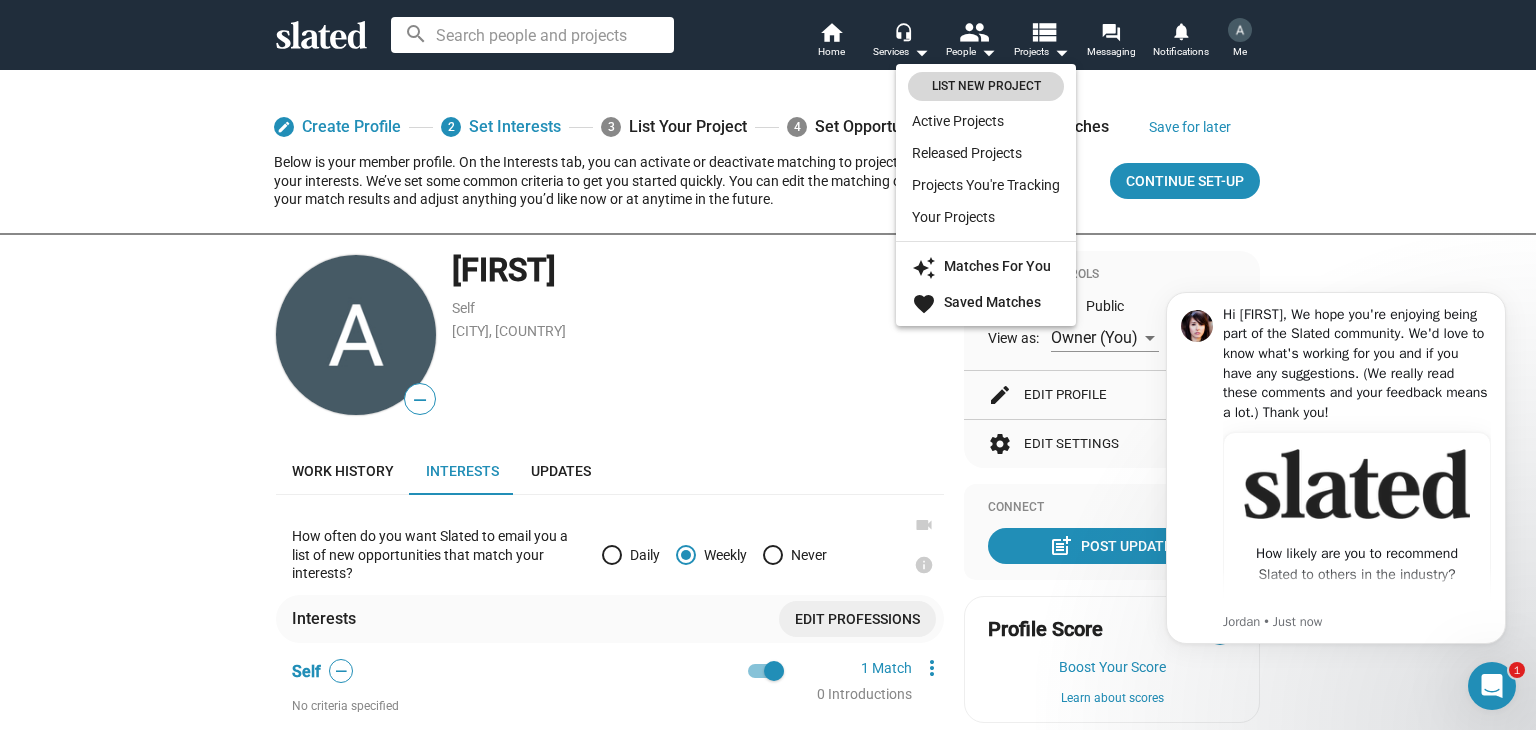 click on "List New Project" at bounding box center (986, 86) 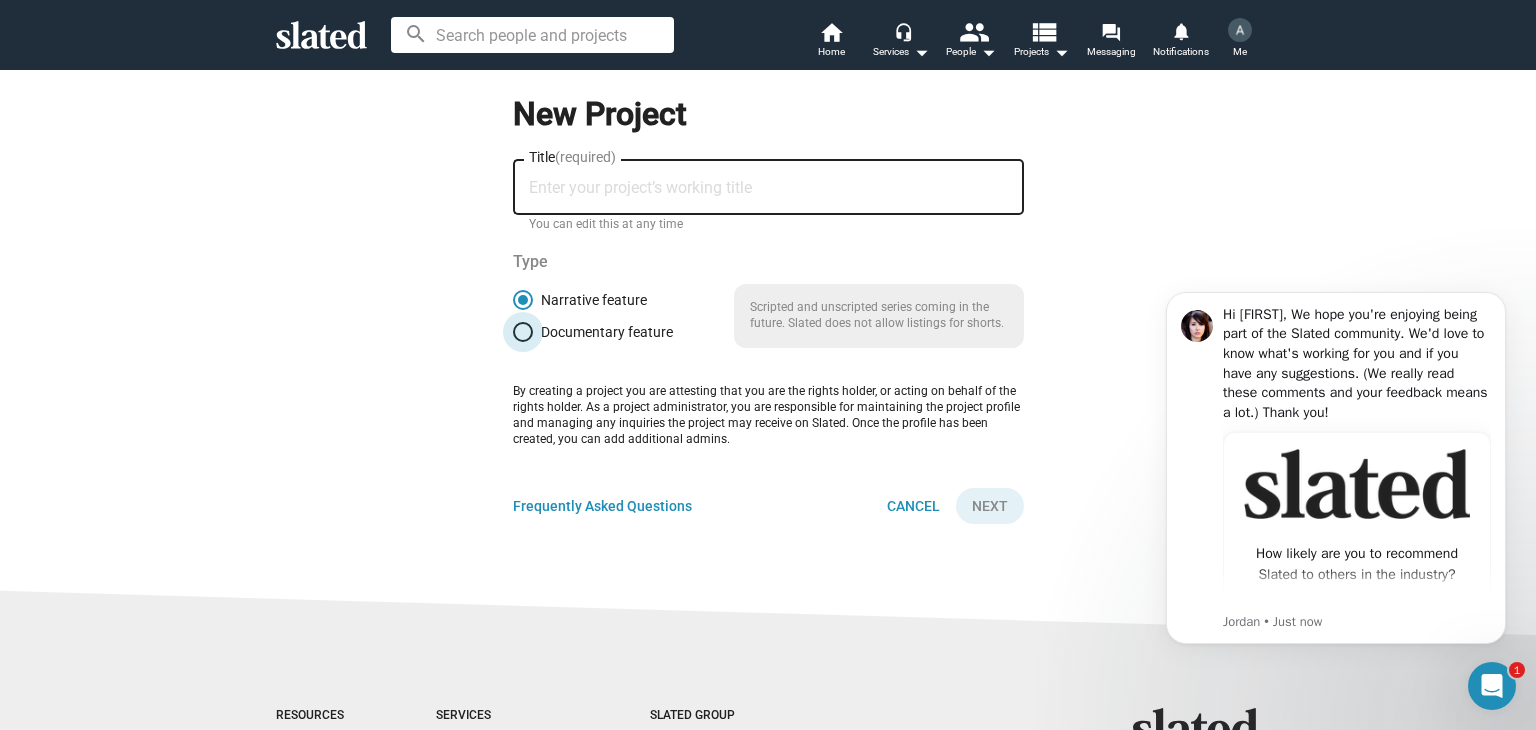 click on "Documentary feature" at bounding box center [603, 332] 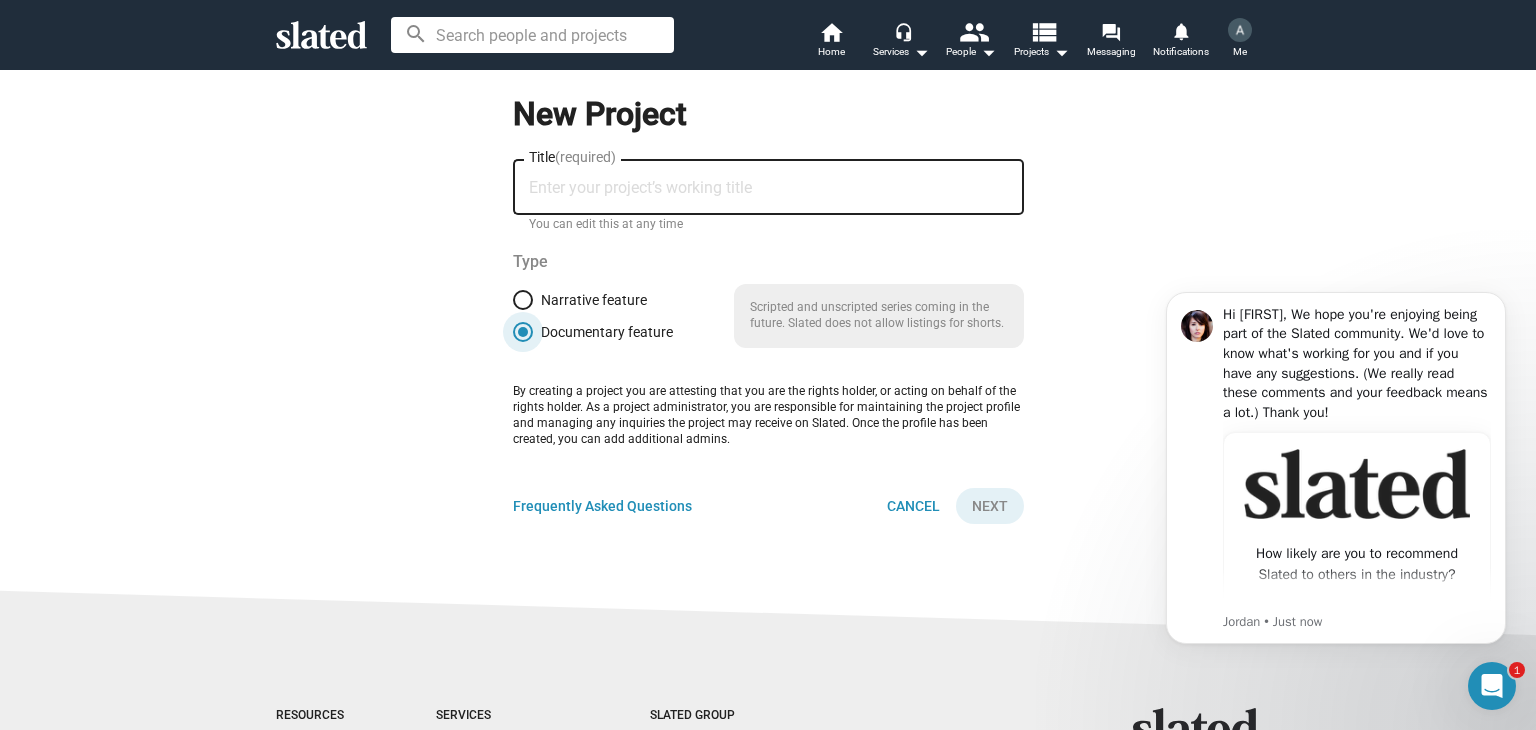click at bounding box center (1240, 30) 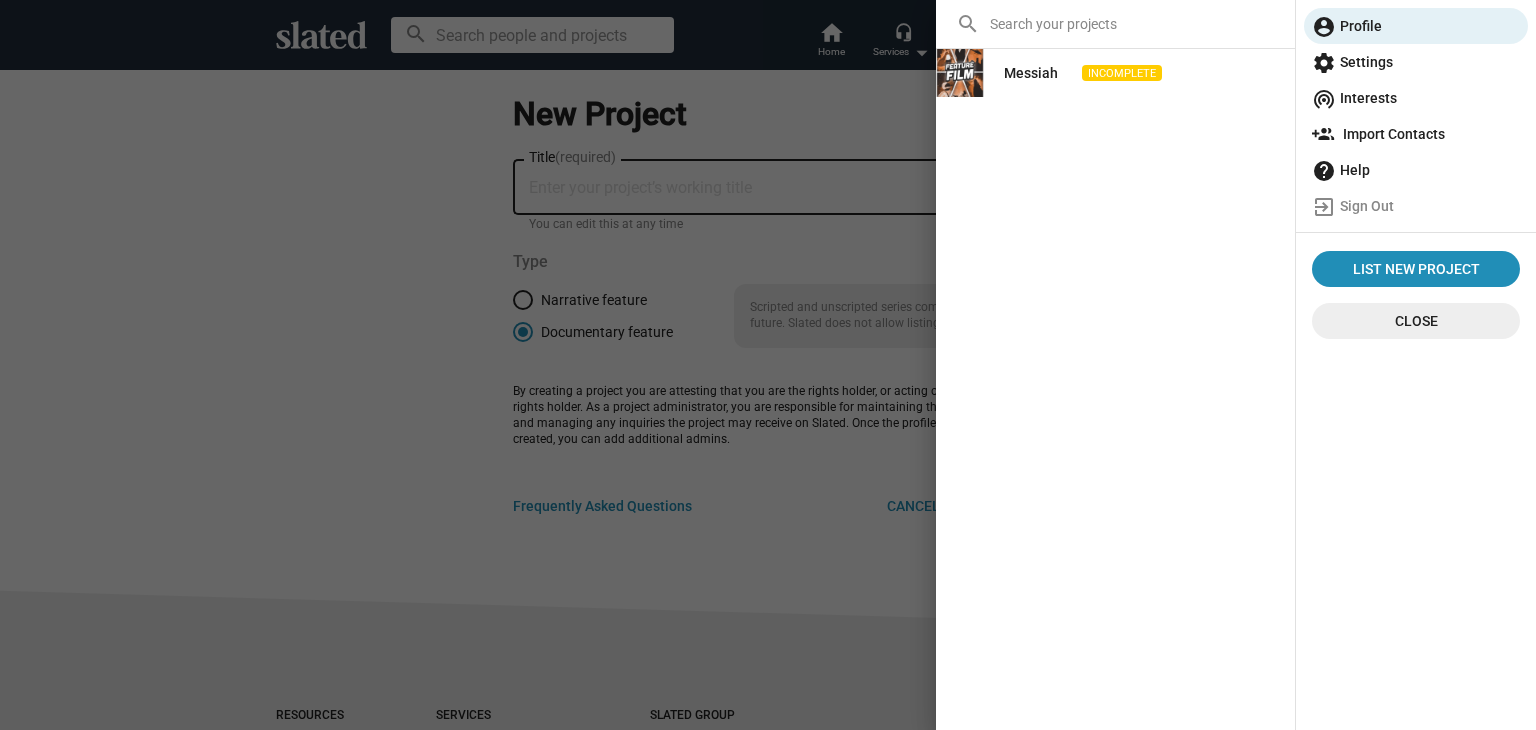 click on "Messiah" 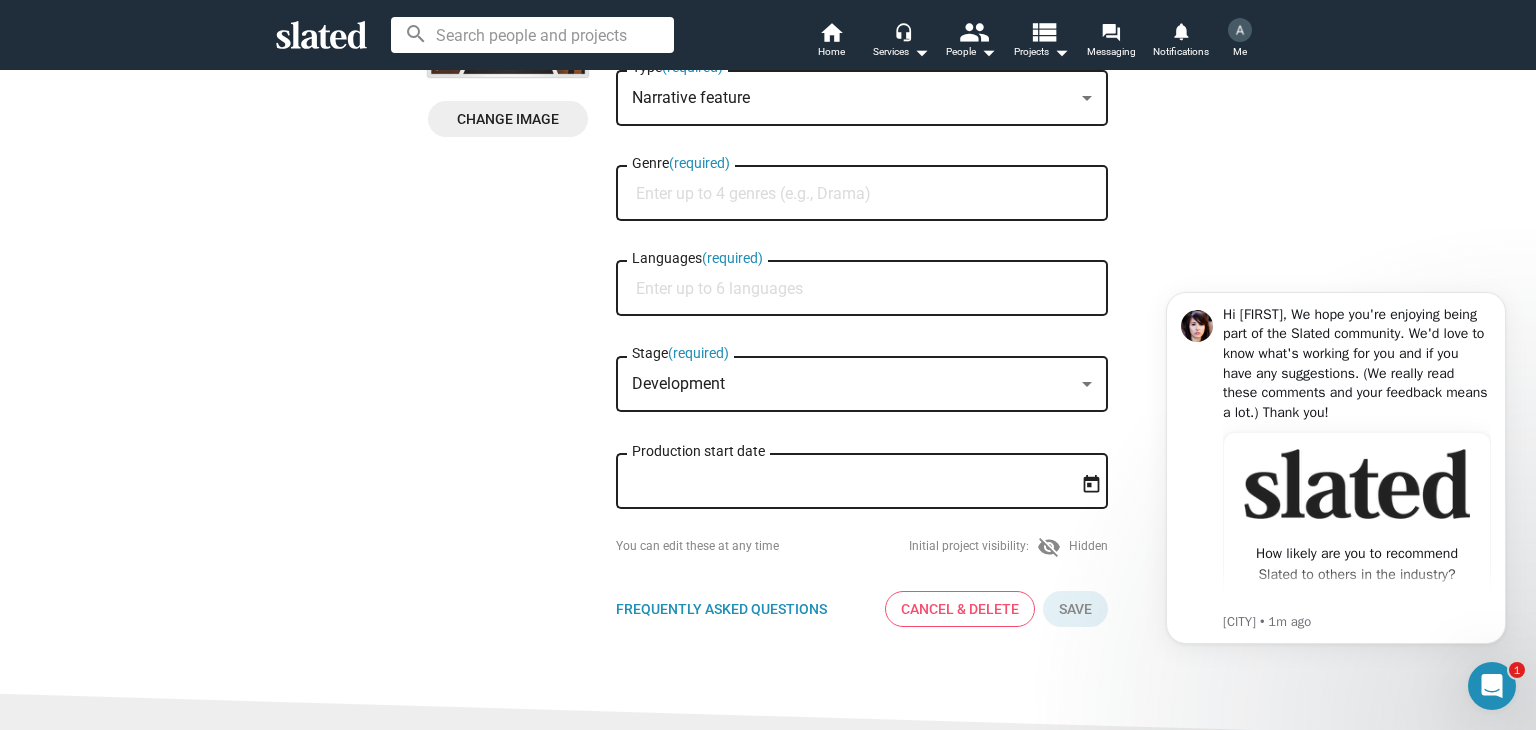 scroll, scrollTop: 300, scrollLeft: 0, axis: vertical 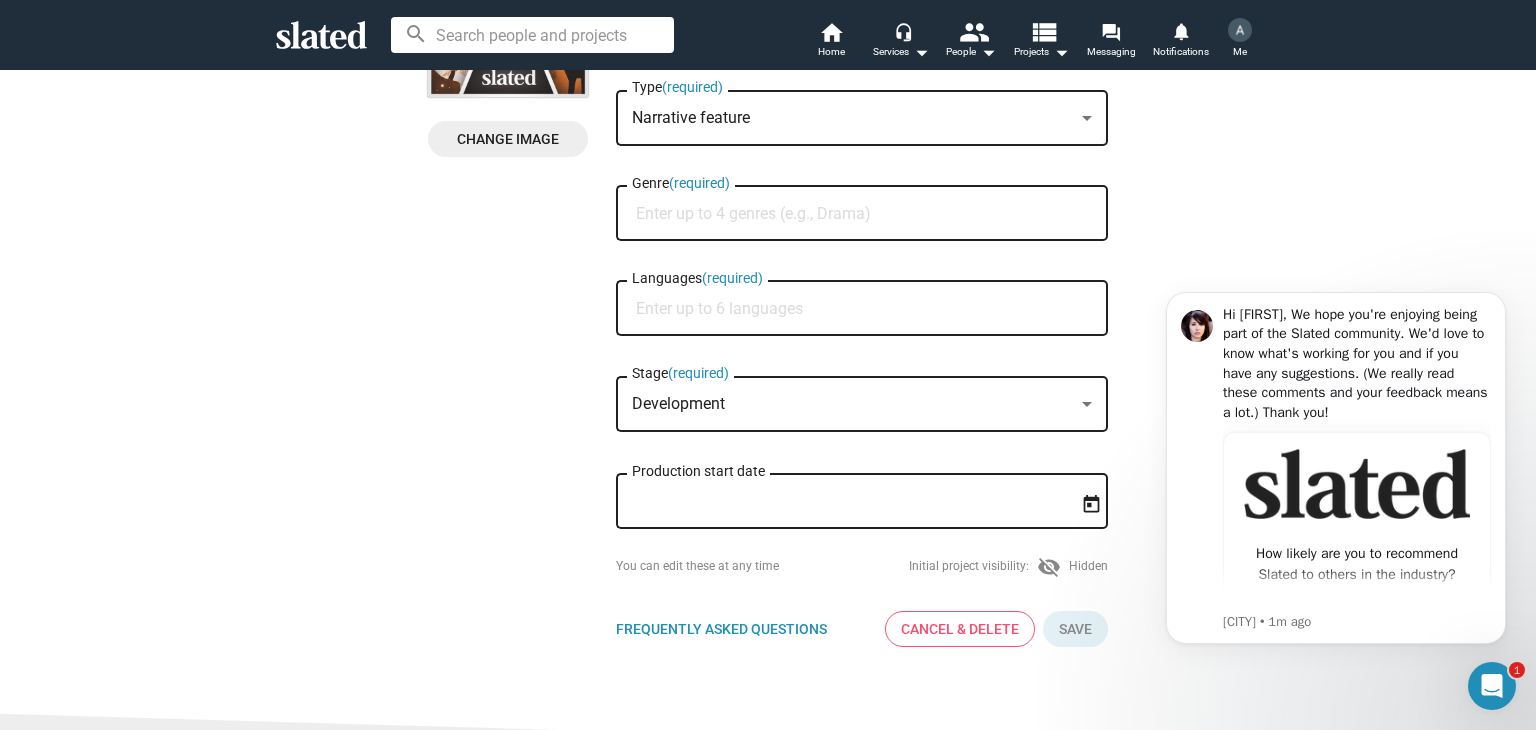 click on "Development Stage  (required)" 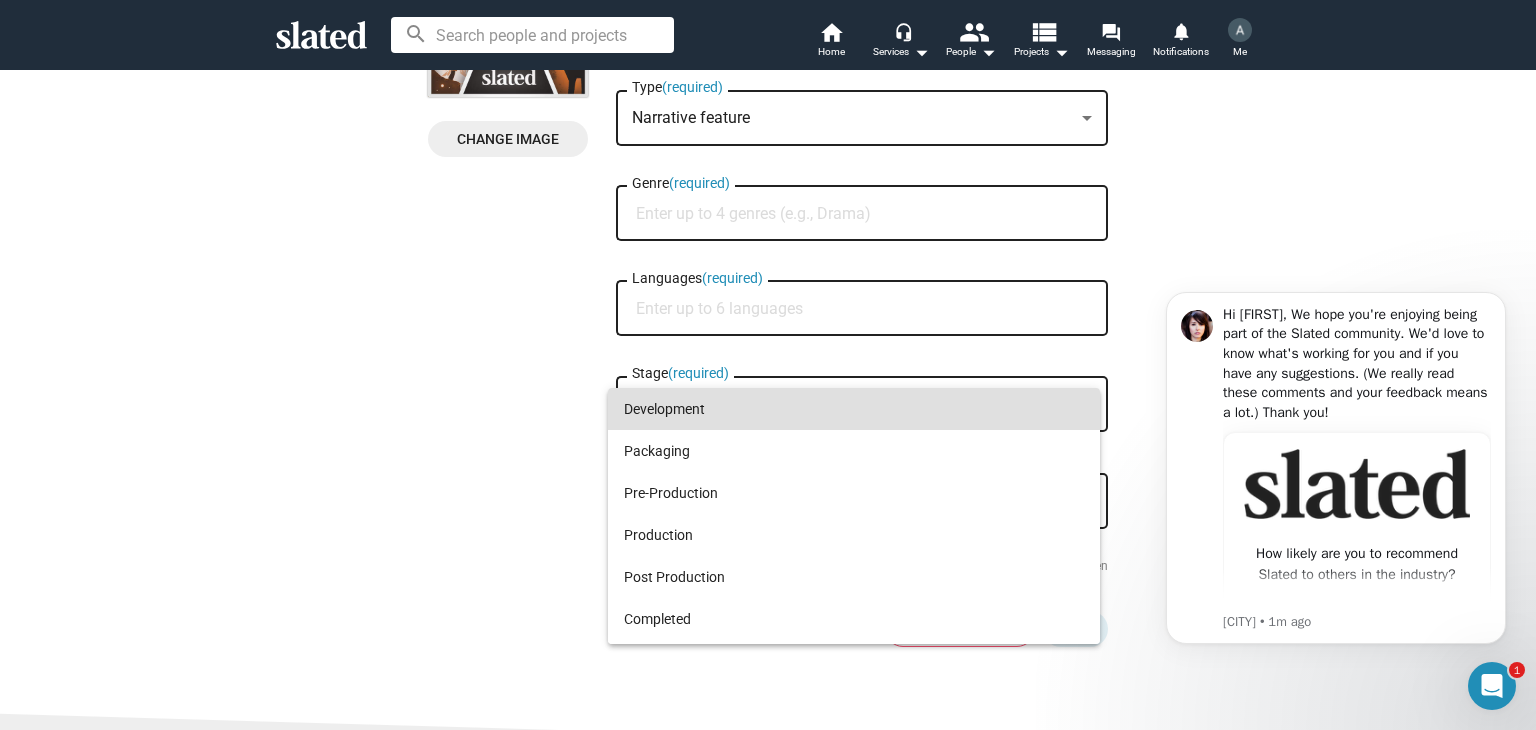click at bounding box center [768, 365] 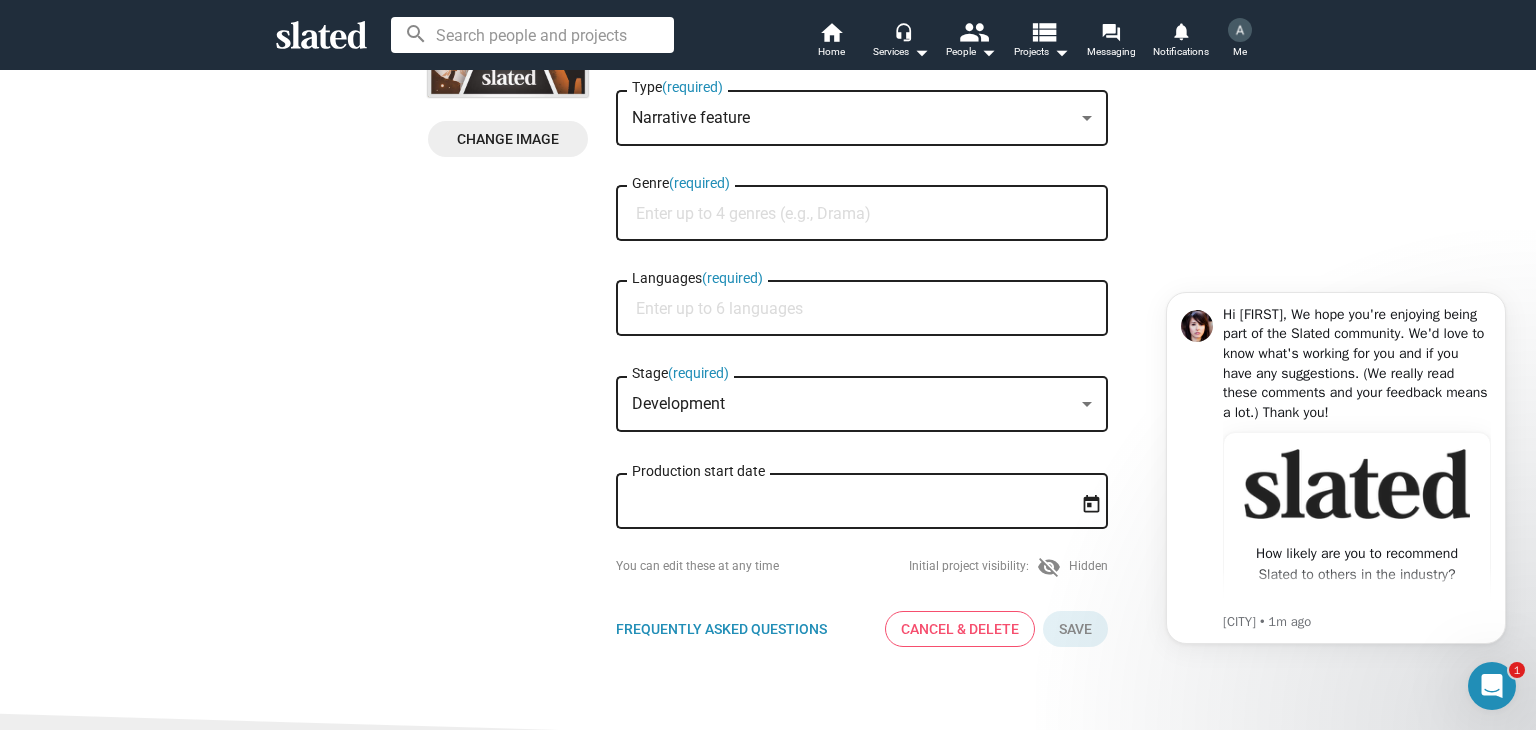 click on "Development" at bounding box center (853, 404) 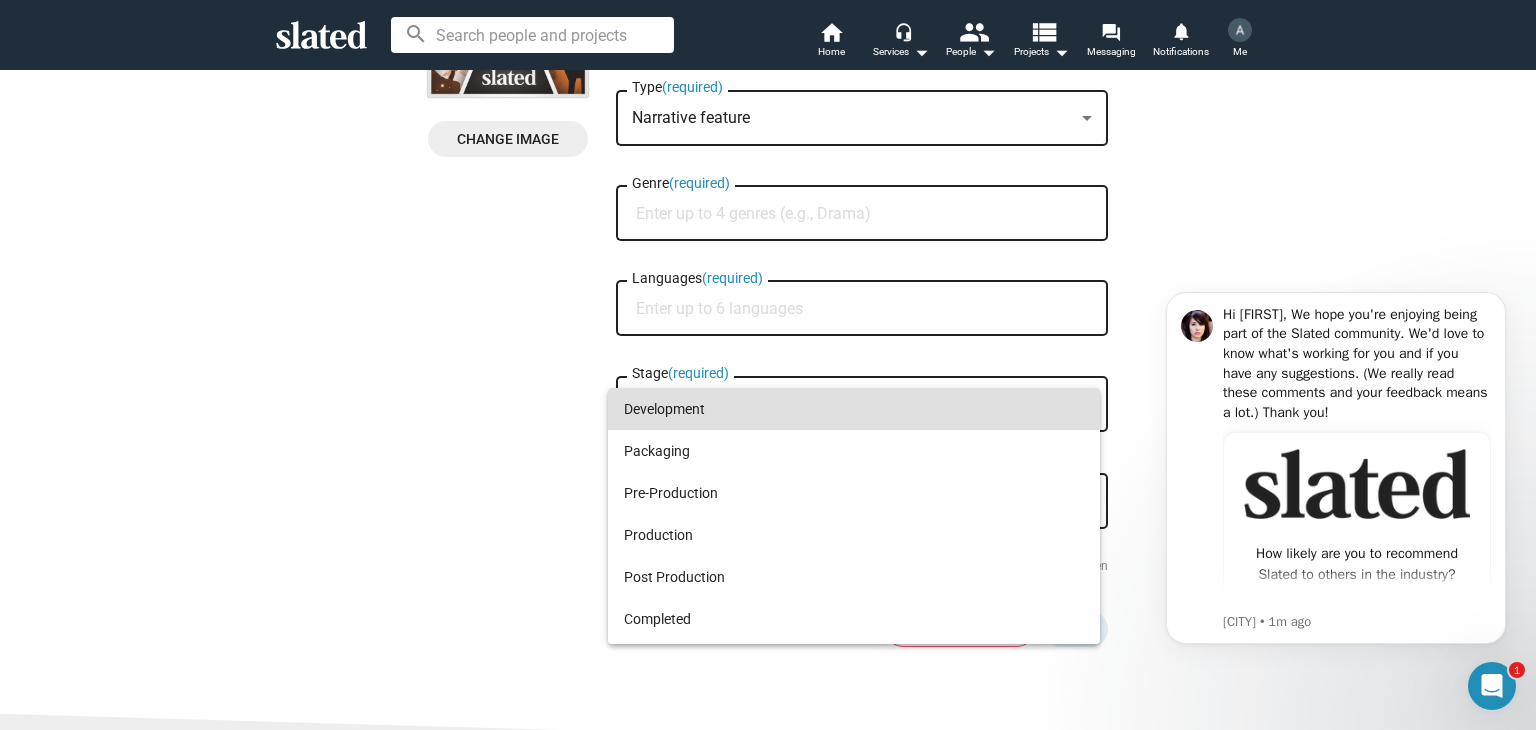click at bounding box center (768, 365) 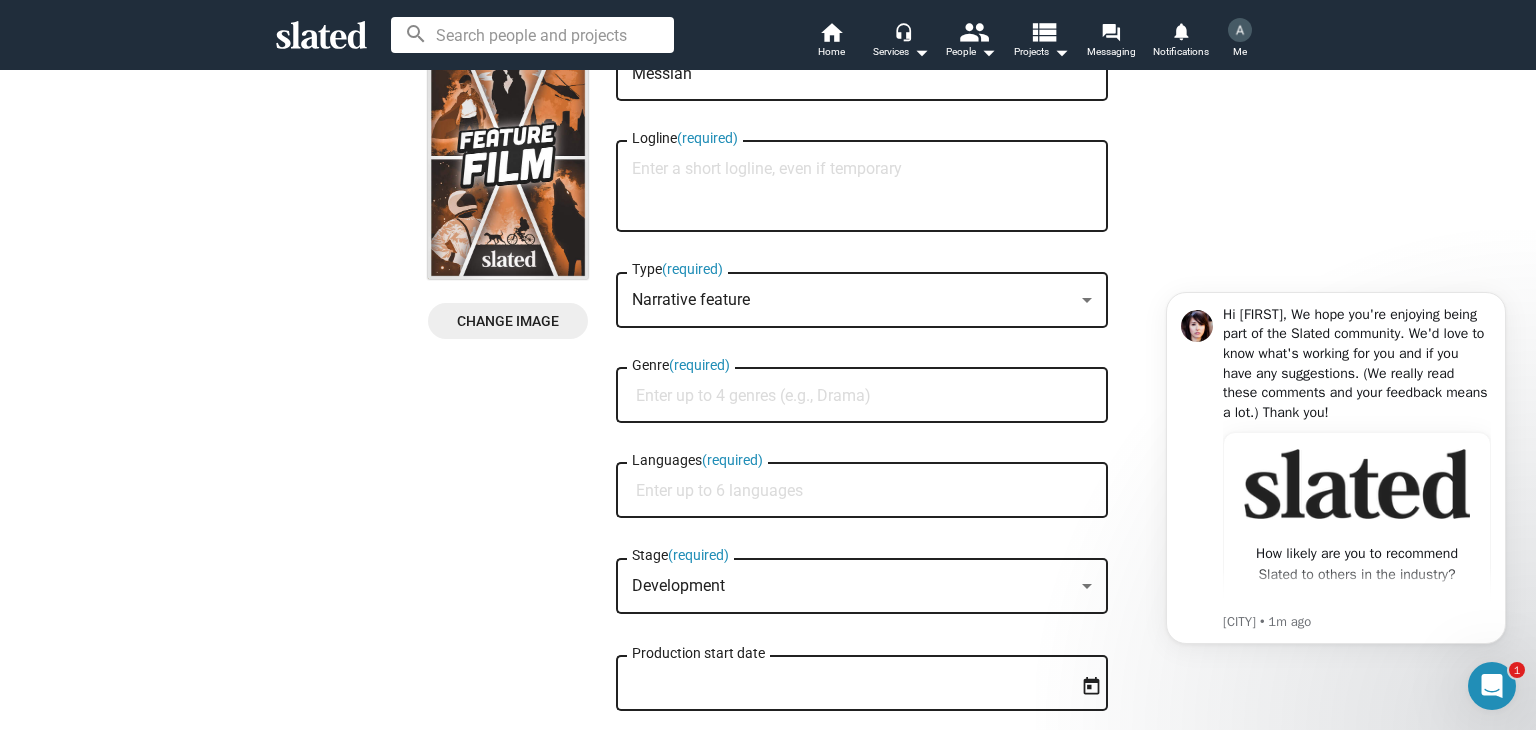 scroll, scrollTop: 100, scrollLeft: 0, axis: vertical 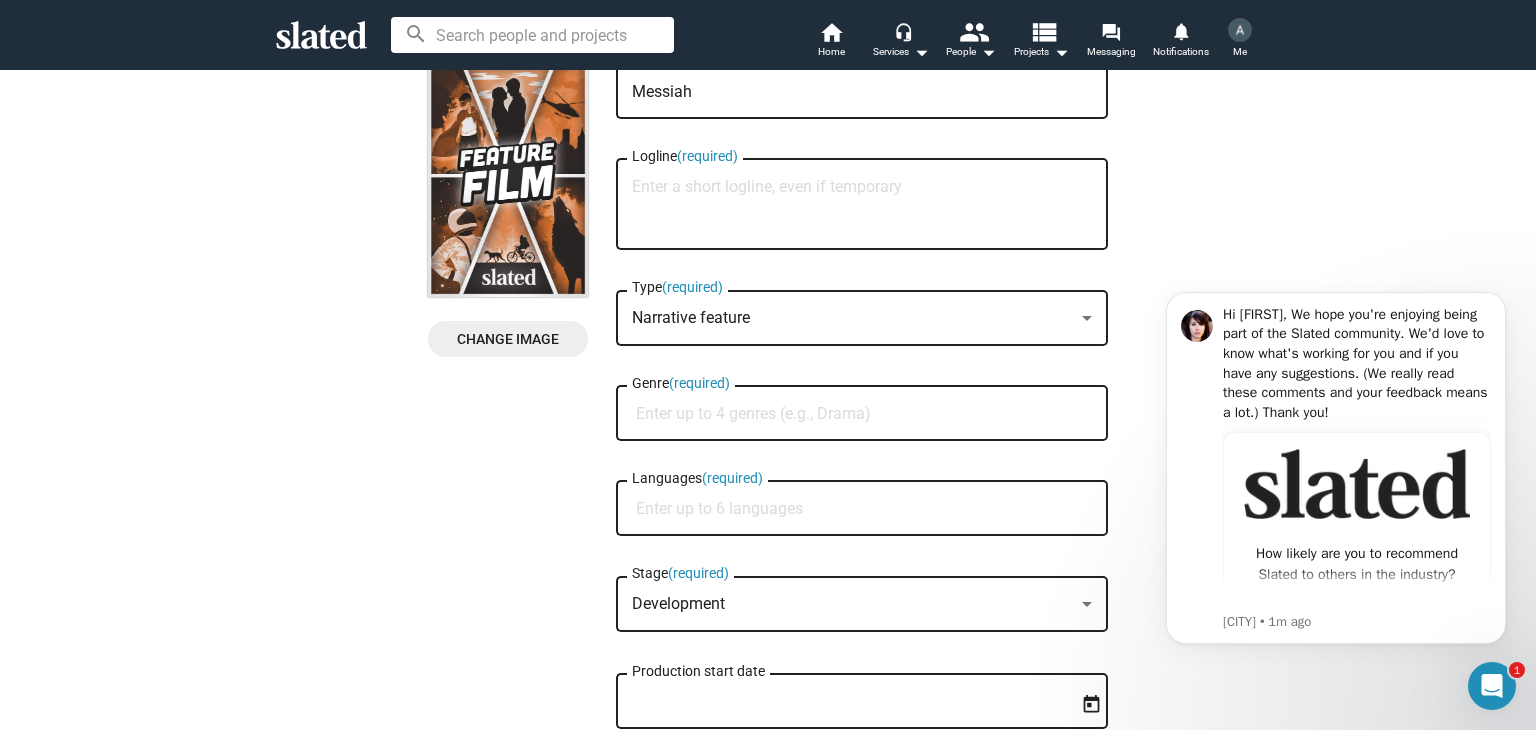 click on "Narrative feature" at bounding box center [853, 318] 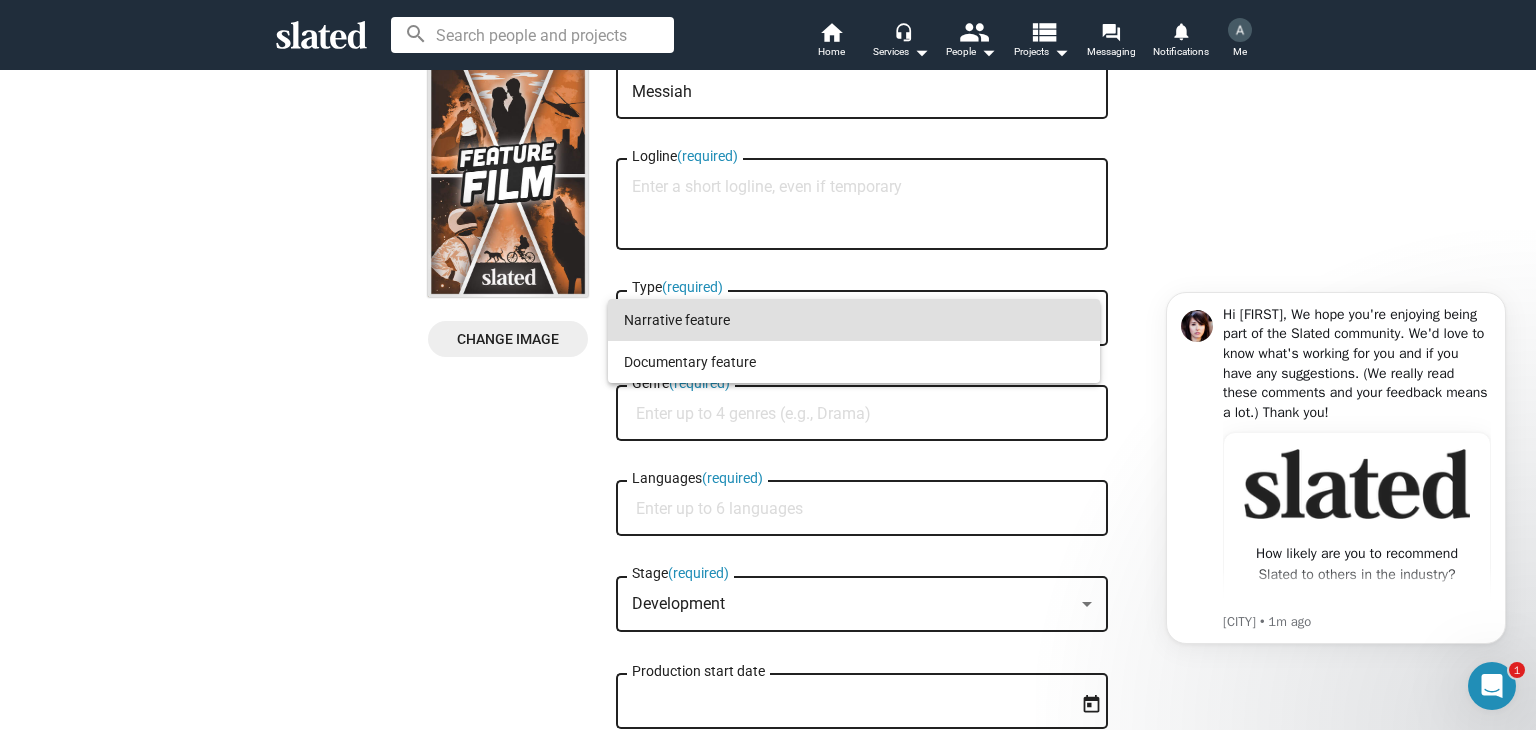 click at bounding box center (768, 365) 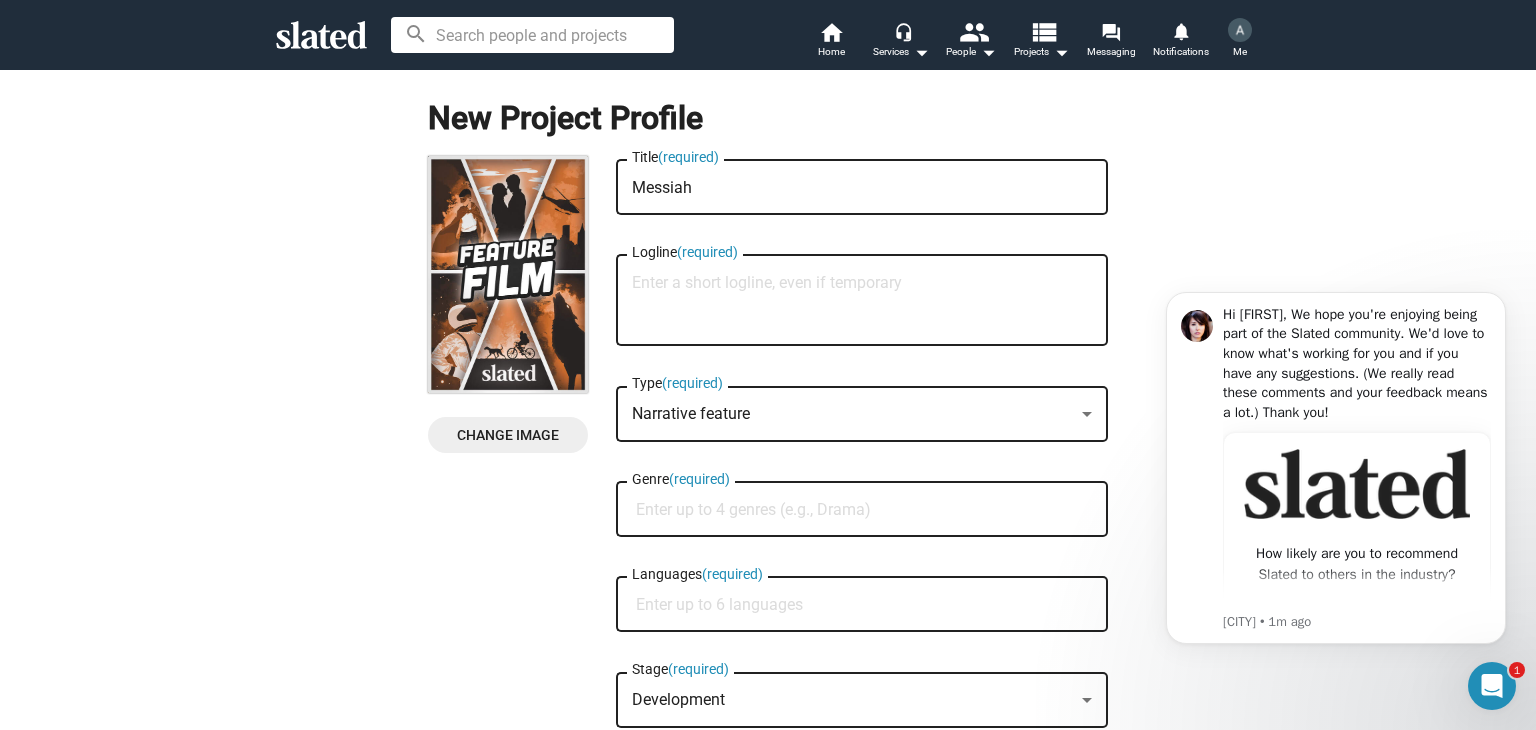 scroll, scrollTop: 0, scrollLeft: 0, axis: both 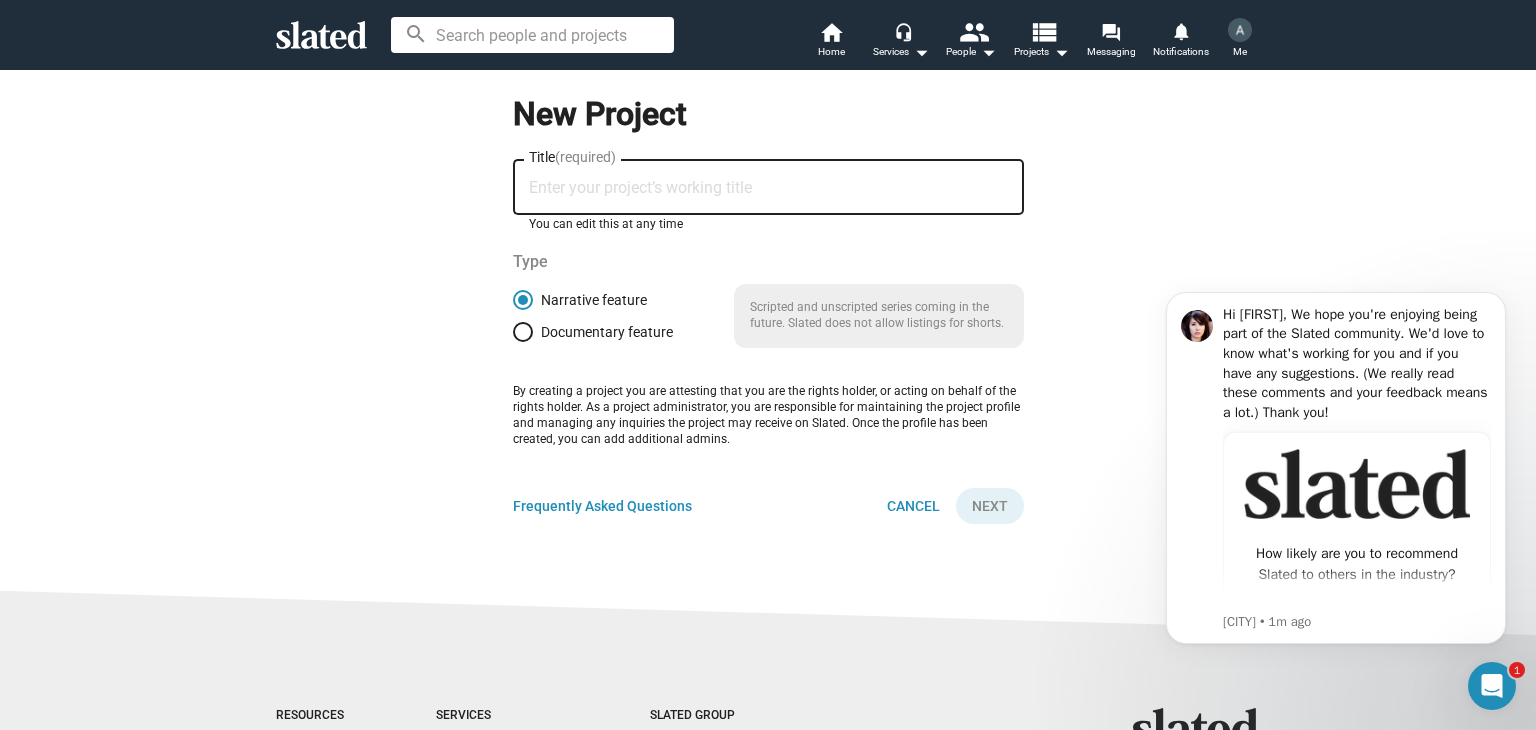 click on "Title  (required)" at bounding box center (768, 188) 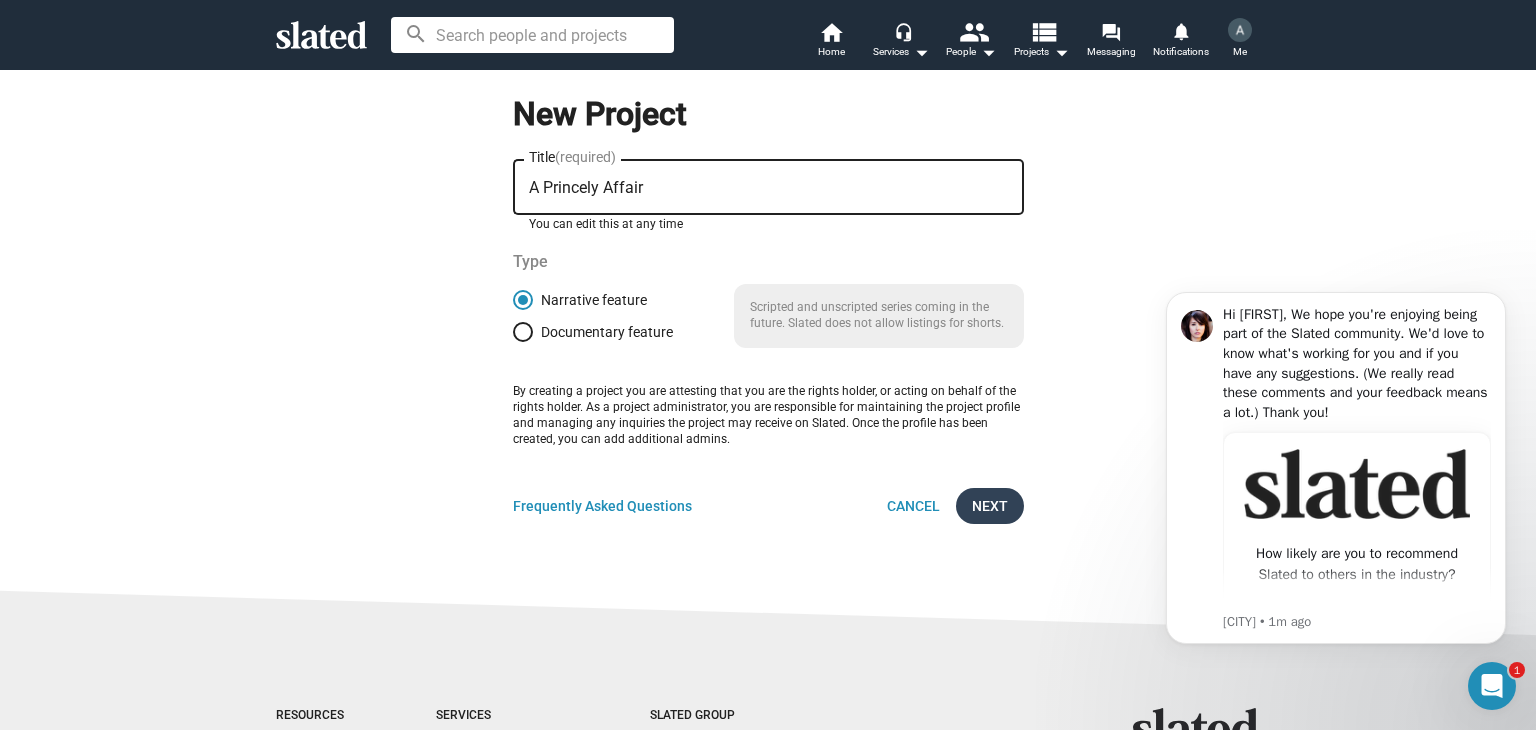 type on "A Princely Affair" 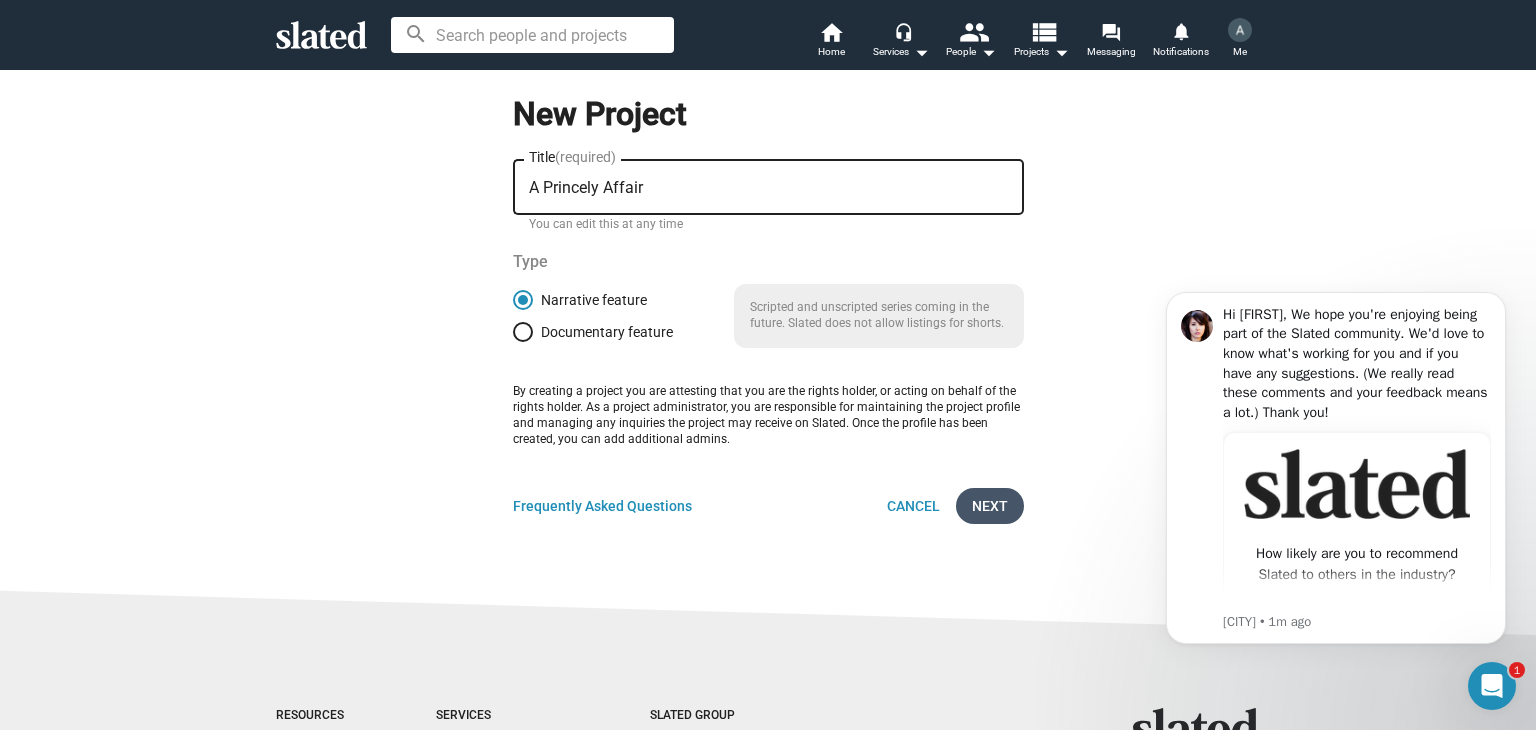 click on "Next" 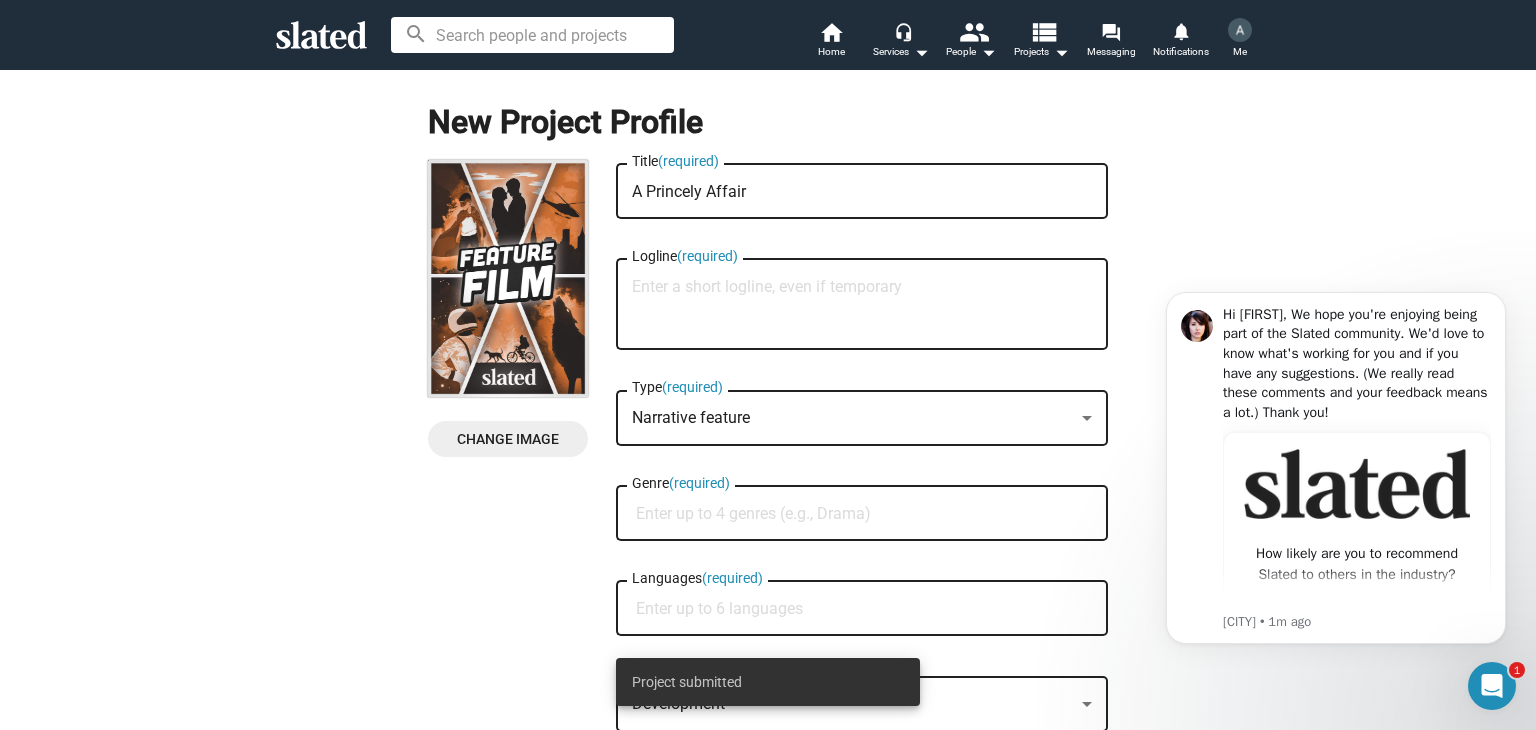click on "Logline  (required)" at bounding box center [862, 305] 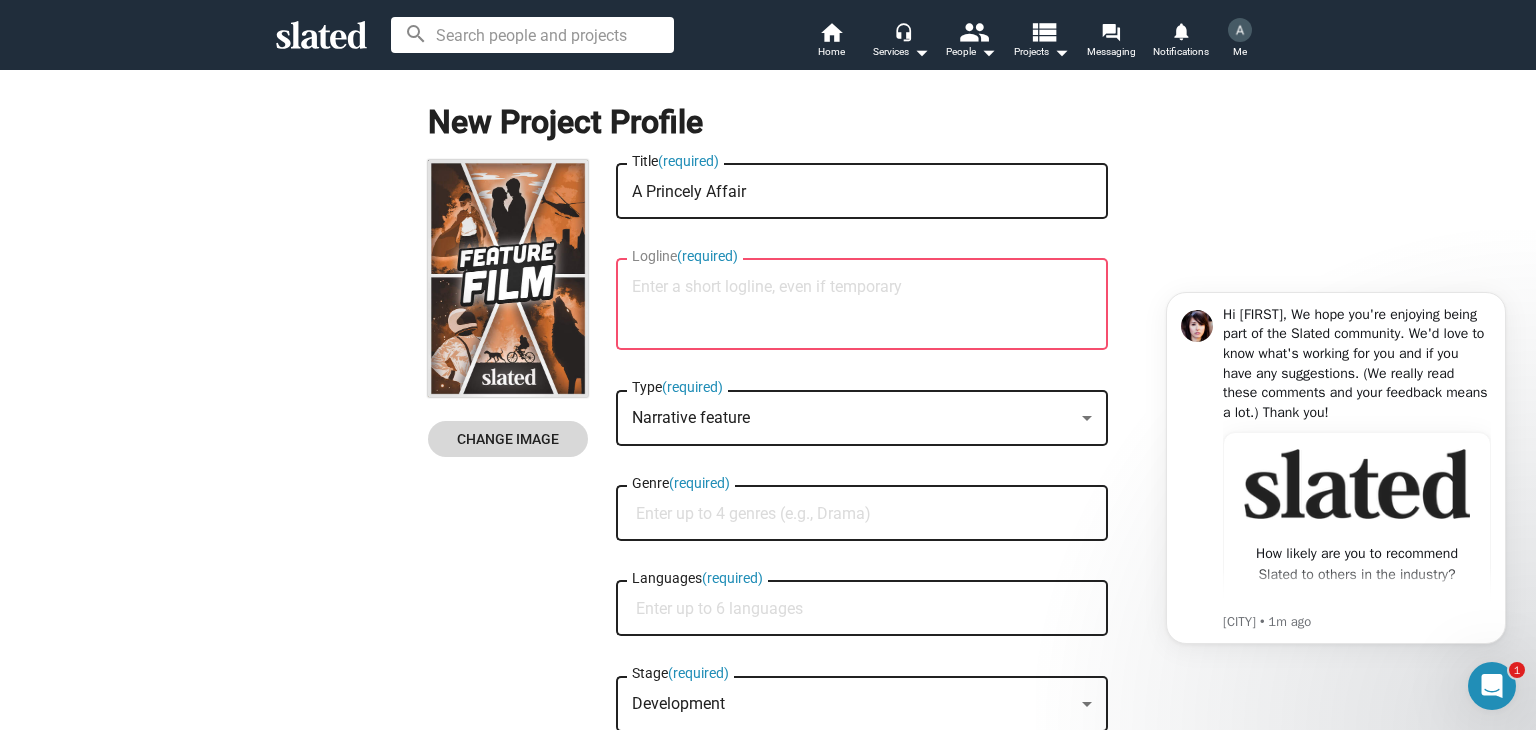click on "Change Image" 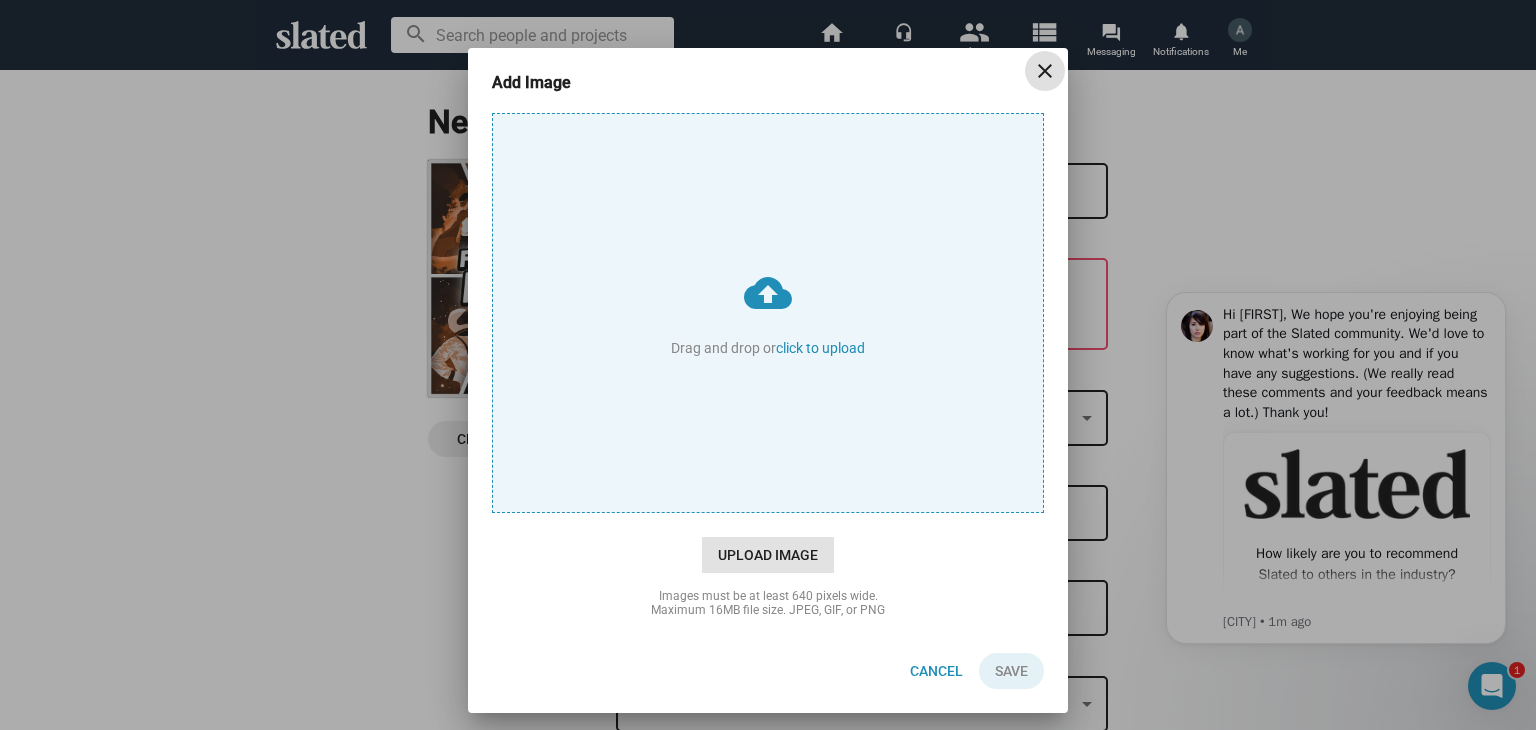 click on "Upload Image" 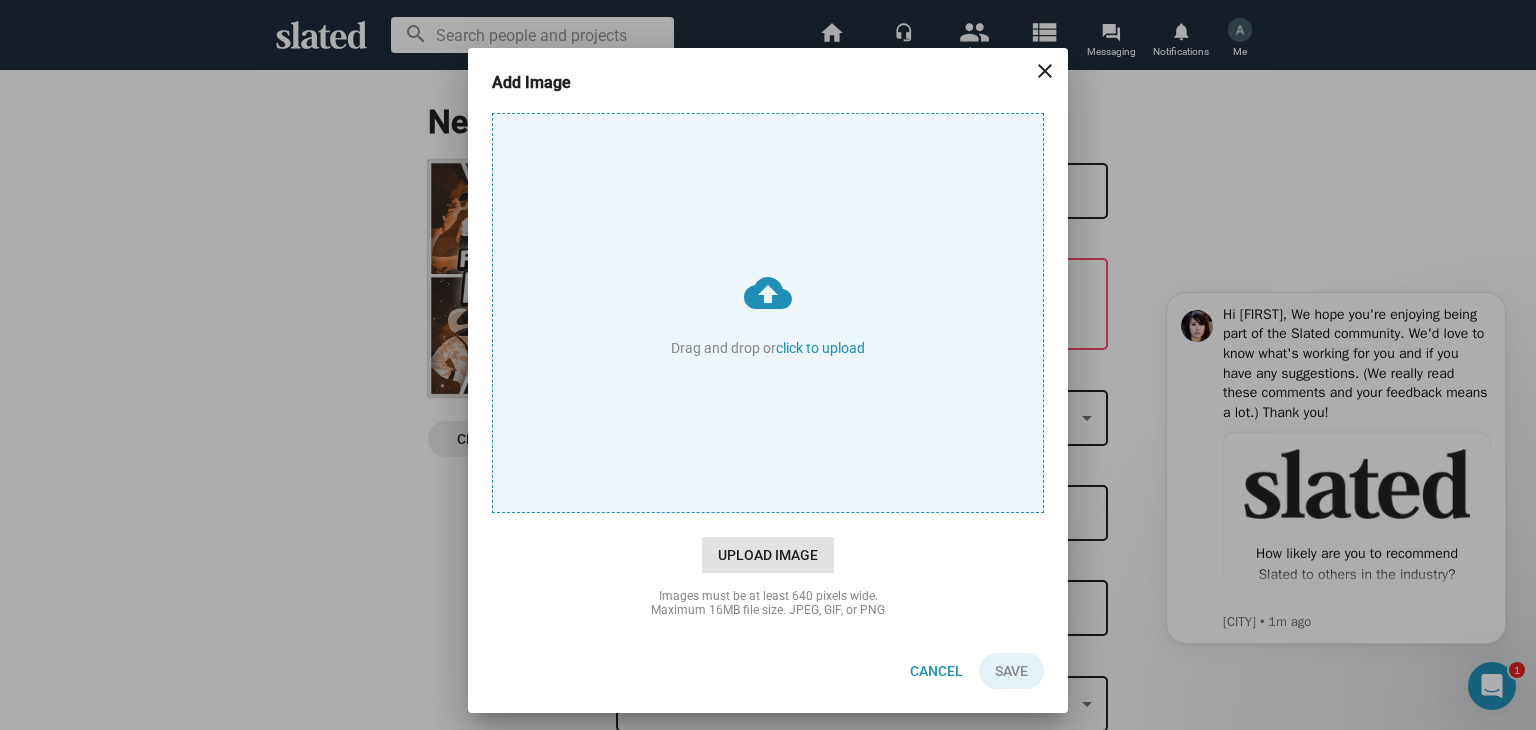 type on "C:\fakepath\Screenshot 2025-07-16 005612.png" 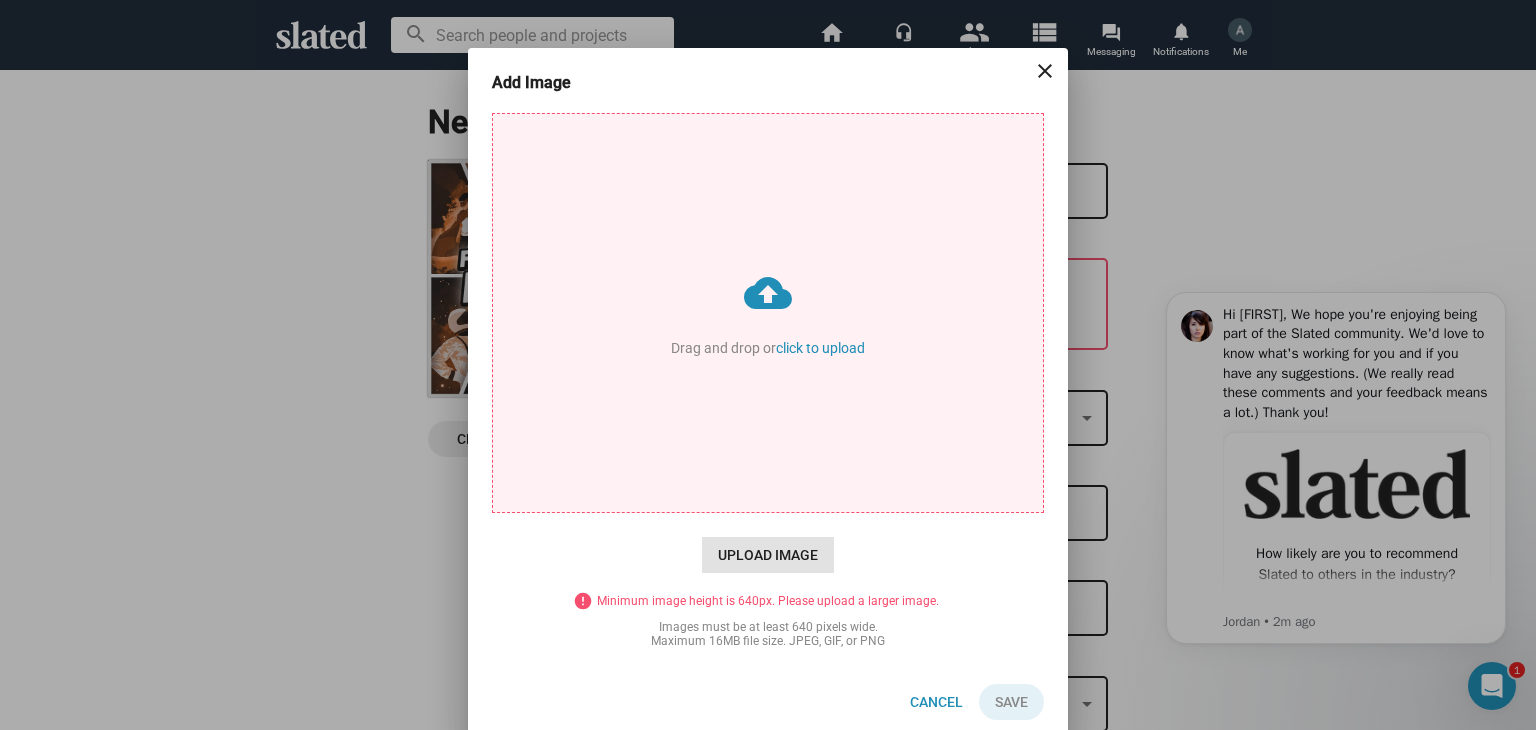 click on "Upload Image" 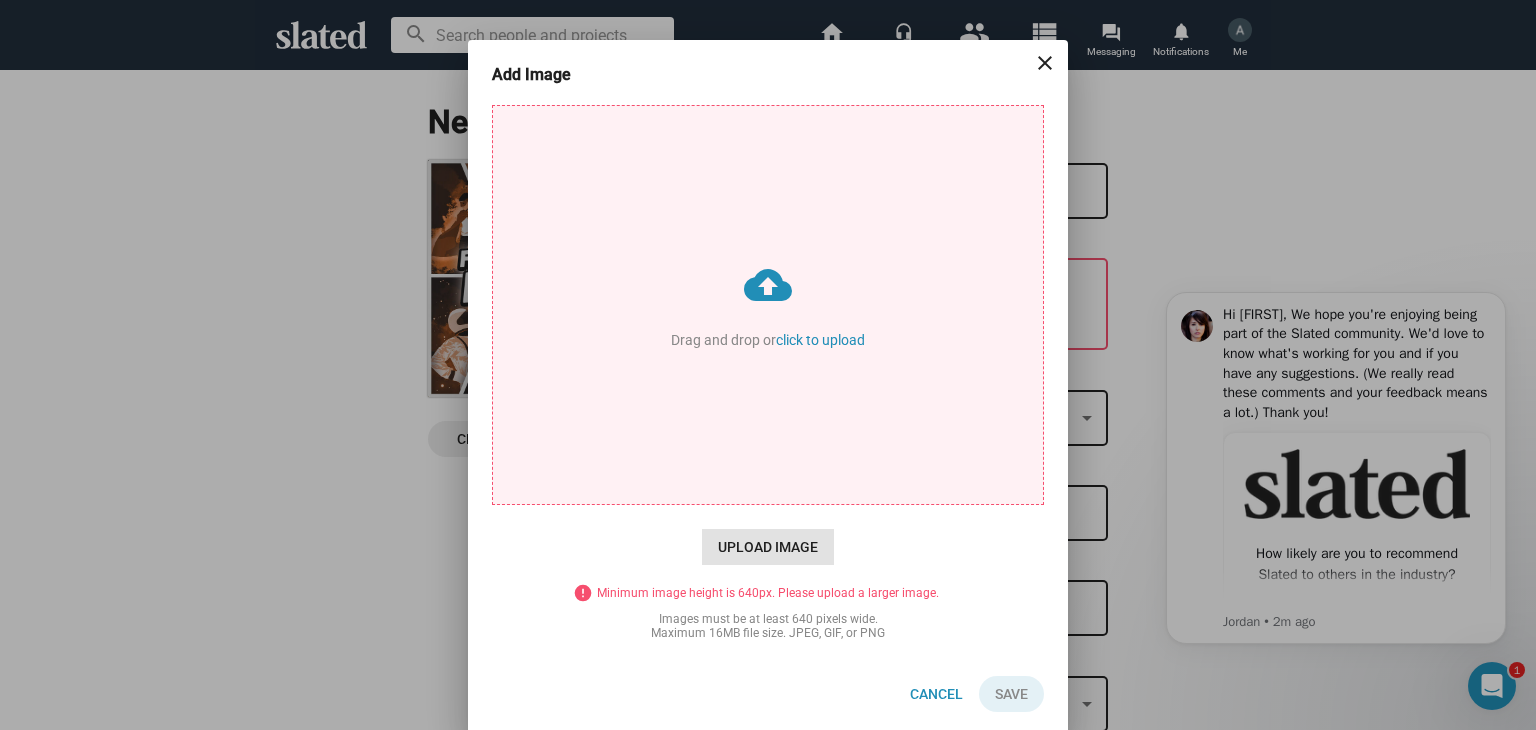 scroll, scrollTop: 16, scrollLeft: 0, axis: vertical 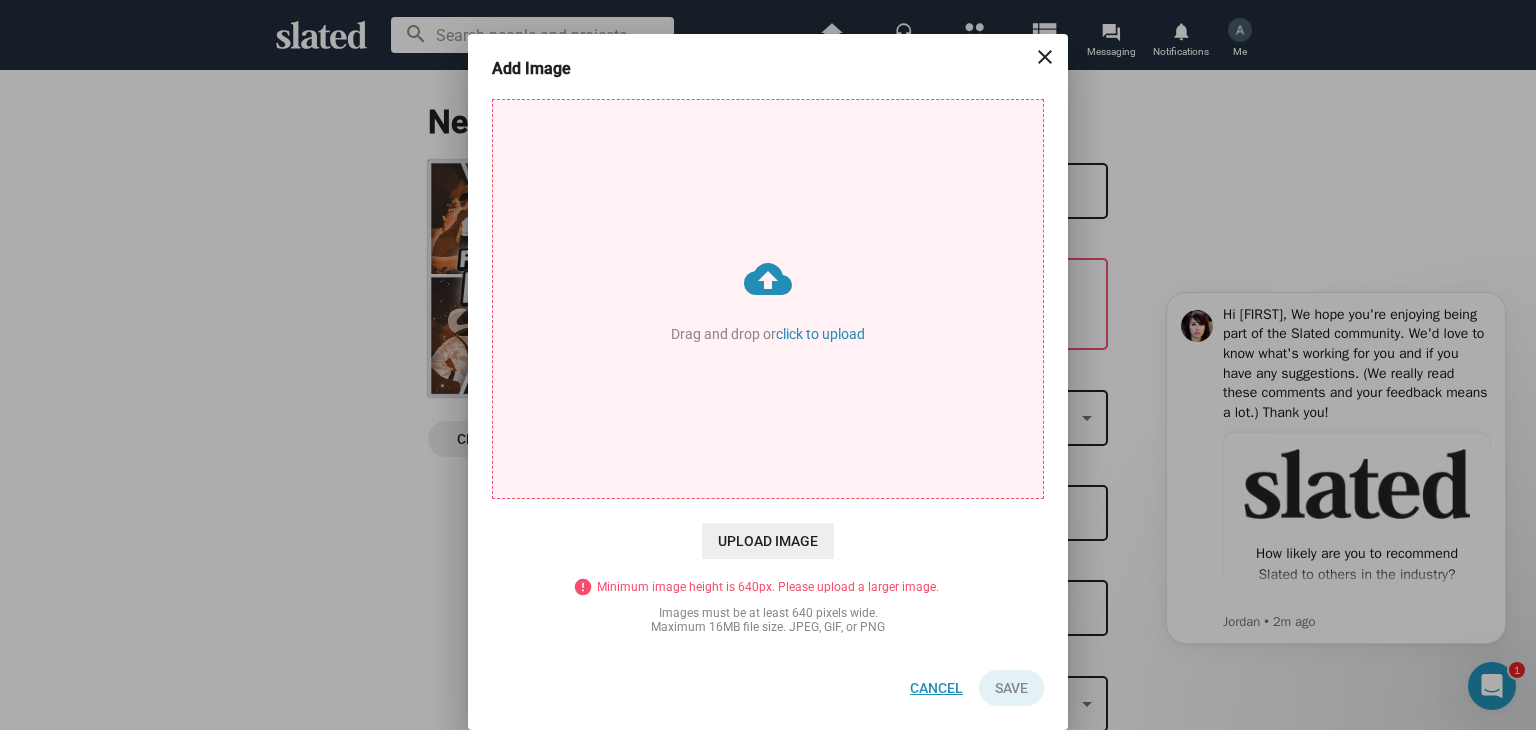 click on "Cancel" 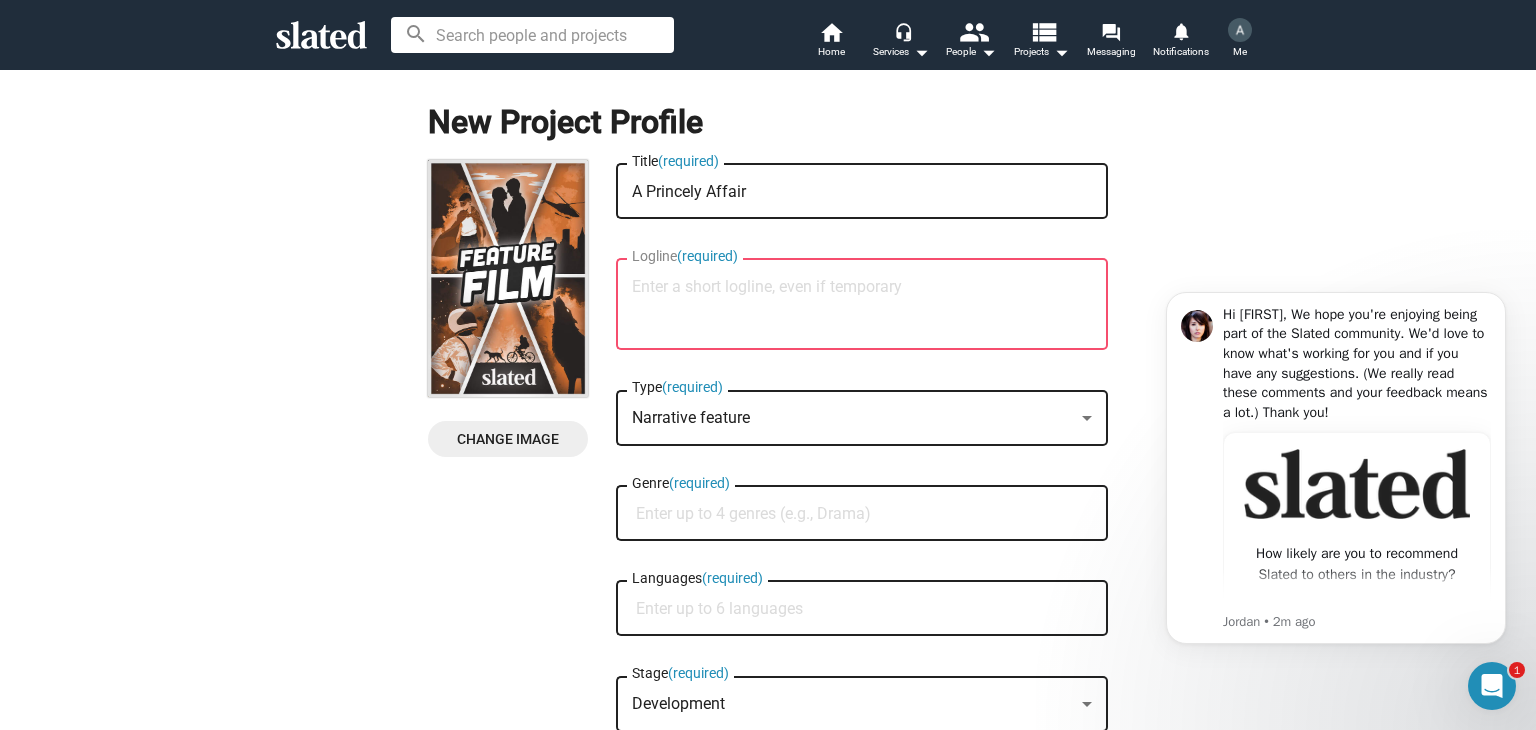 click on "Logline  (required)" at bounding box center [862, 305] 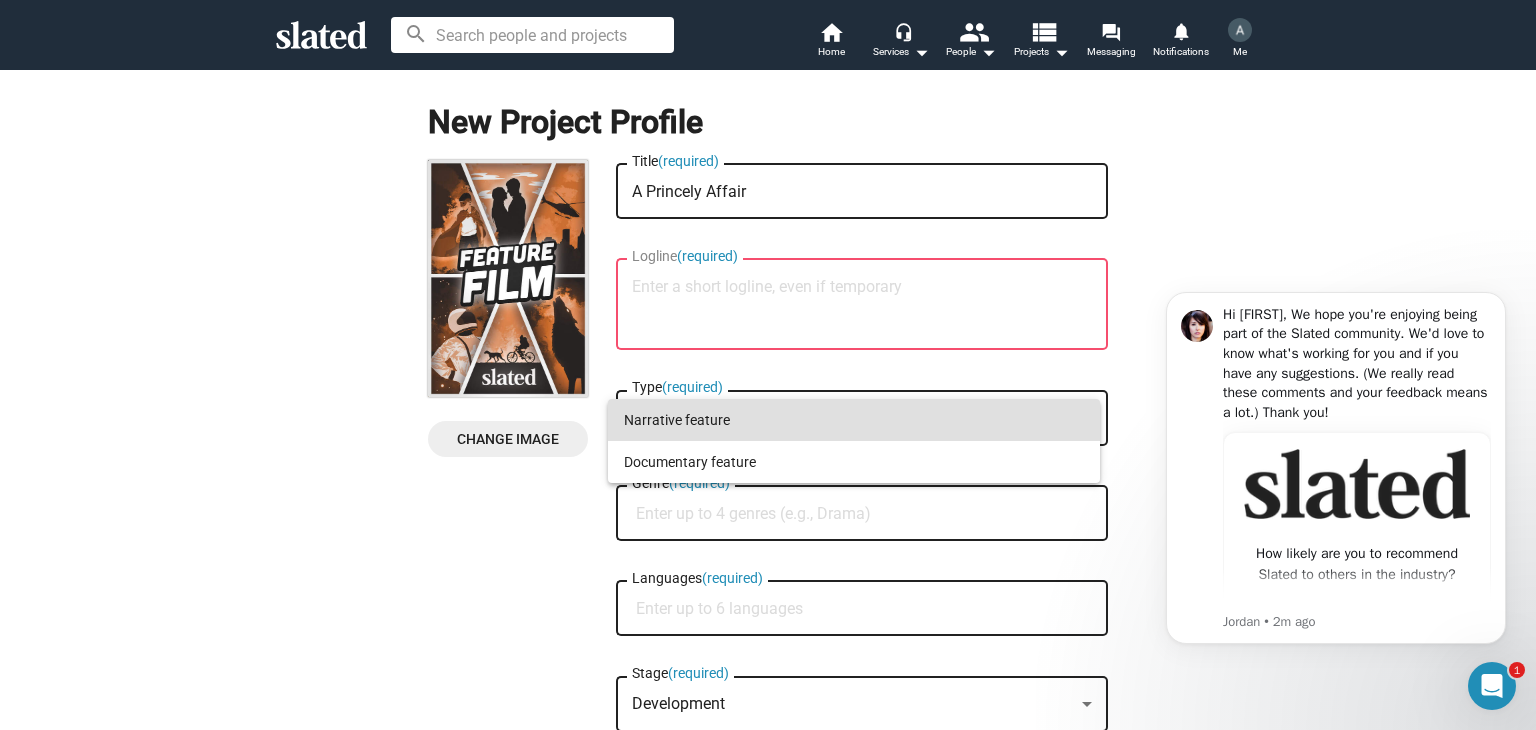 click at bounding box center [768, 365] 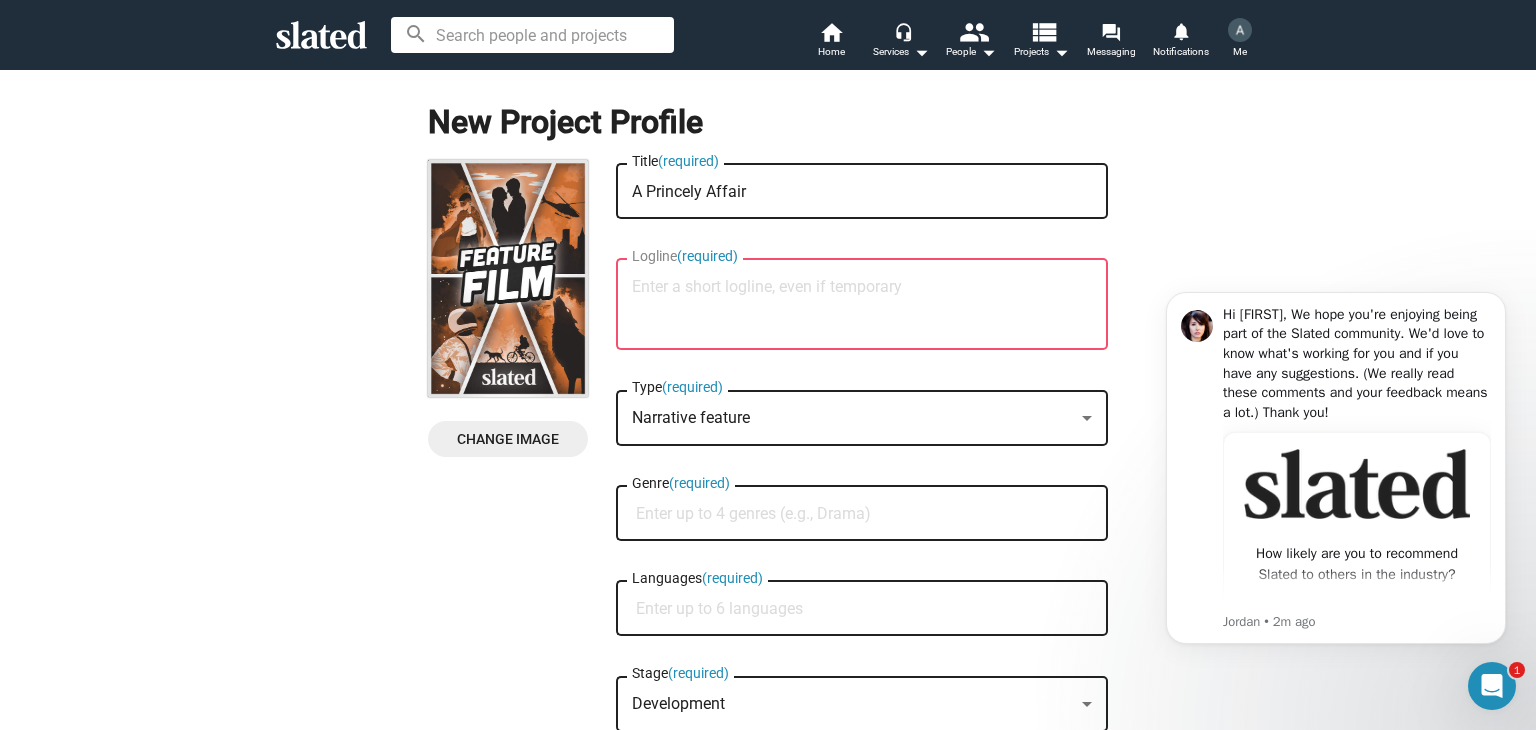 click on "Genre  (required)" at bounding box center (866, 514) 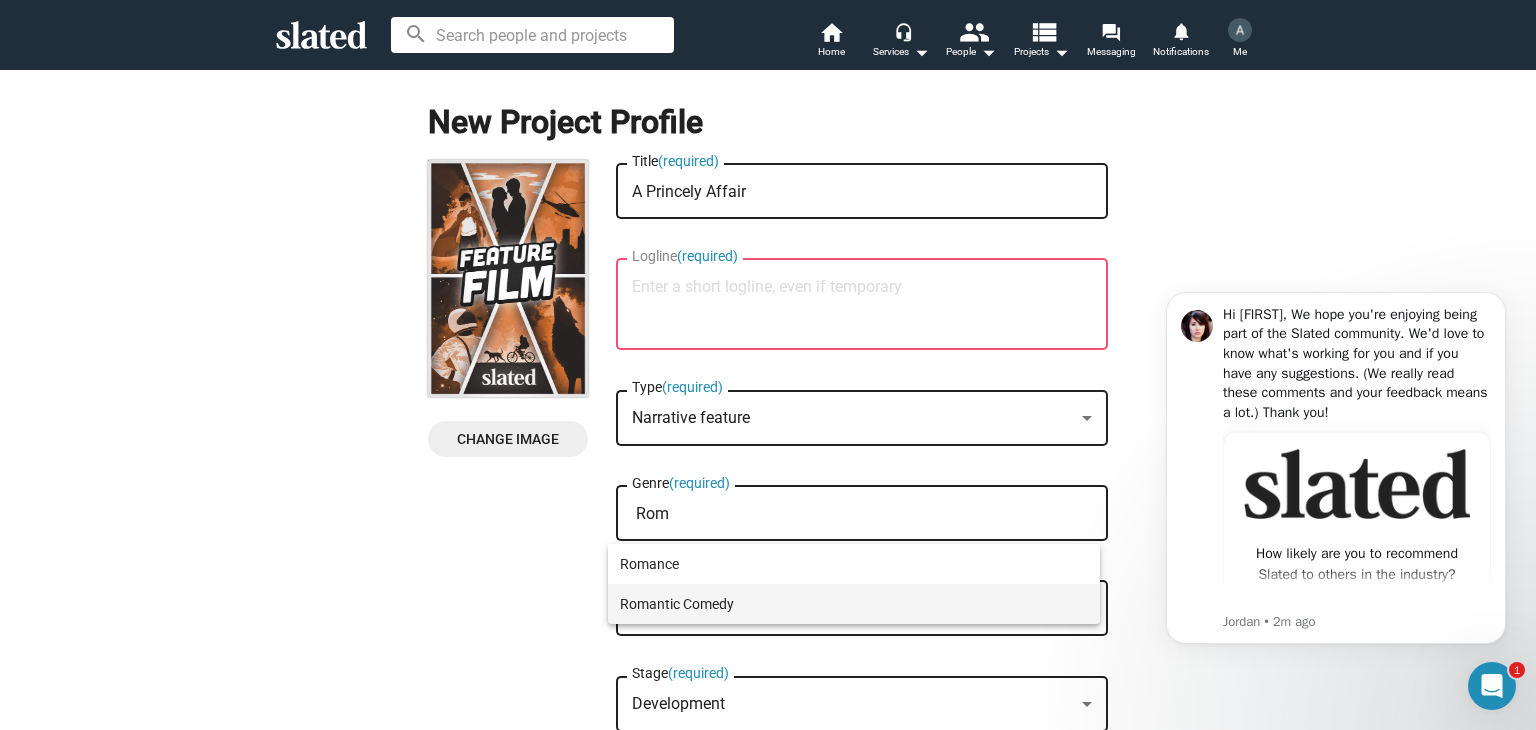 type on "Rom" 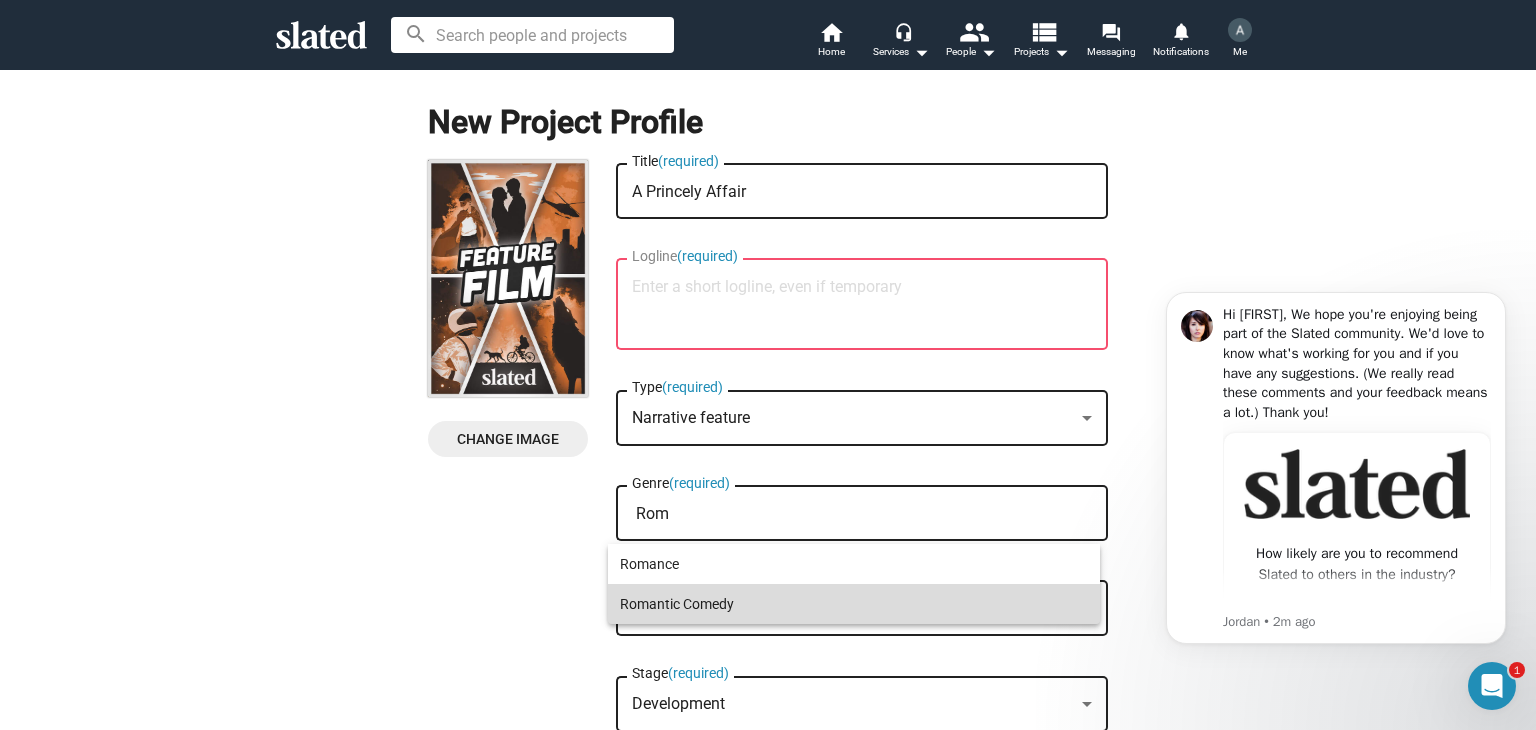 click on "Romantic Comedy" at bounding box center (854, 604) 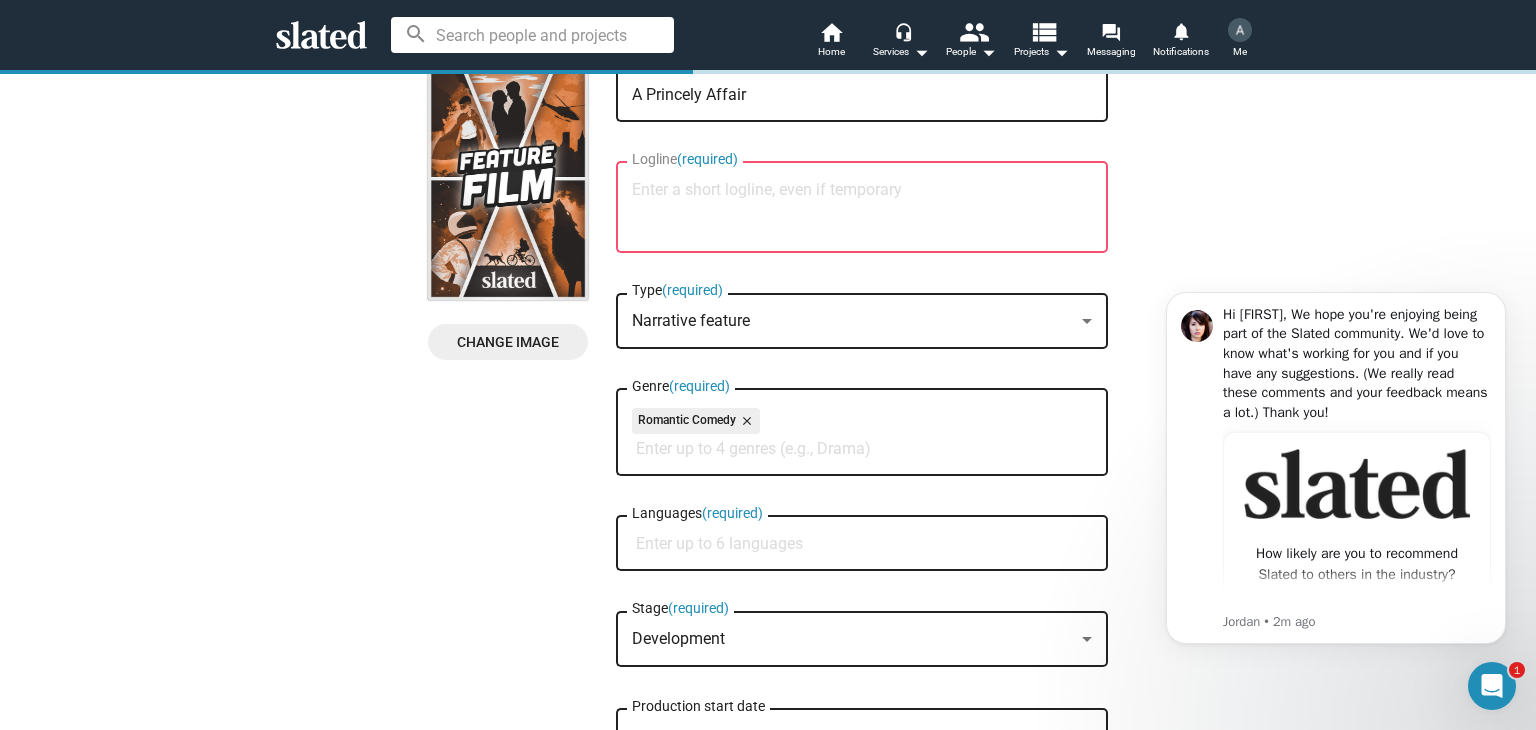 scroll, scrollTop: 100, scrollLeft: 0, axis: vertical 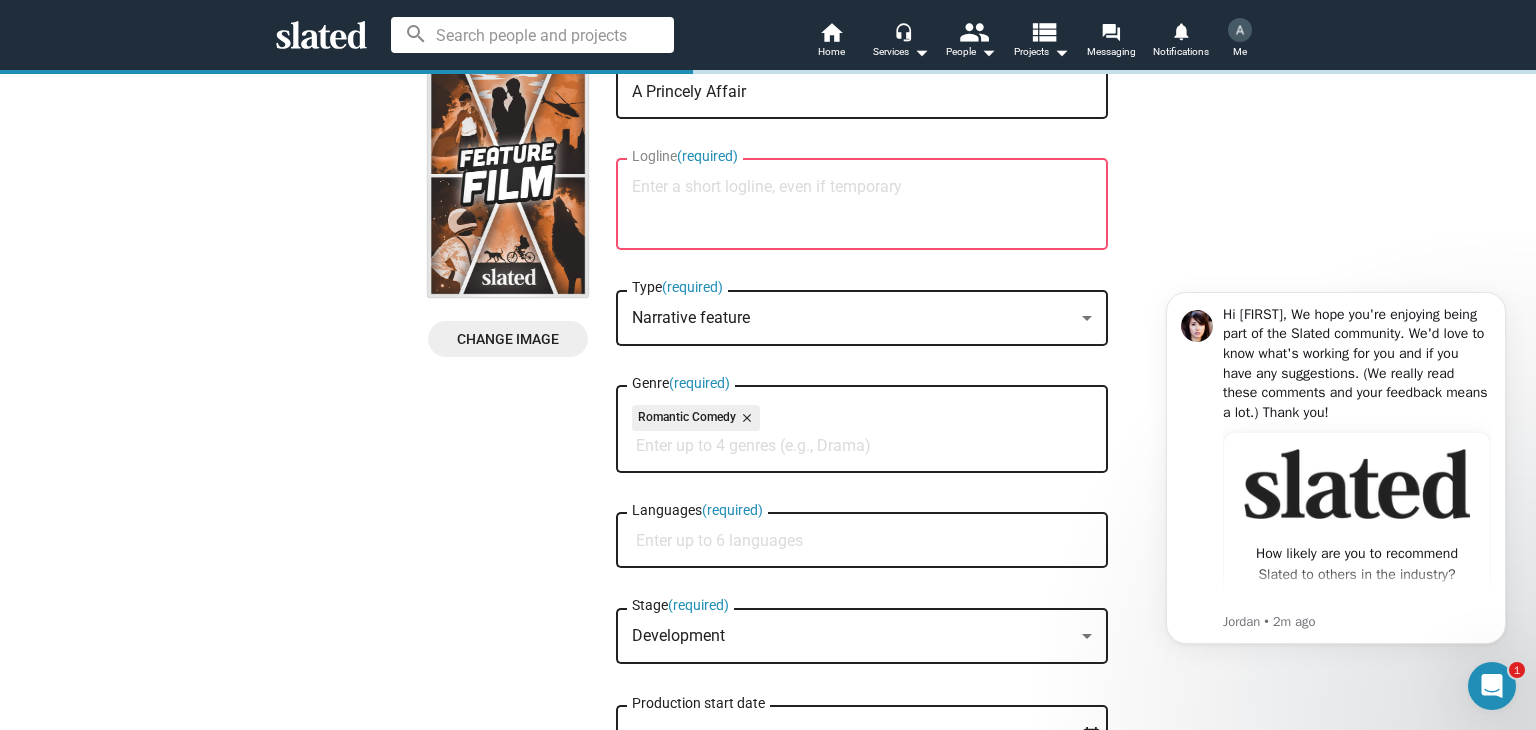 click on "Languages  (required)" at bounding box center [866, 541] 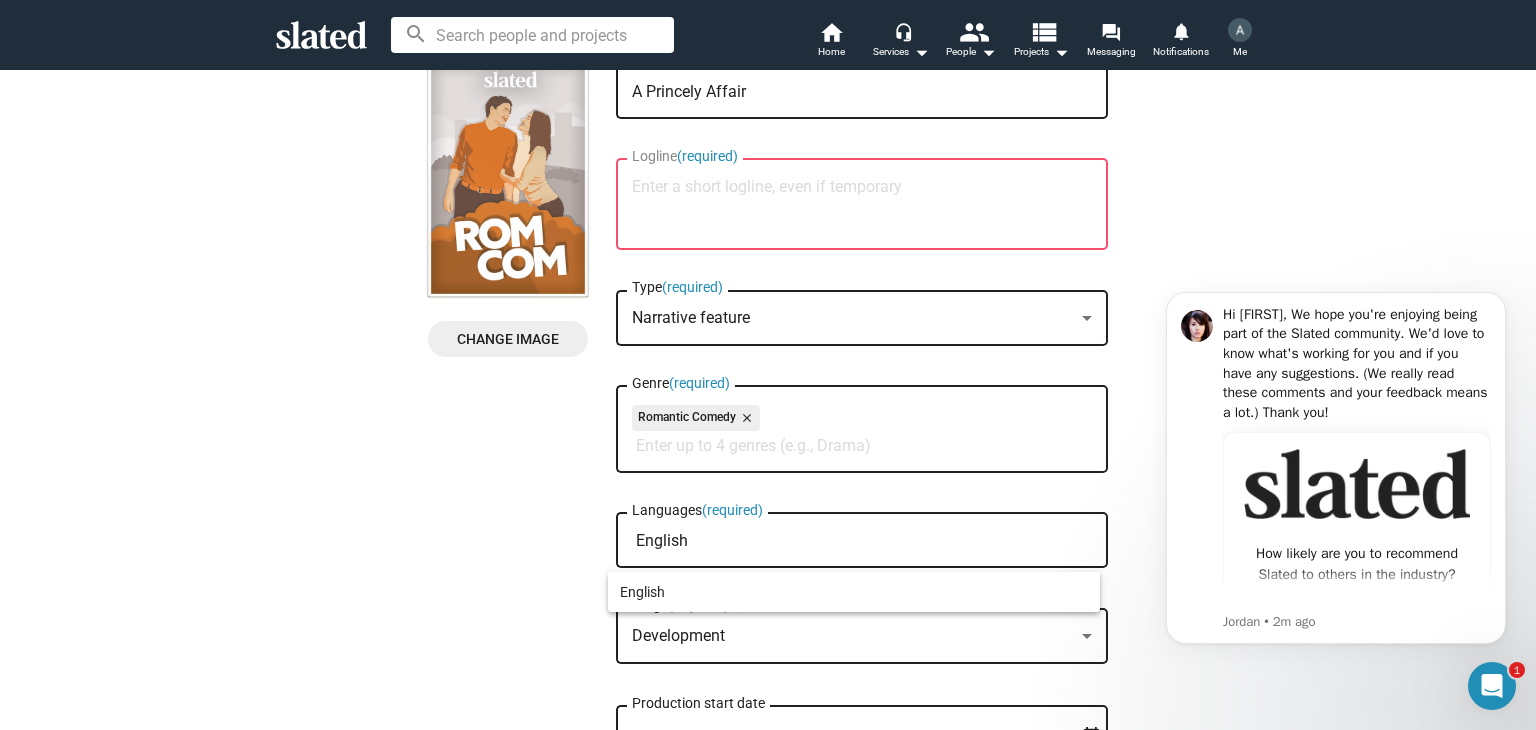 type on "English" 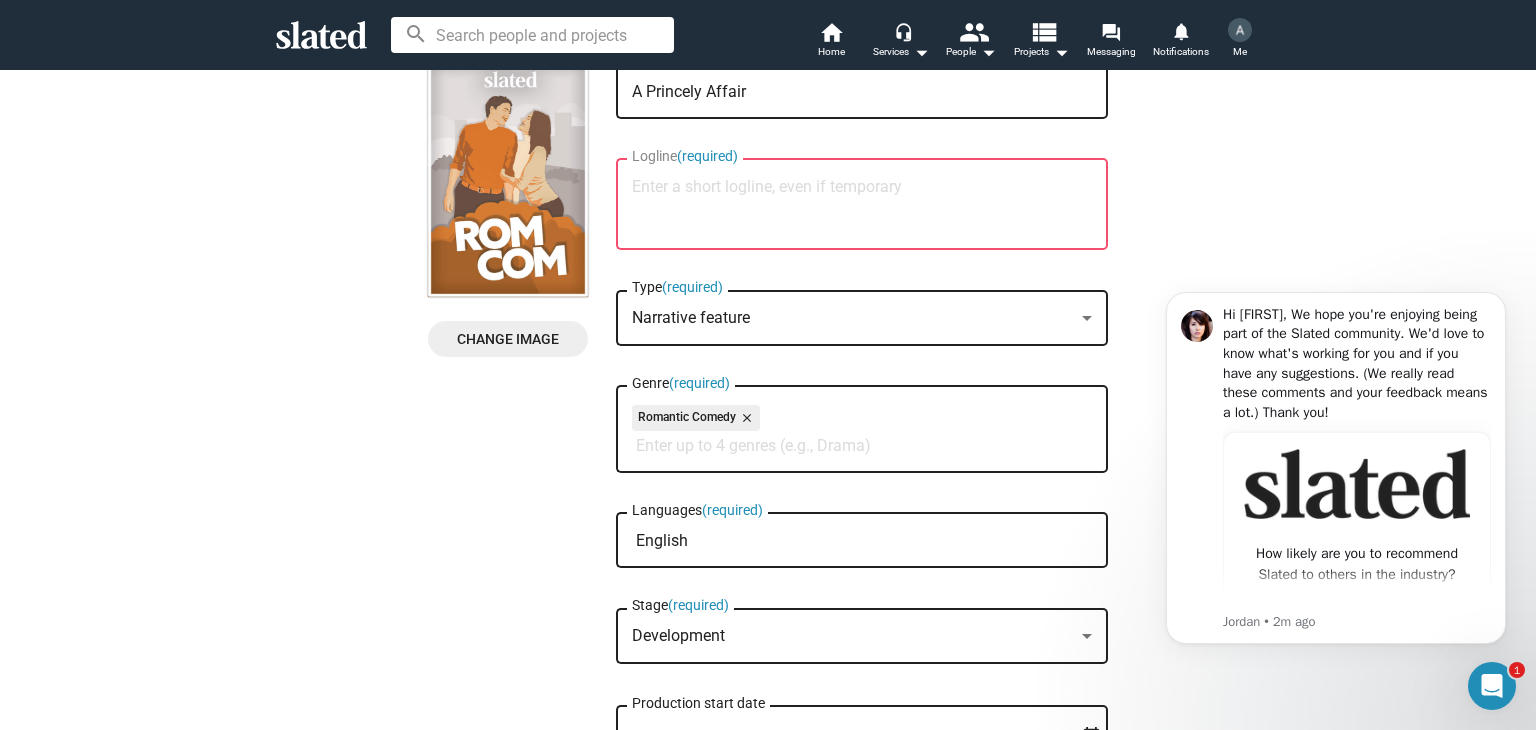 click on "Development Stage  (required)" 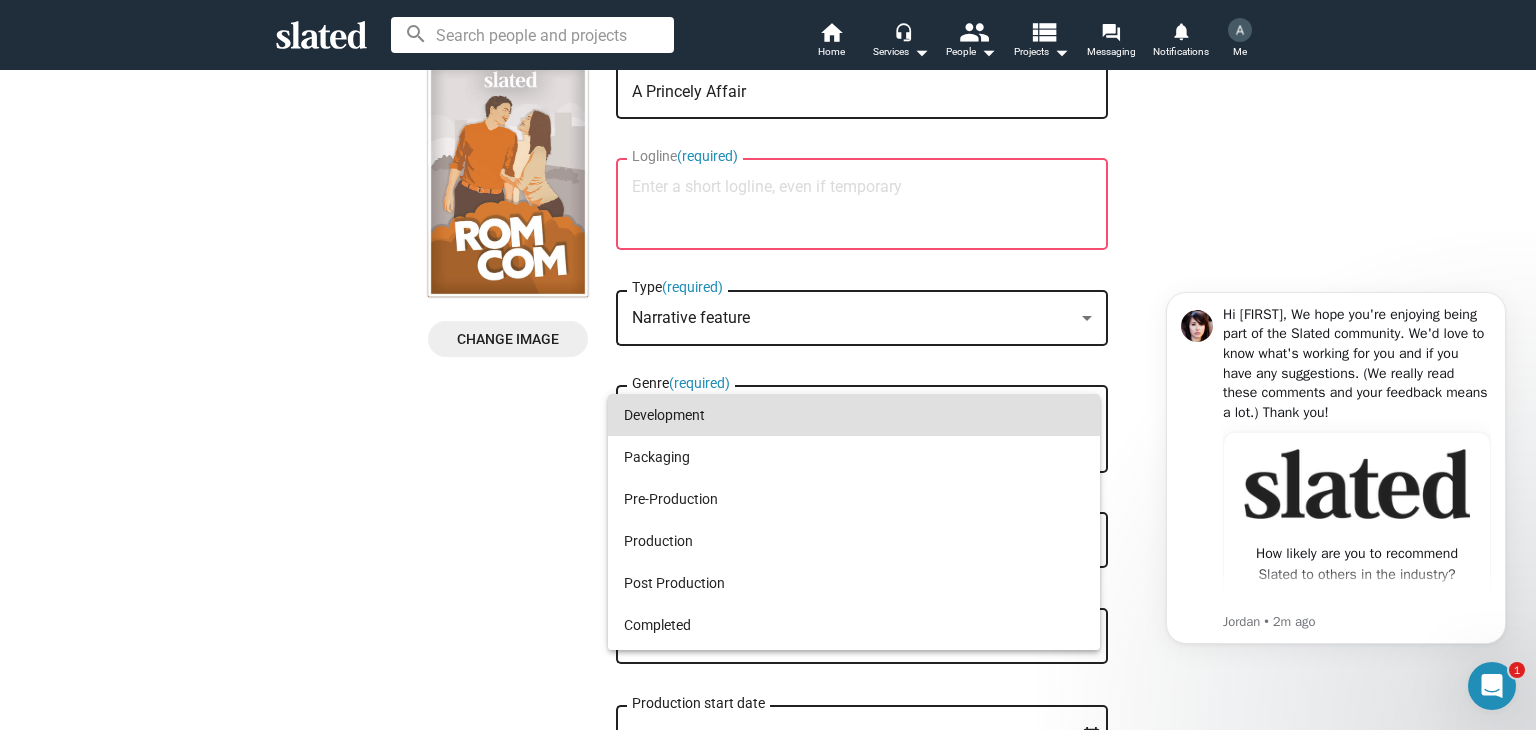 click at bounding box center [768, 365] 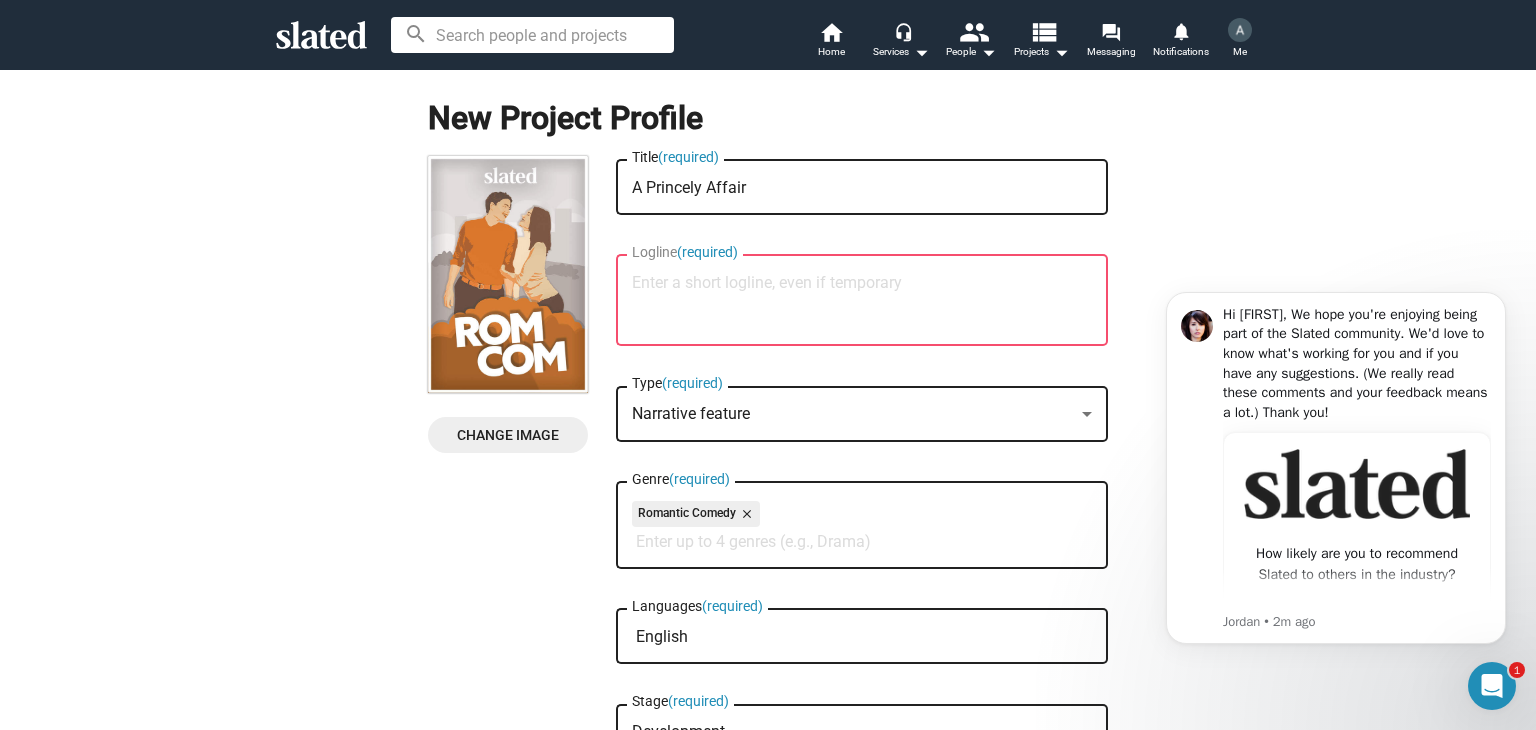 scroll, scrollTop: 0, scrollLeft: 0, axis: both 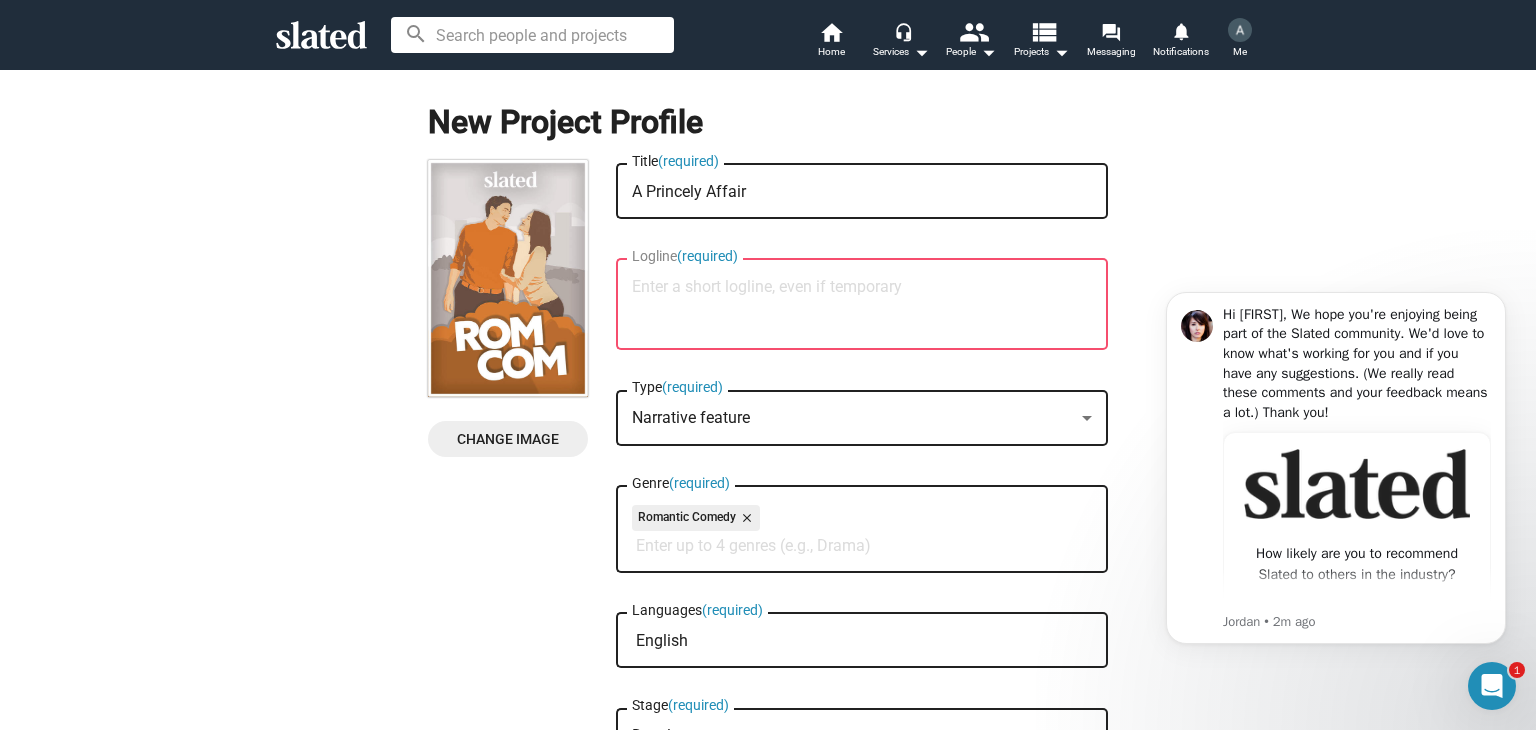 click on "Logline  (required)" at bounding box center [862, 305] 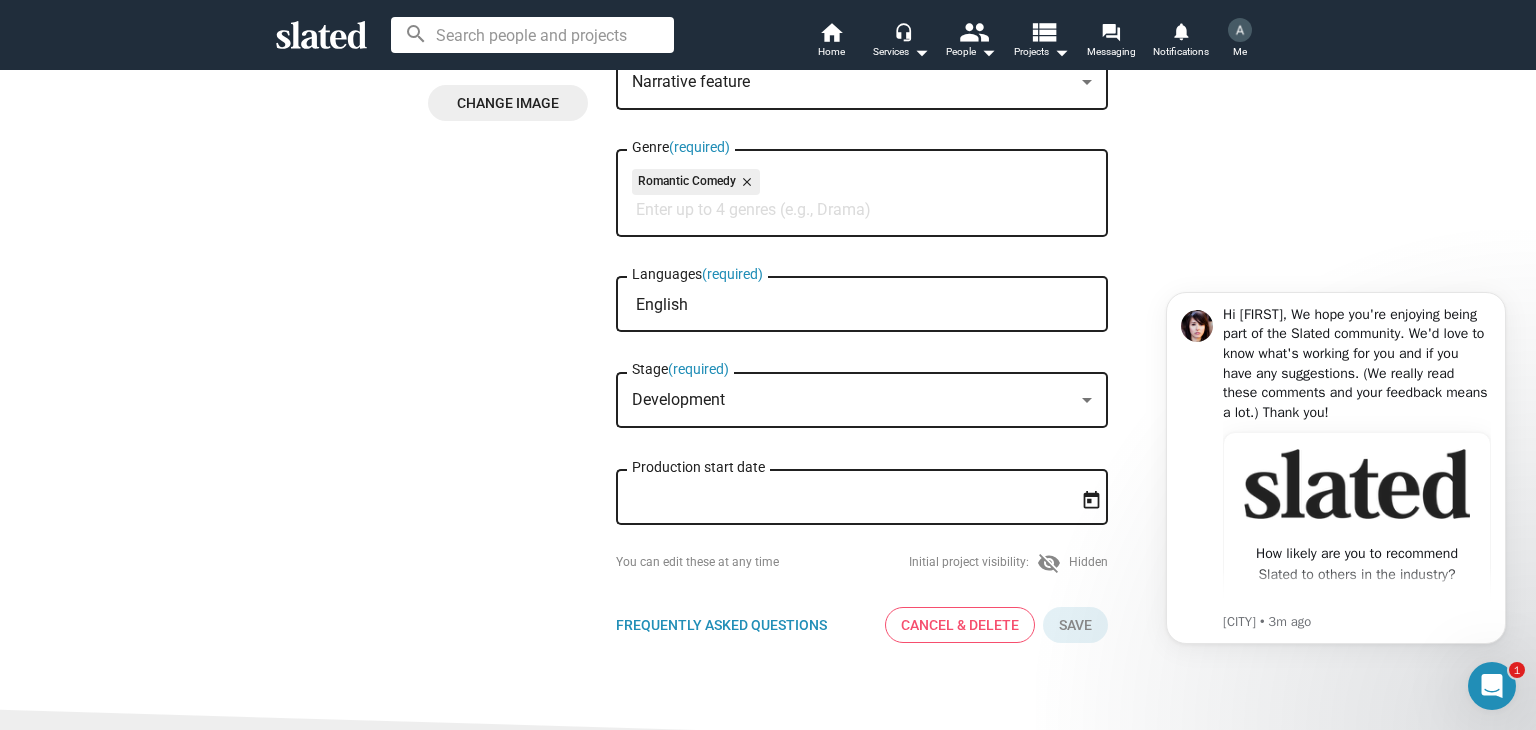scroll, scrollTop: 300, scrollLeft: 0, axis: vertical 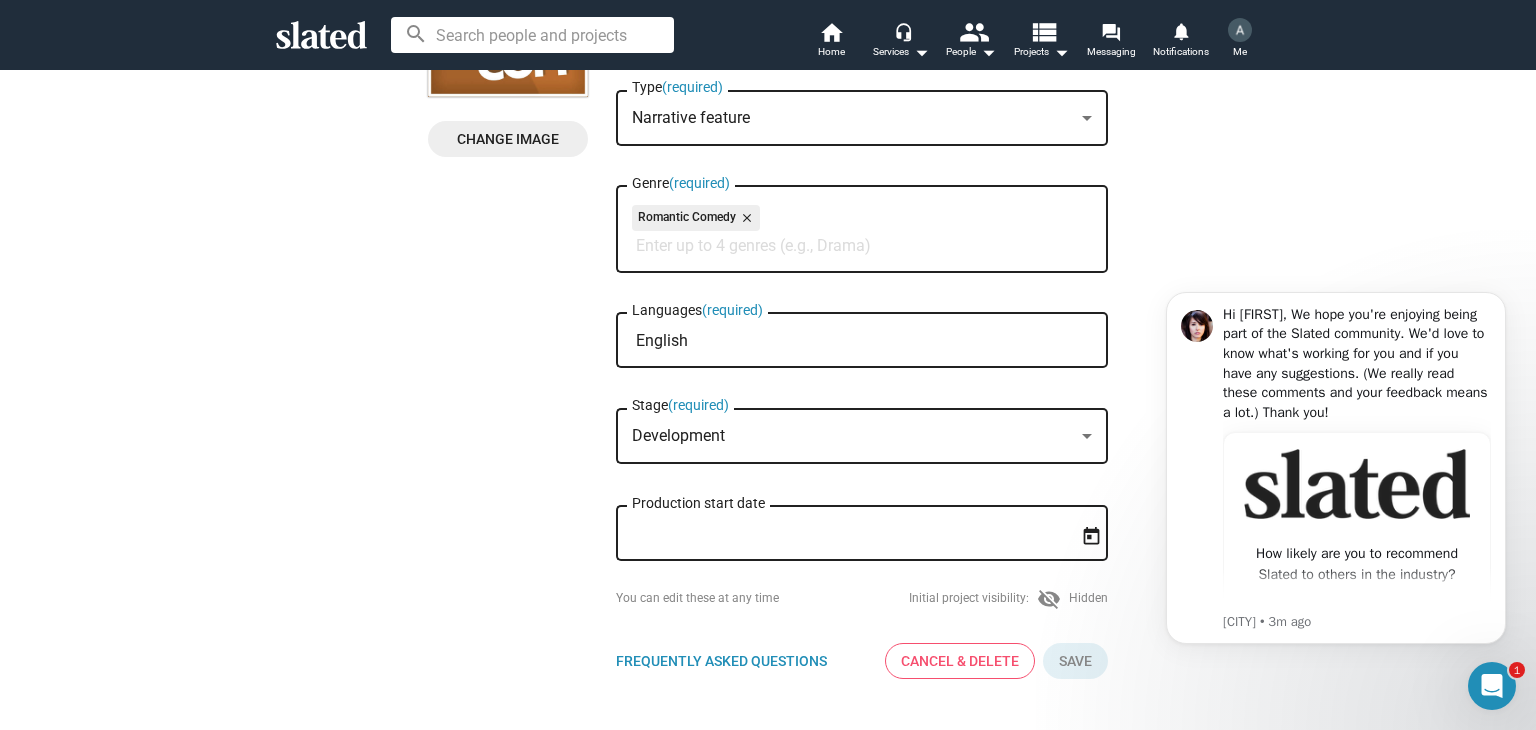 type on "A Middle-Eastern Prince who comes to the US discovers things he never had in life- friendship and Love." 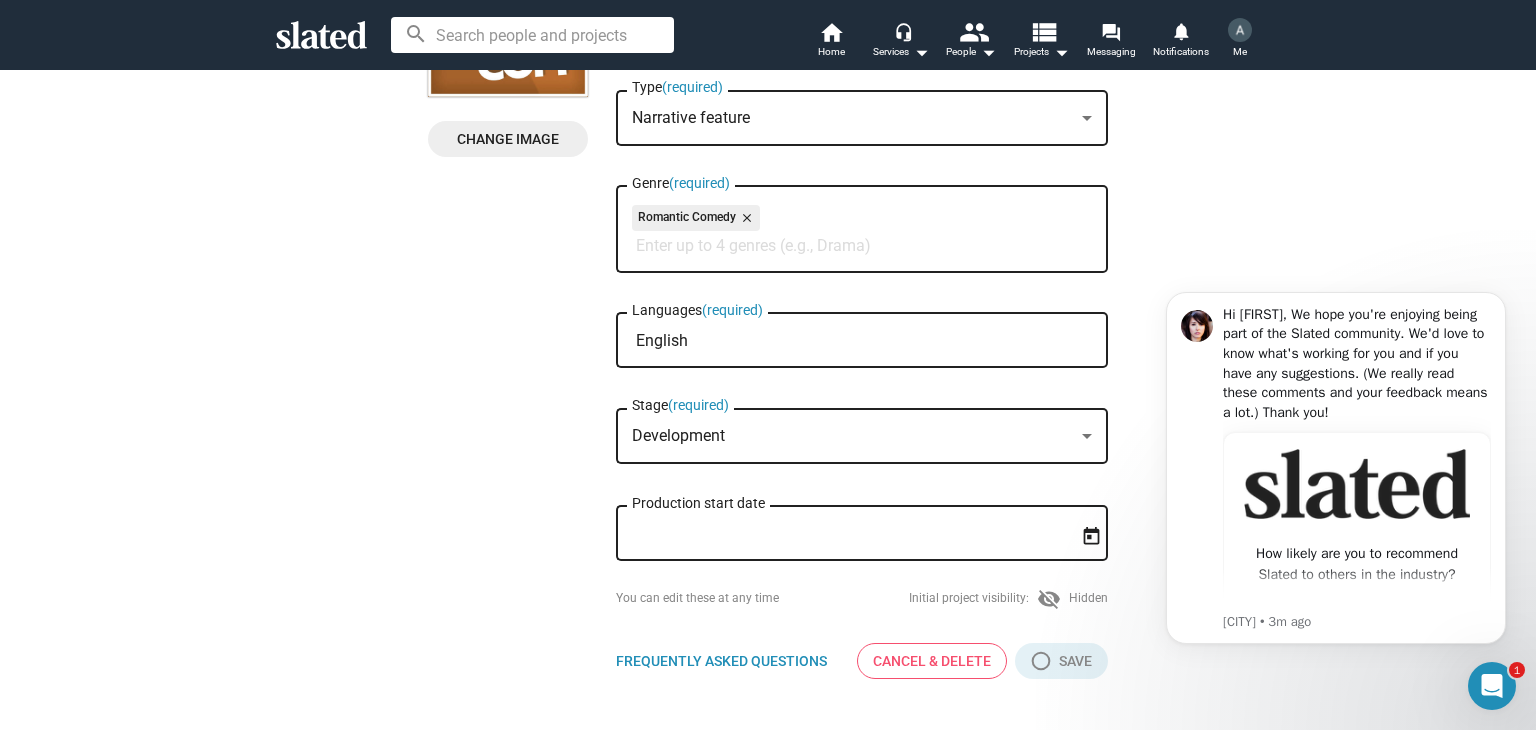 click on "Development" at bounding box center [853, 436] 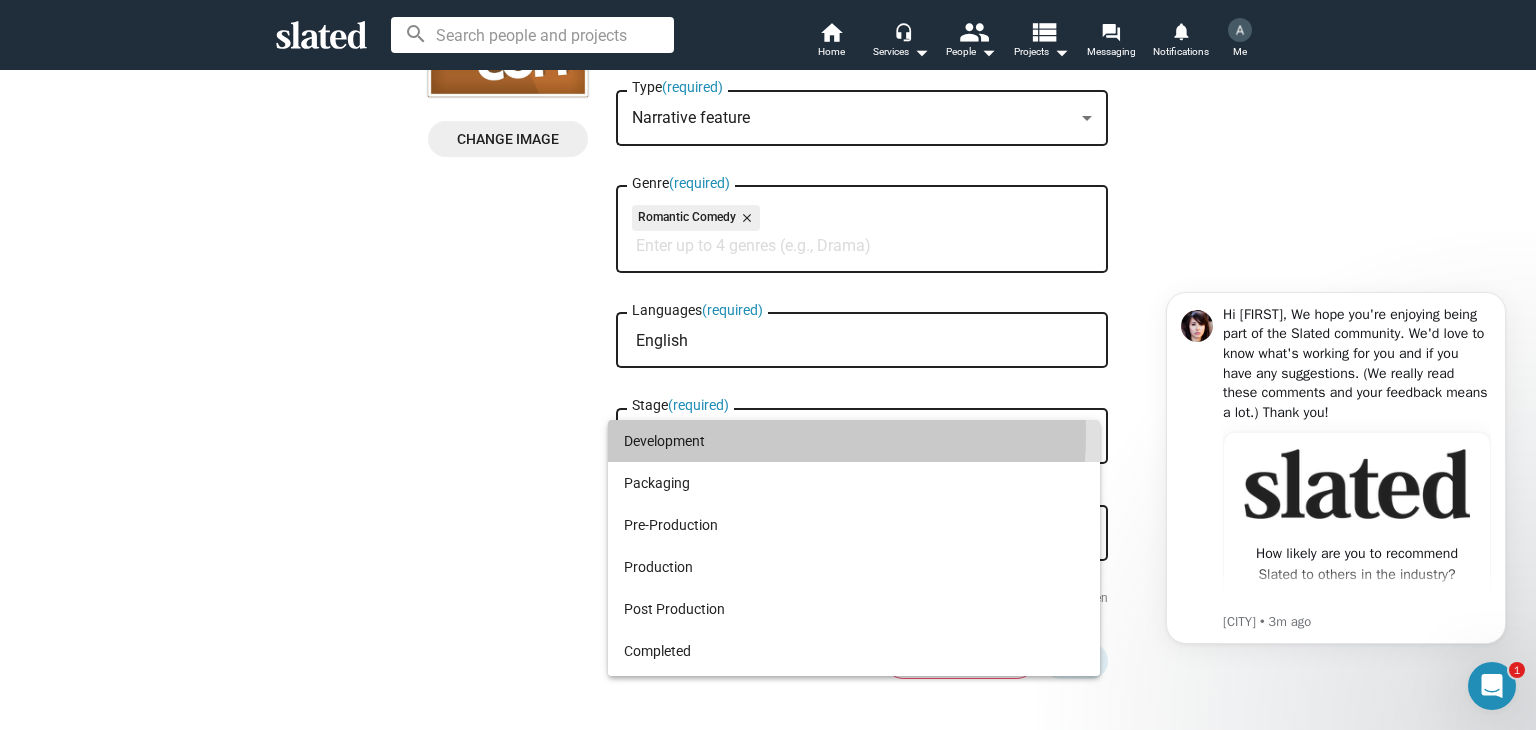 click on "Development" at bounding box center (854, 441) 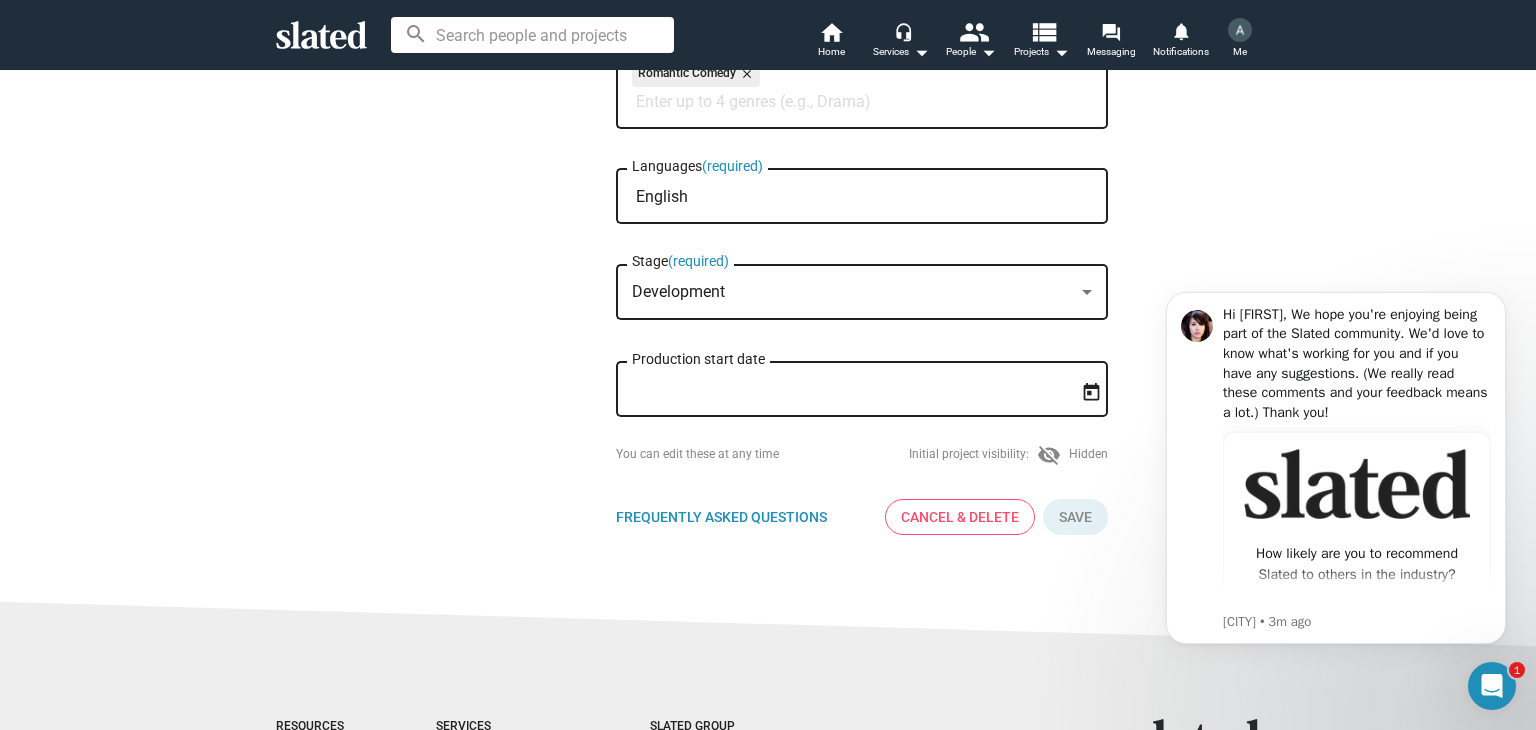 scroll, scrollTop: 500, scrollLeft: 0, axis: vertical 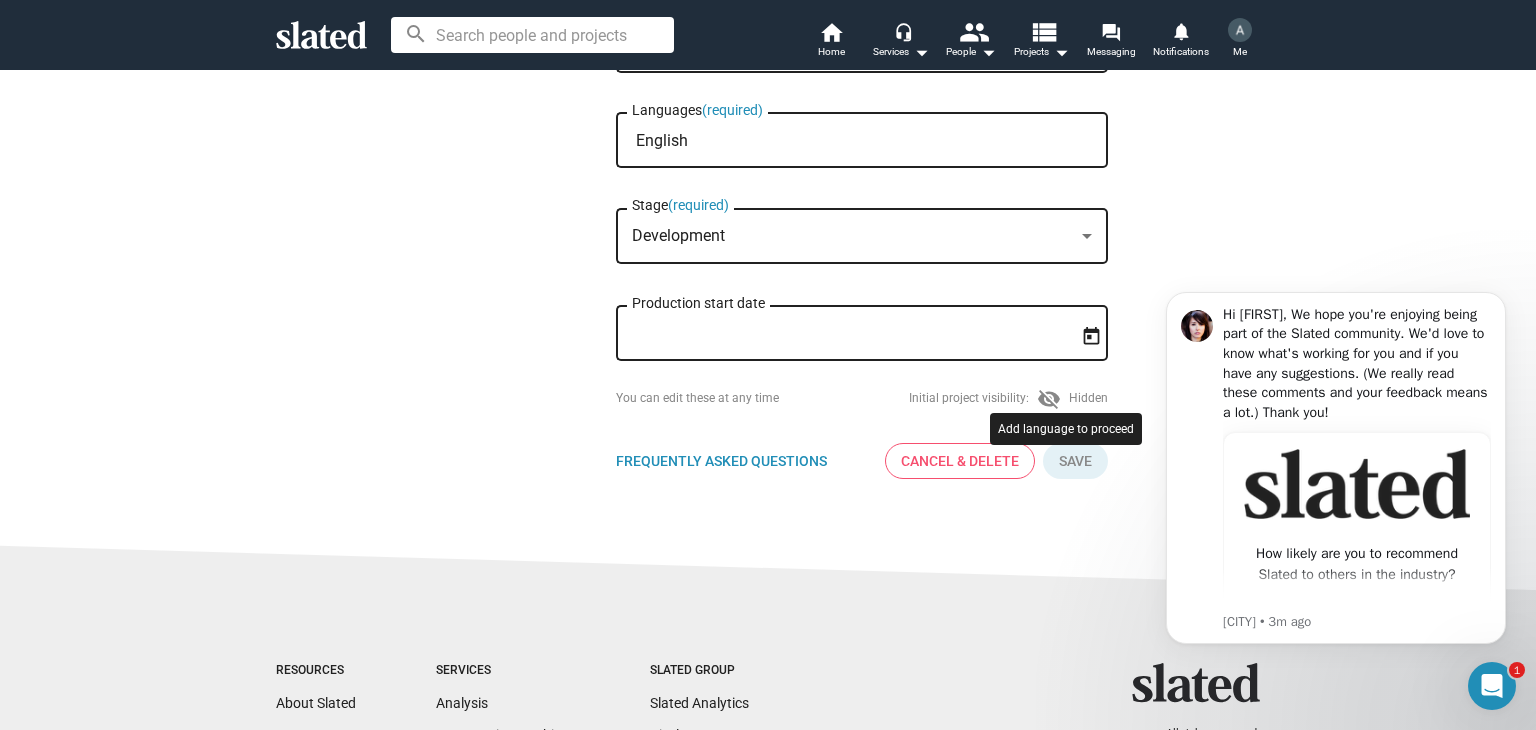 click 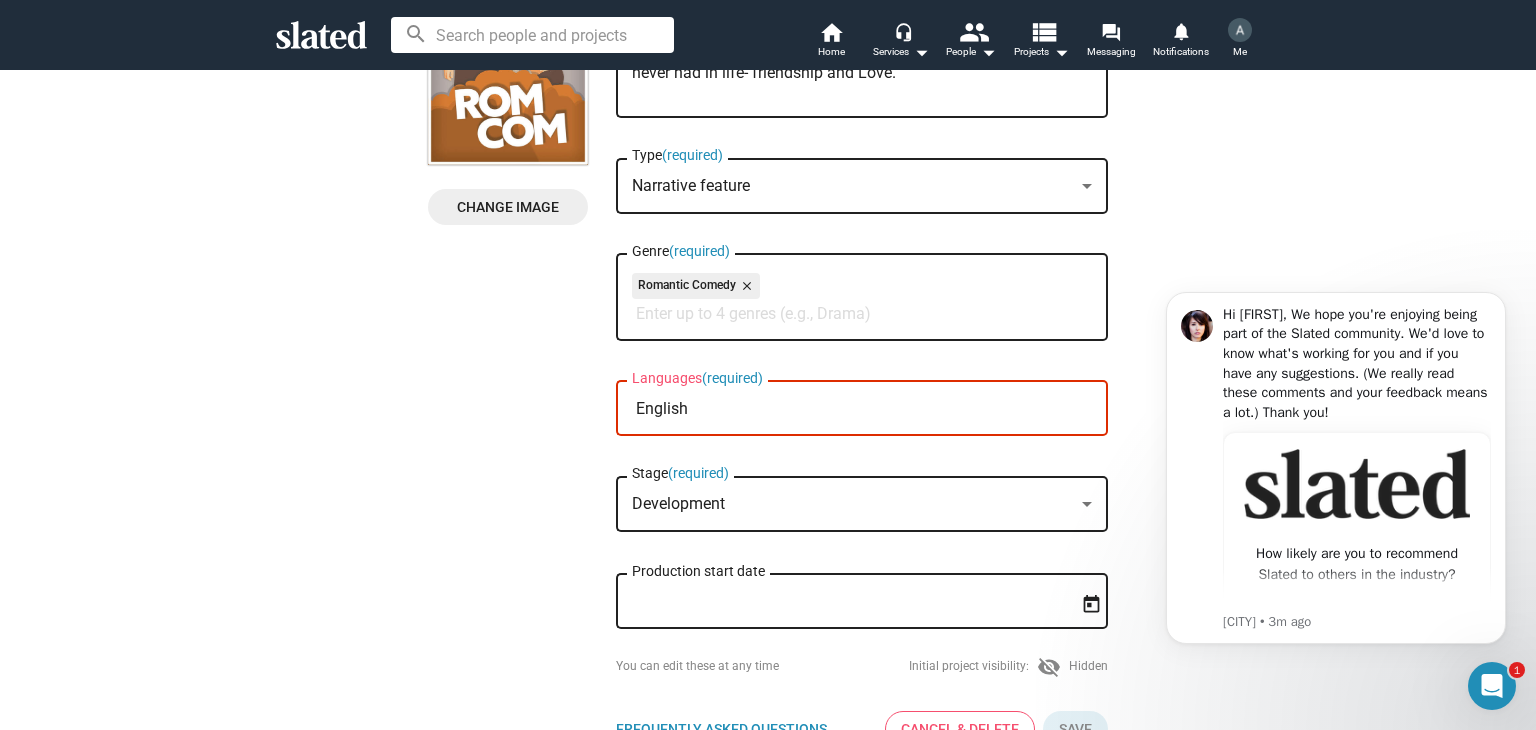 scroll, scrollTop: 200, scrollLeft: 0, axis: vertical 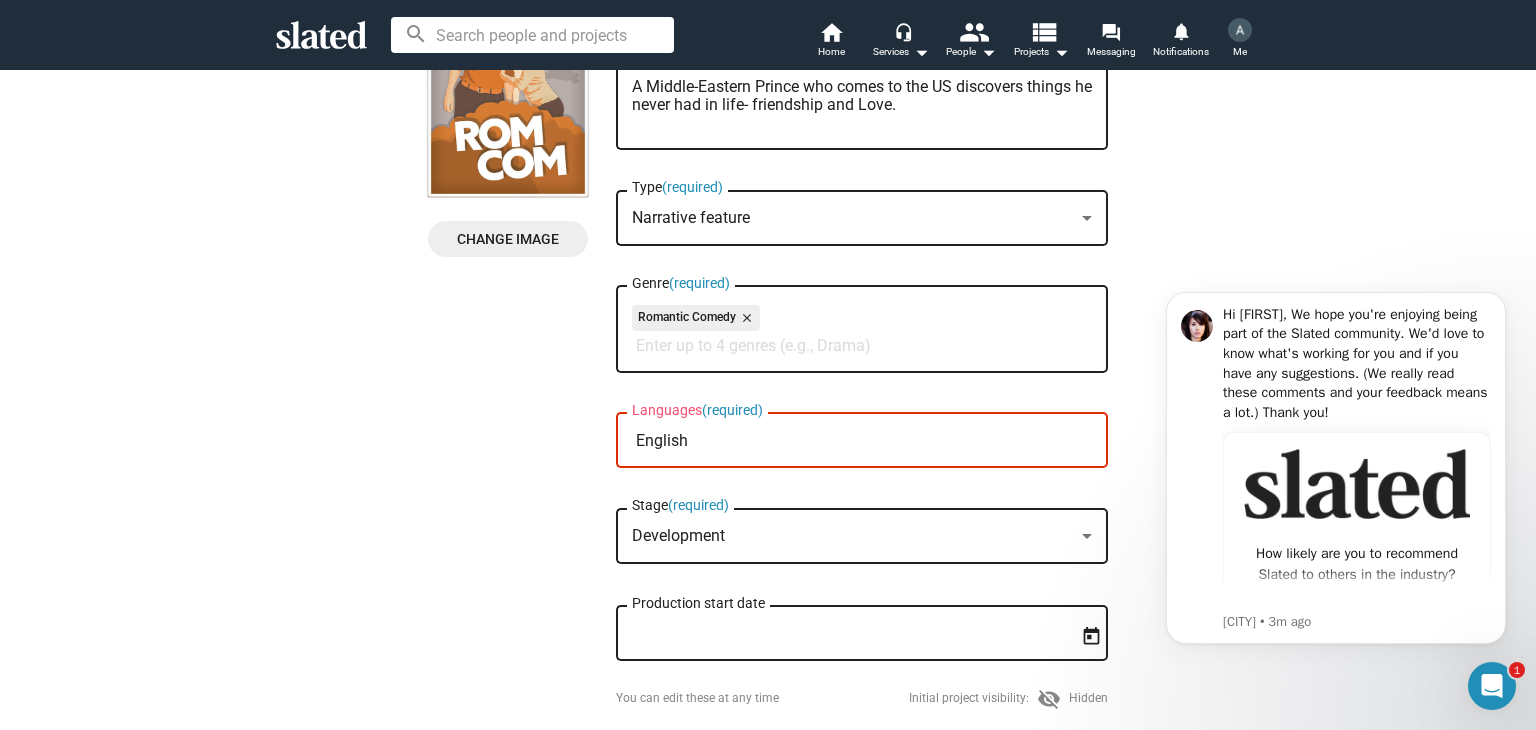 click on "English Languages  (required)" 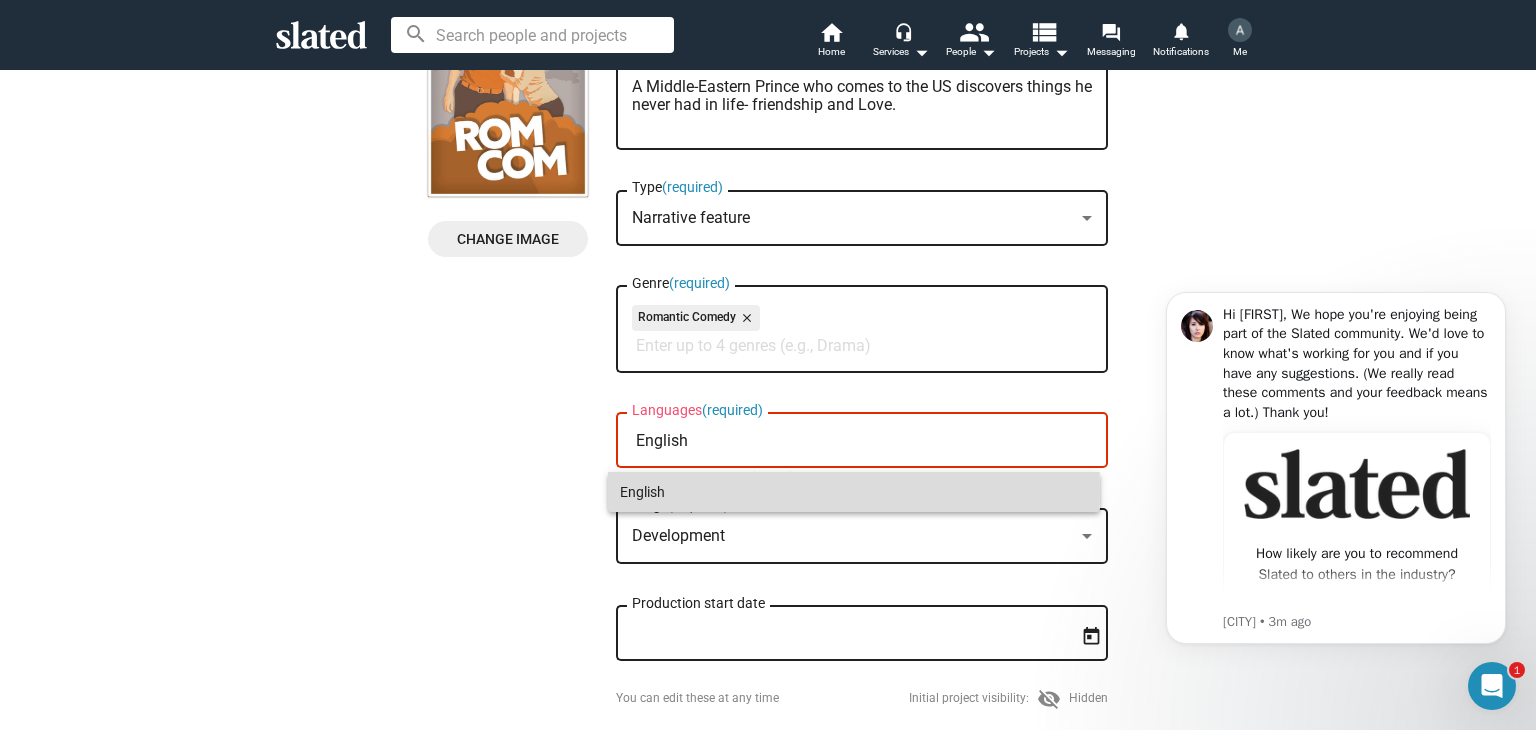 click on "English" at bounding box center (854, 492) 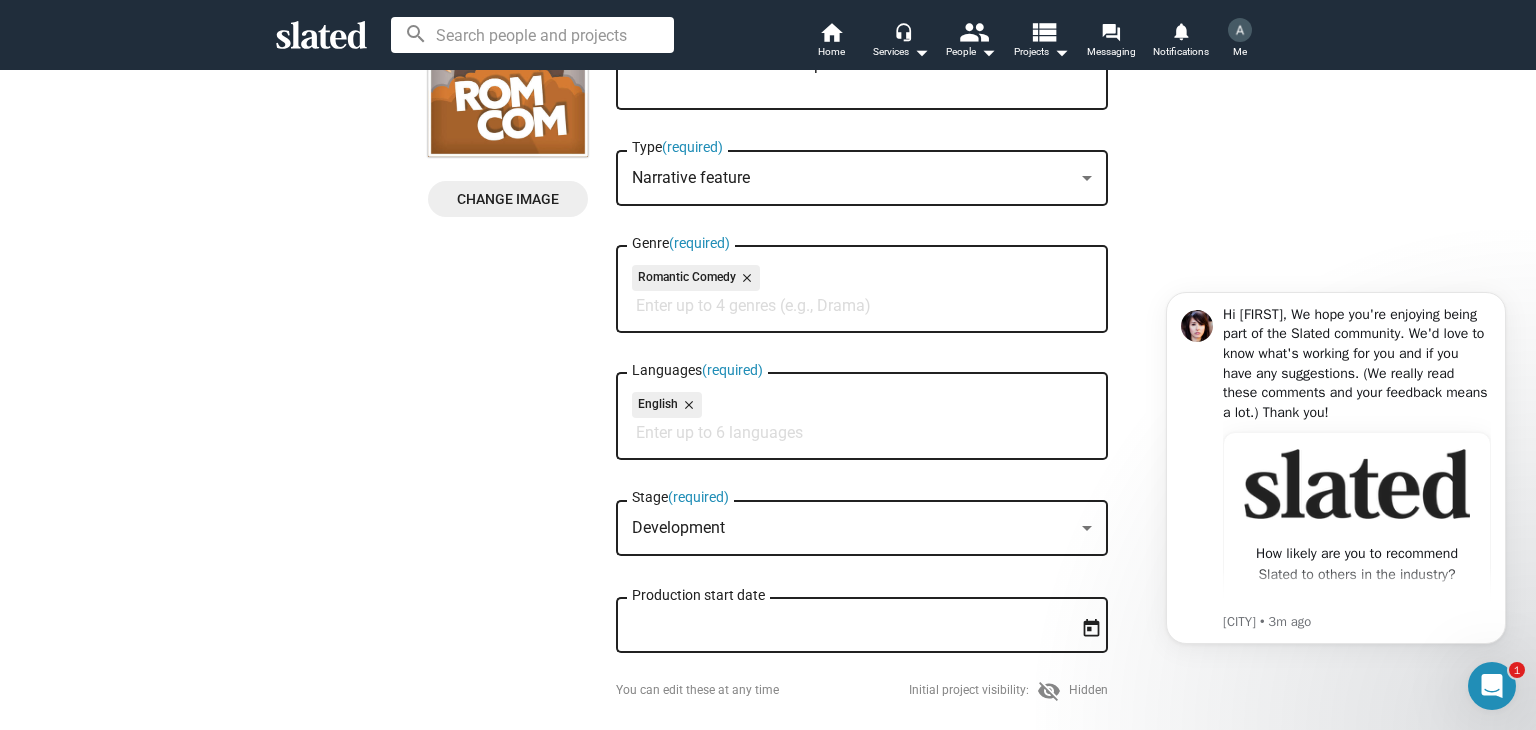 scroll, scrollTop: 500, scrollLeft: 0, axis: vertical 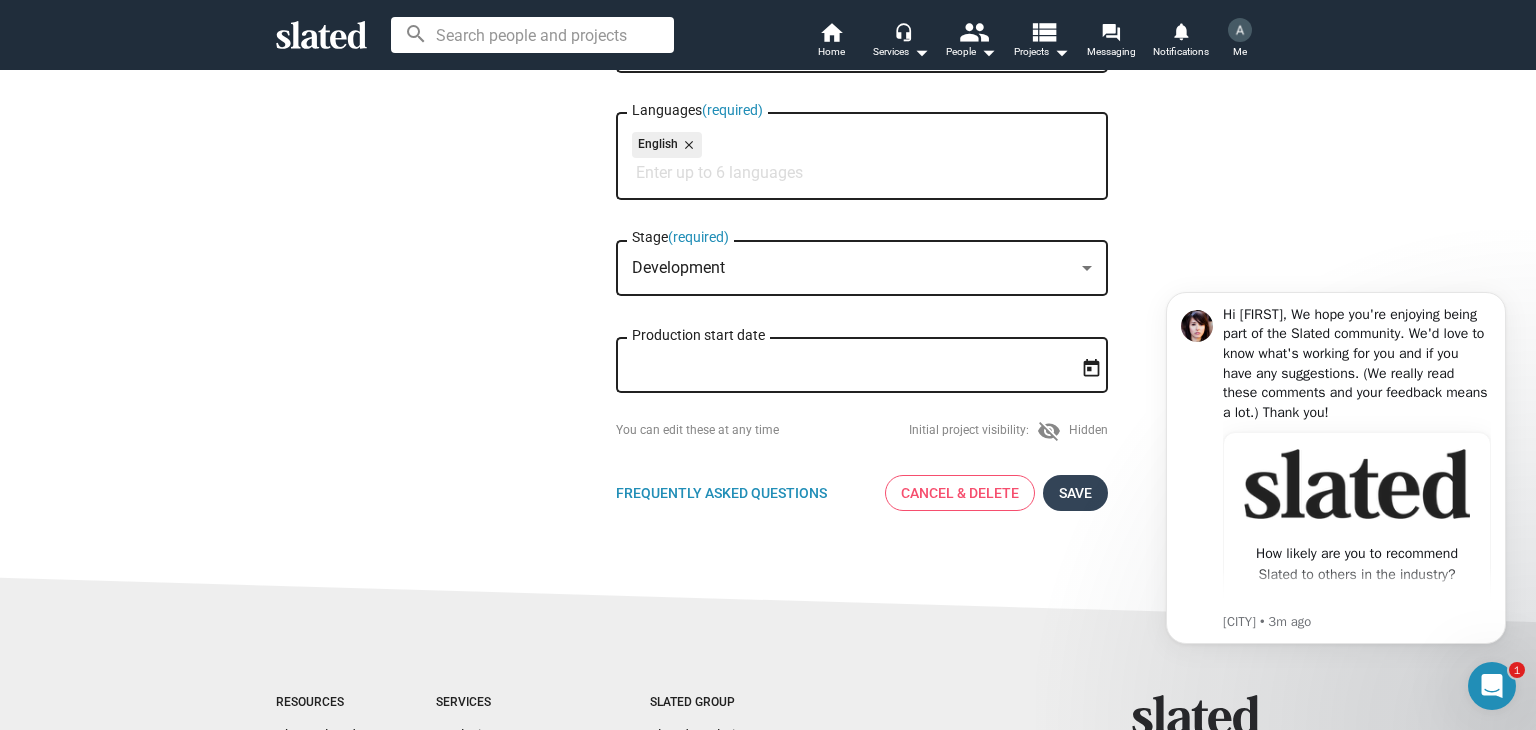 click on "Save" 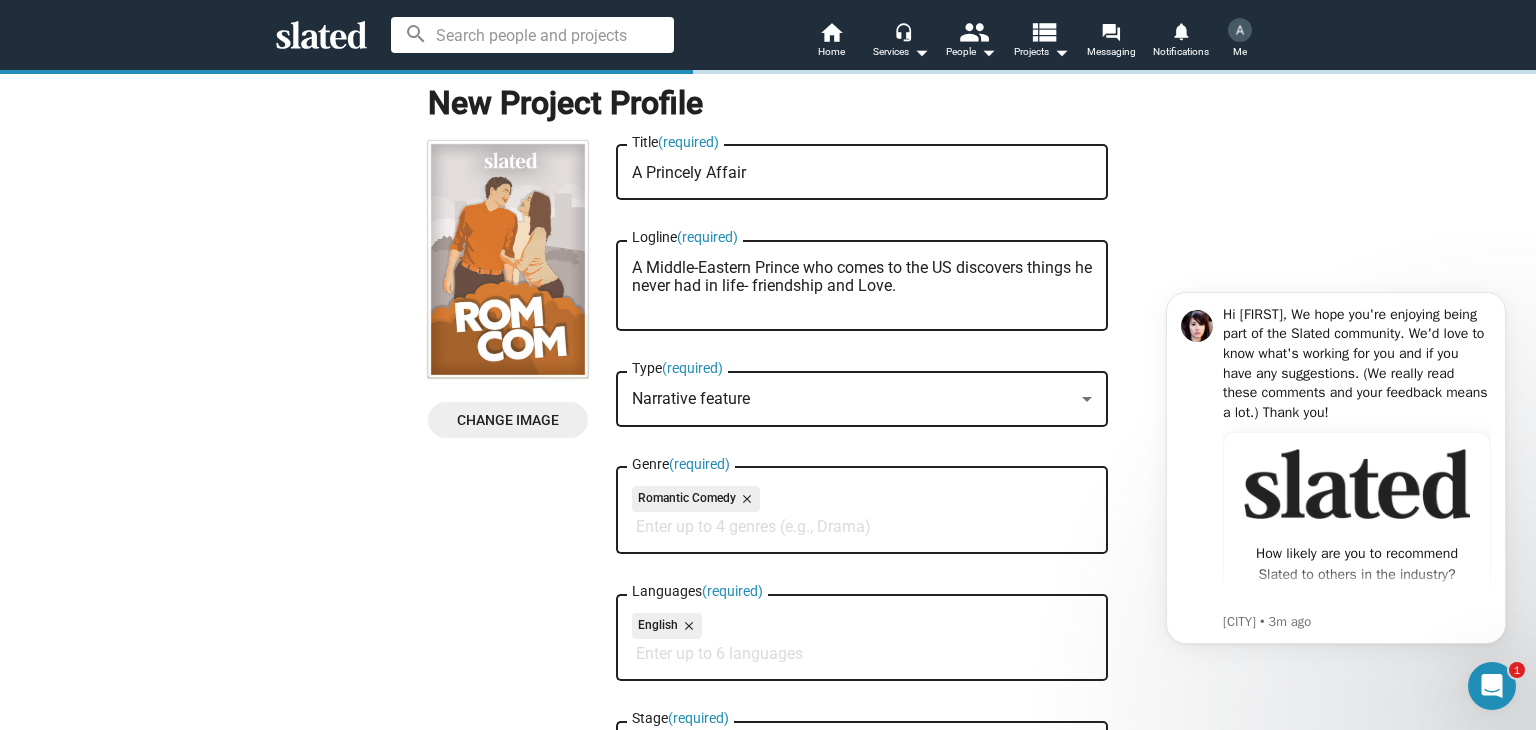 scroll, scrollTop: 160, scrollLeft: 0, axis: vertical 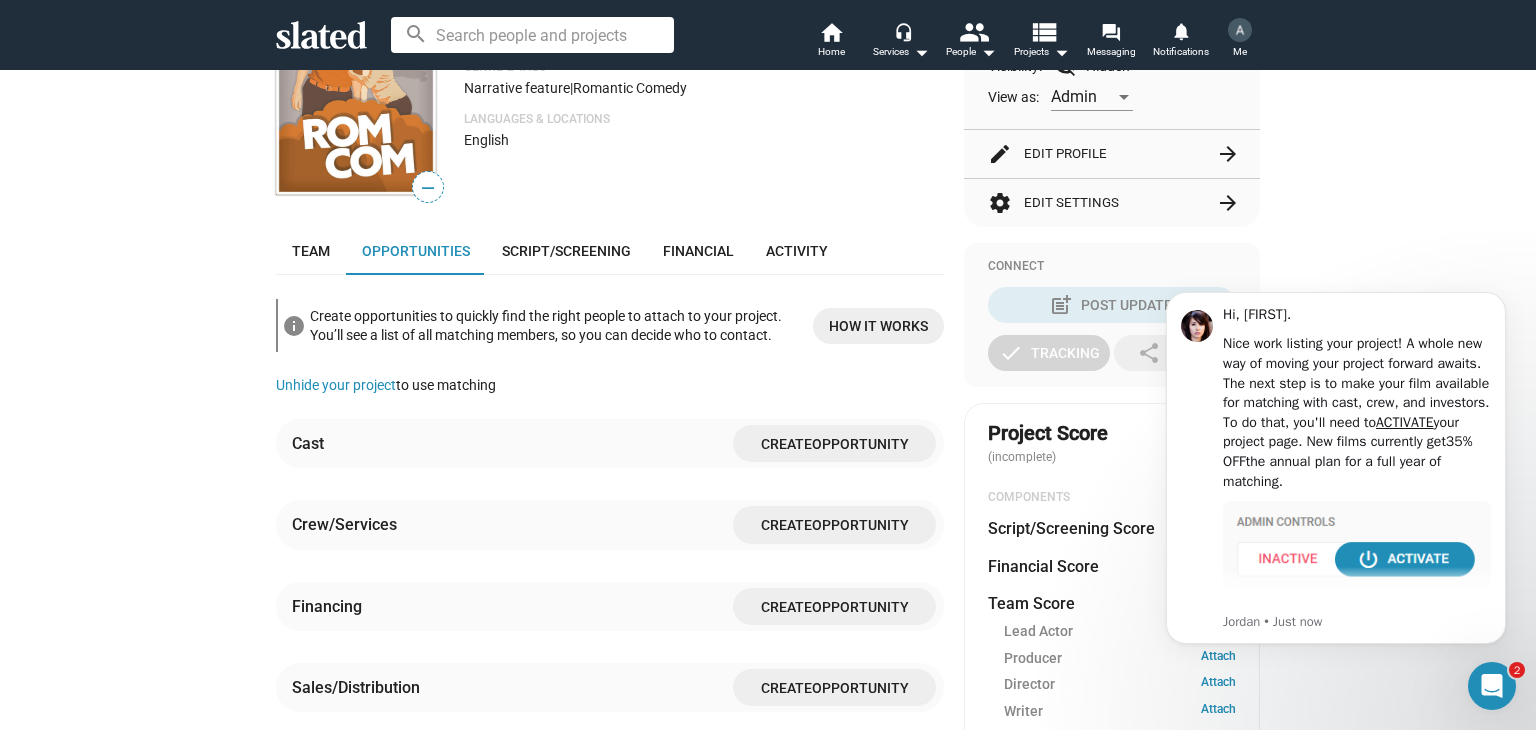 click on "check Create Project add Create Opportunities power_settings_new Activate Project lock  Match with Talent, Crew & Investors  Learn more about the listing process What does your project need?  Get started by creating opportunities for the key roles you need to fill, including investors.  Create Opportunities — A Princely Affair  Development A [NATIONALITY] Prince who comes to the US discovers things he never had in life- friendship and Love. Genre & Tags  Narrative feature   |  Romantic Comedy Languages & Locations English Team Opportunities Script/Screening Financial Activity info  Create opportunities to quickly find the right people to attach to your project. You’ll see a list of all matching members, so you can decide who to contact.  How it works Unhide your project  to use matching  Cast Create  Opportunity Crew/Services Create  Opportunity Financing Create  Opportunity Sales/Distribution Create  Opportunity Admin Controls Inactive power_settings_new  Activate   Visibility:  visibility_off Hidden" at bounding box center (768, 578) 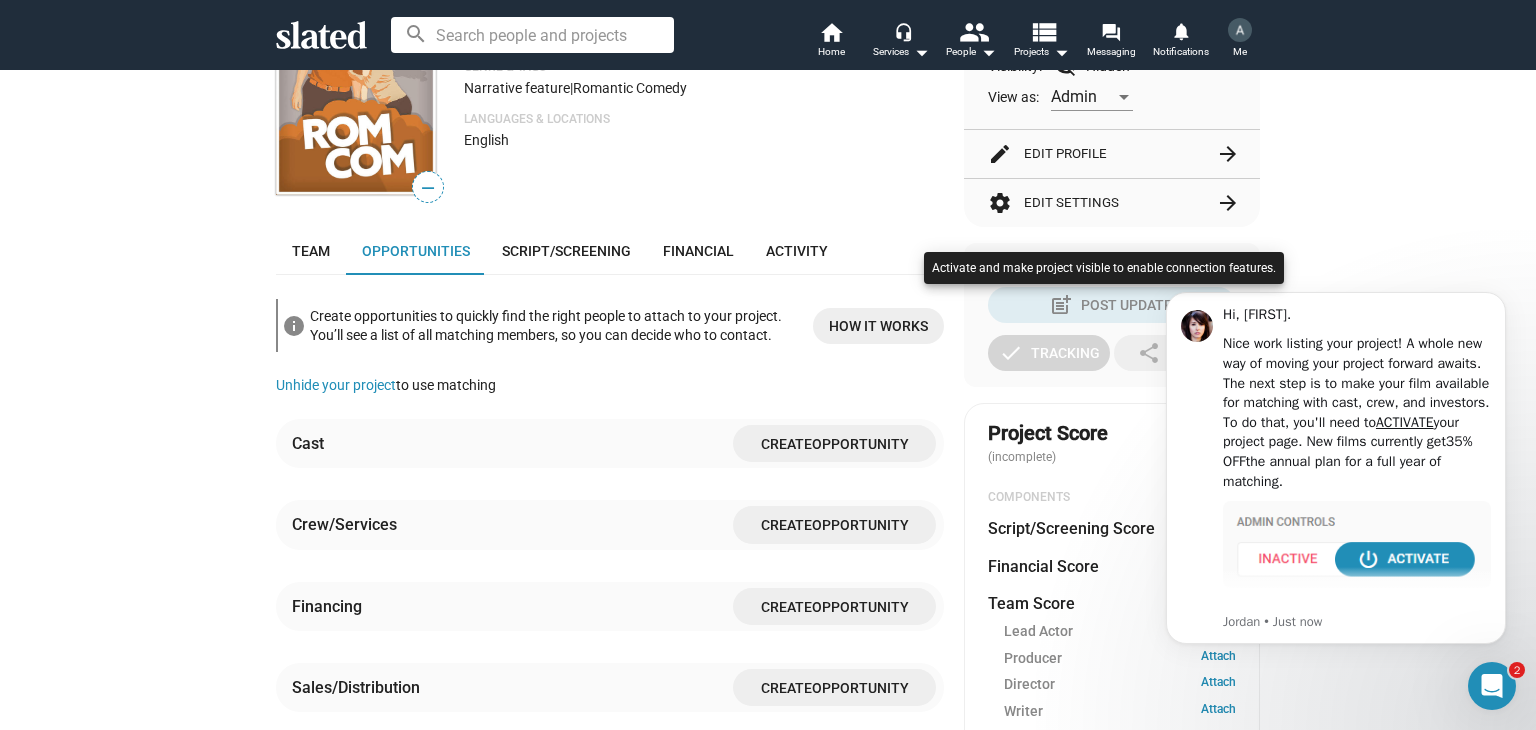 click at bounding box center (768, 365) 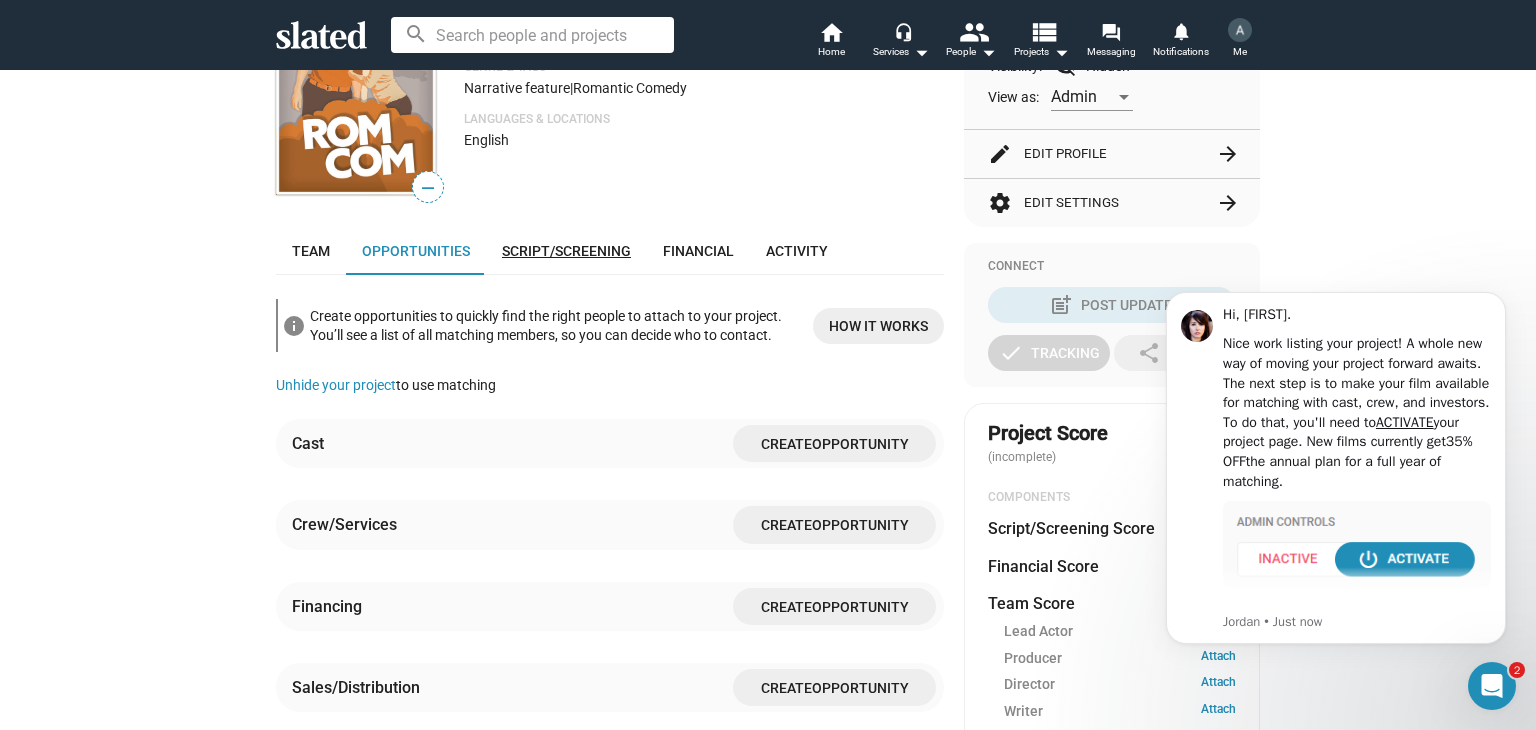 click on "Script/Screening" at bounding box center [566, 251] 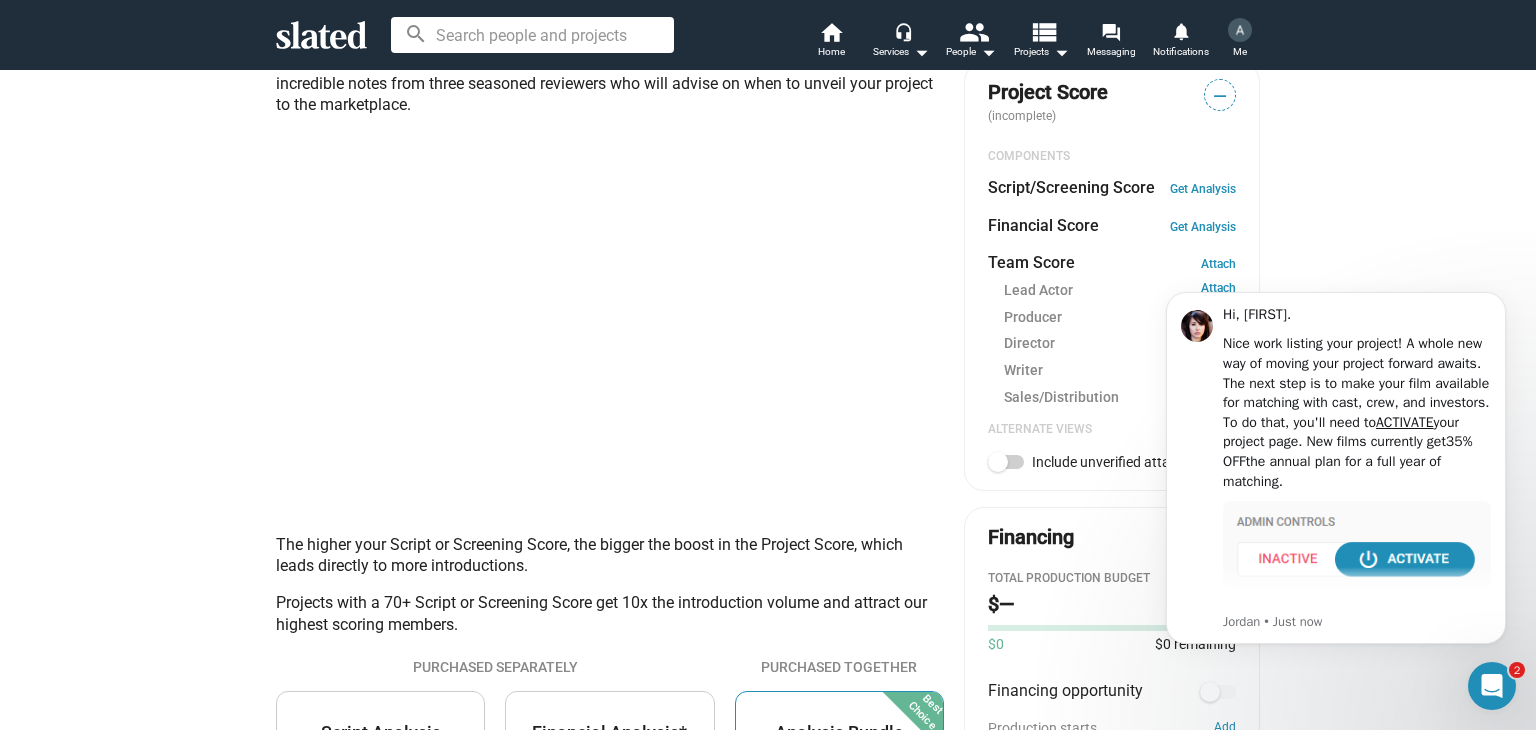 scroll, scrollTop: 458, scrollLeft: 0, axis: vertical 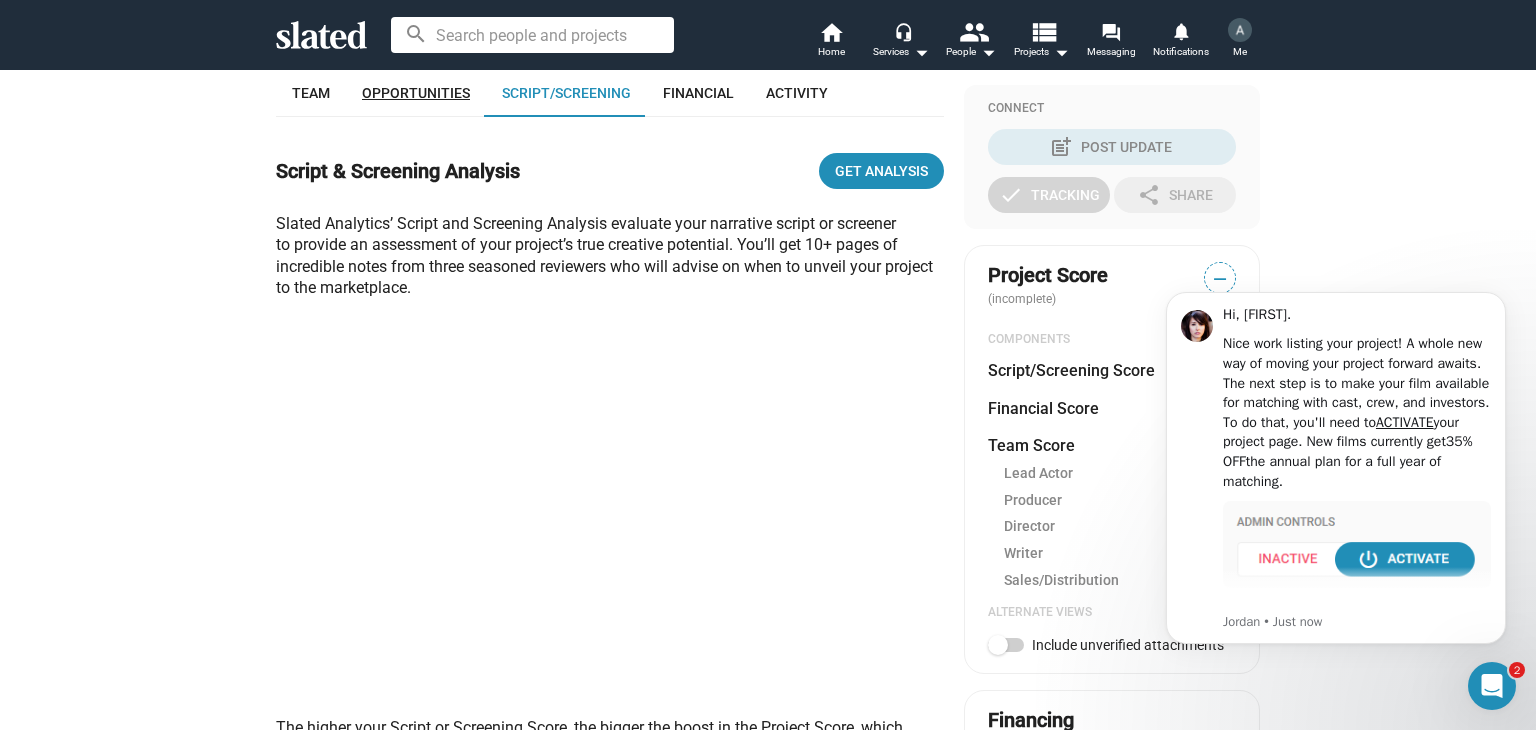 click on "Opportunities" at bounding box center [416, 93] 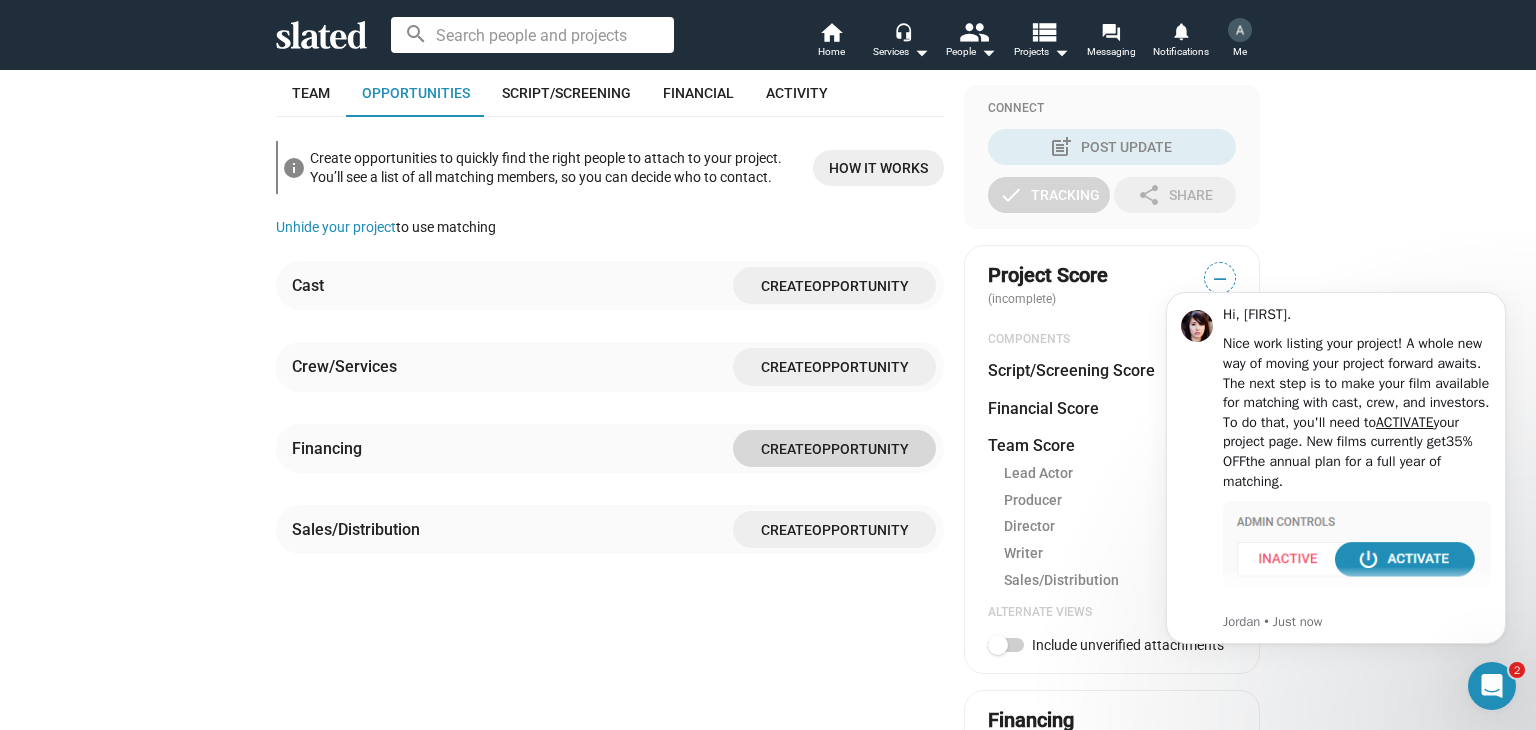 click on "Create" 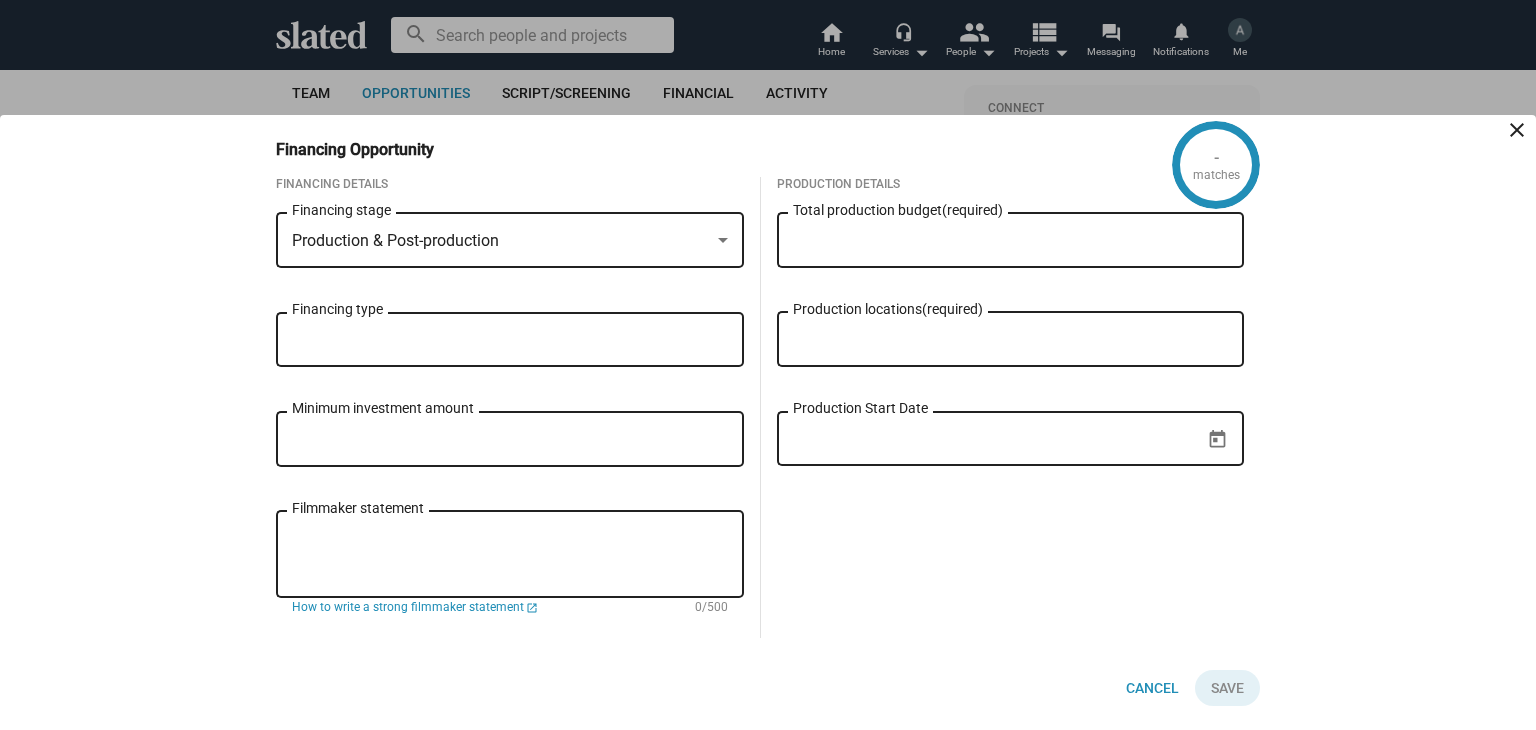 click at bounding box center (723, 240) 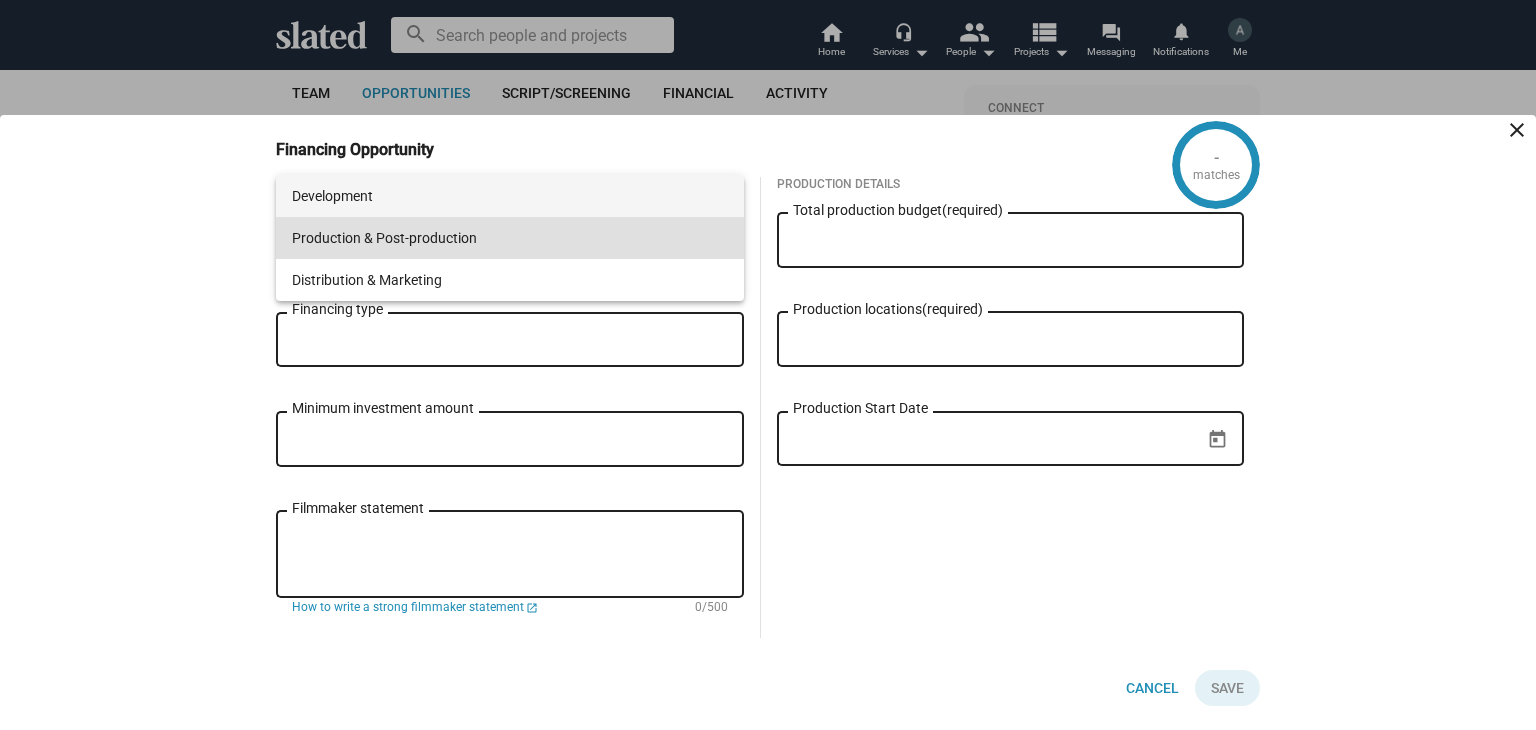 click on "Development" at bounding box center (510, 196) 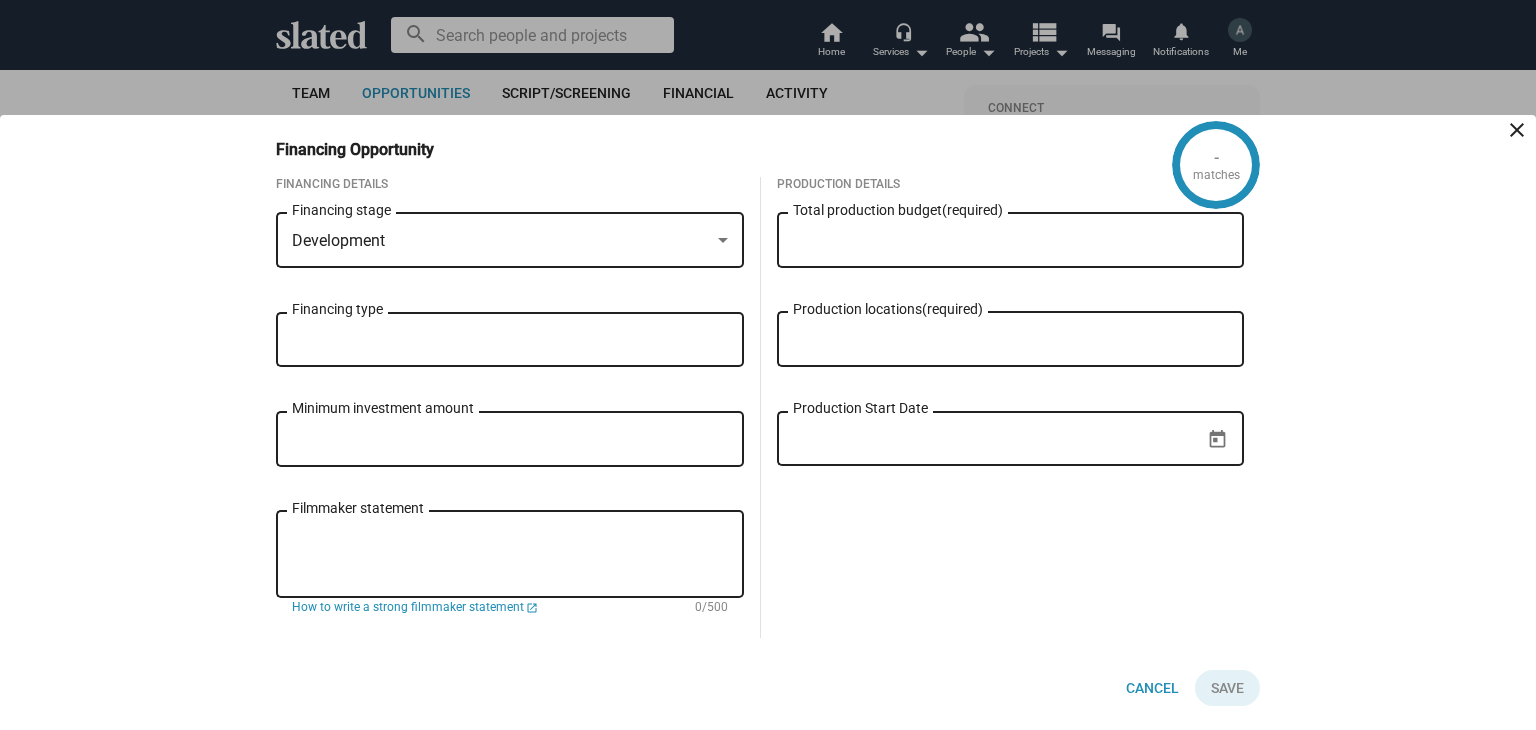 click on "Total production budget  (required)" at bounding box center [1011, 241] 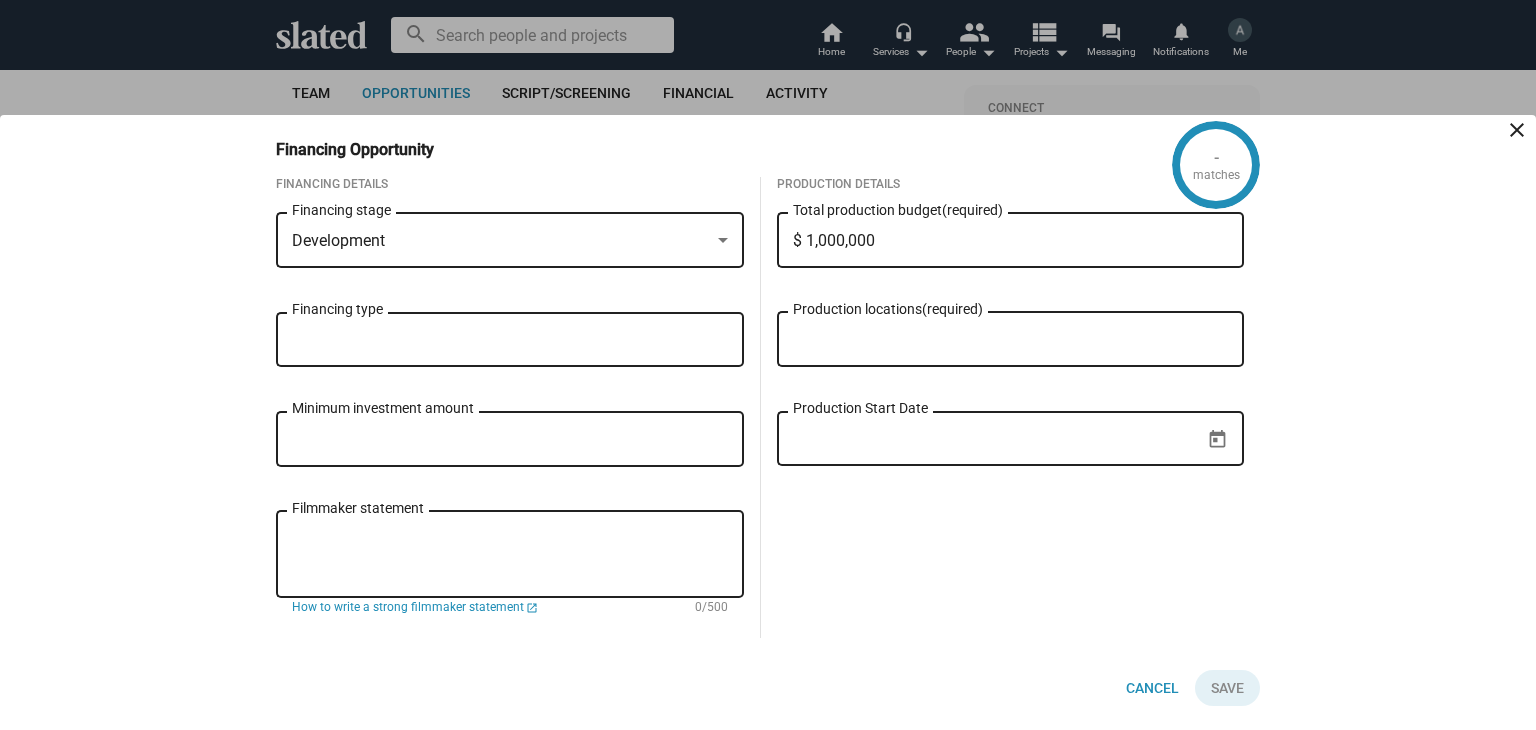 type on "$ 10,000,000" 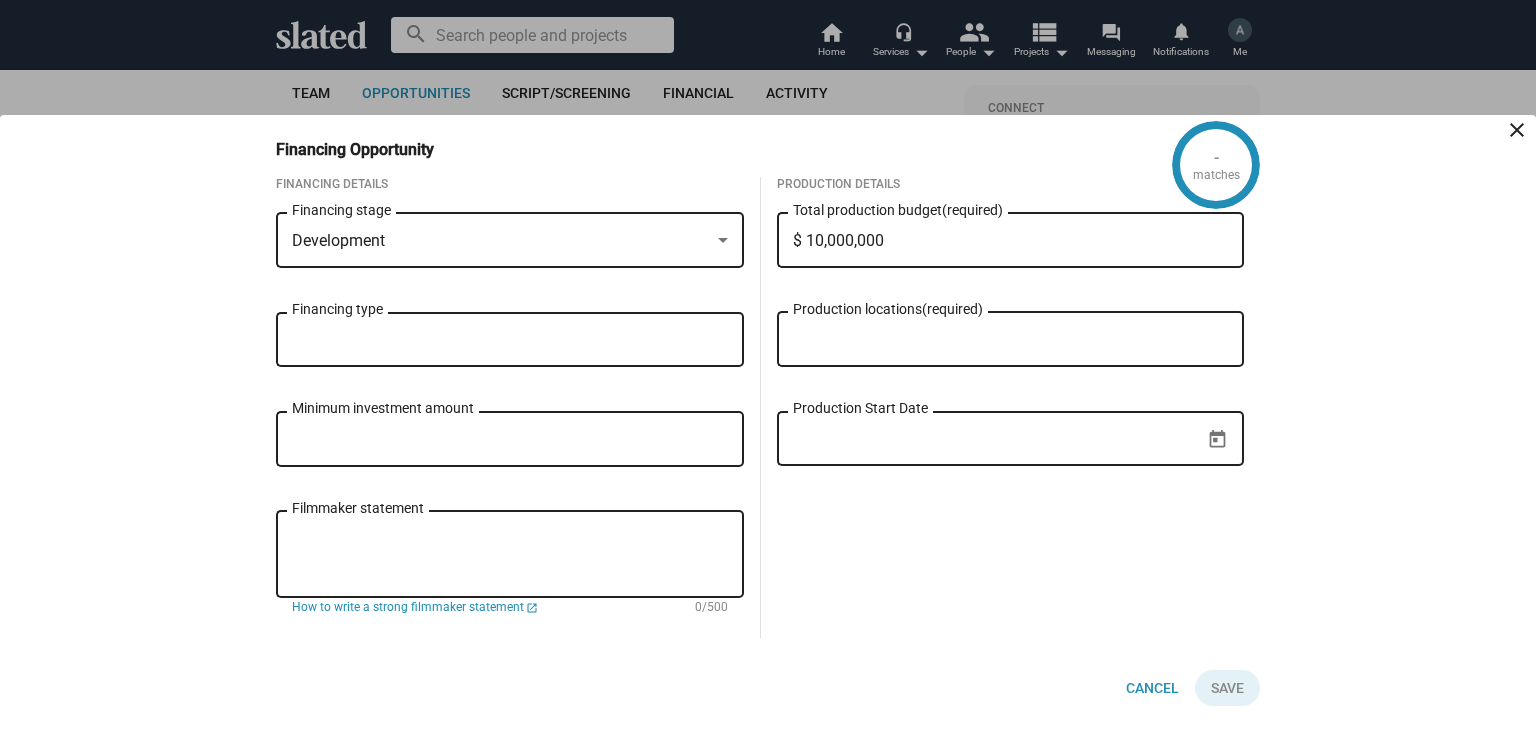 click on "Financing type" at bounding box center [514, 340] 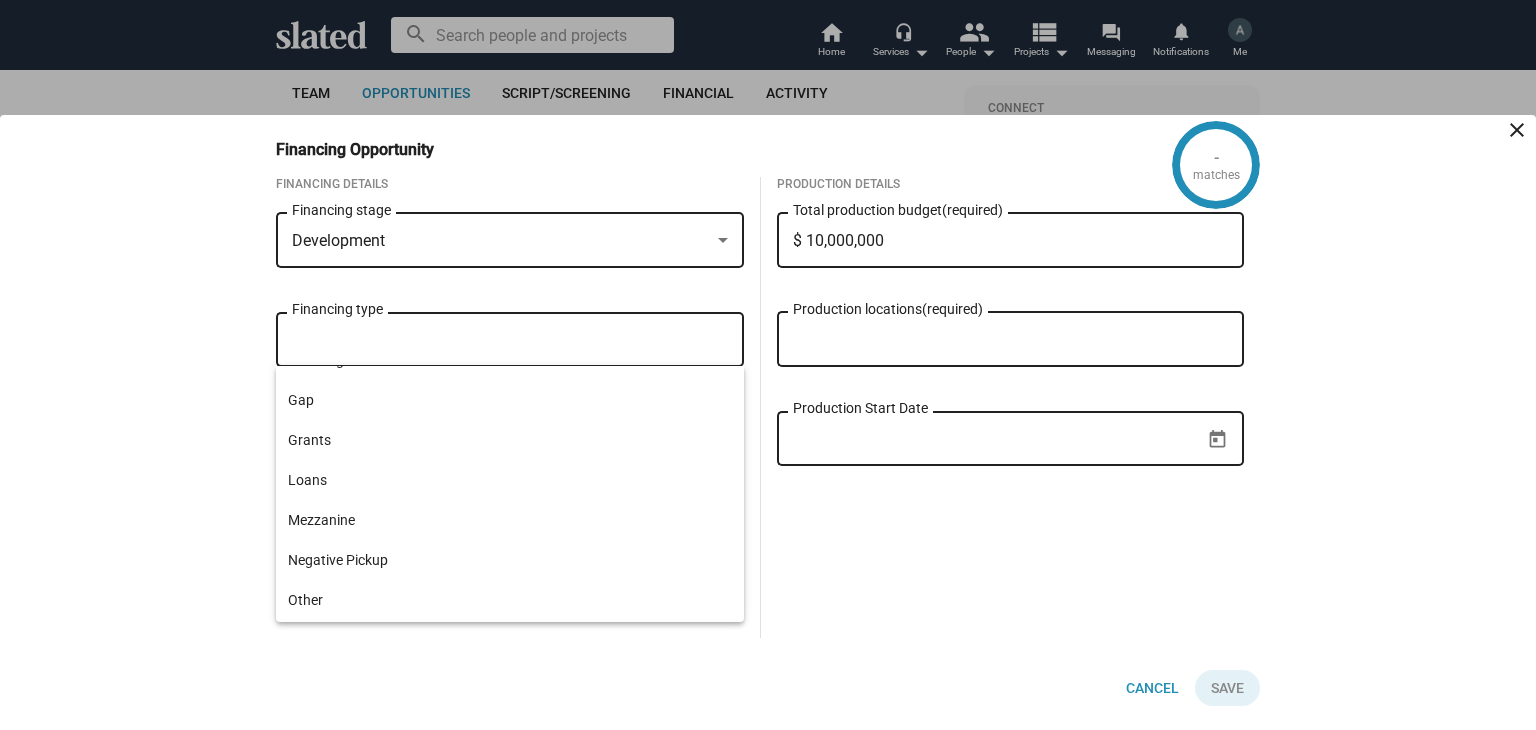 scroll, scrollTop: 0, scrollLeft: 0, axis: both 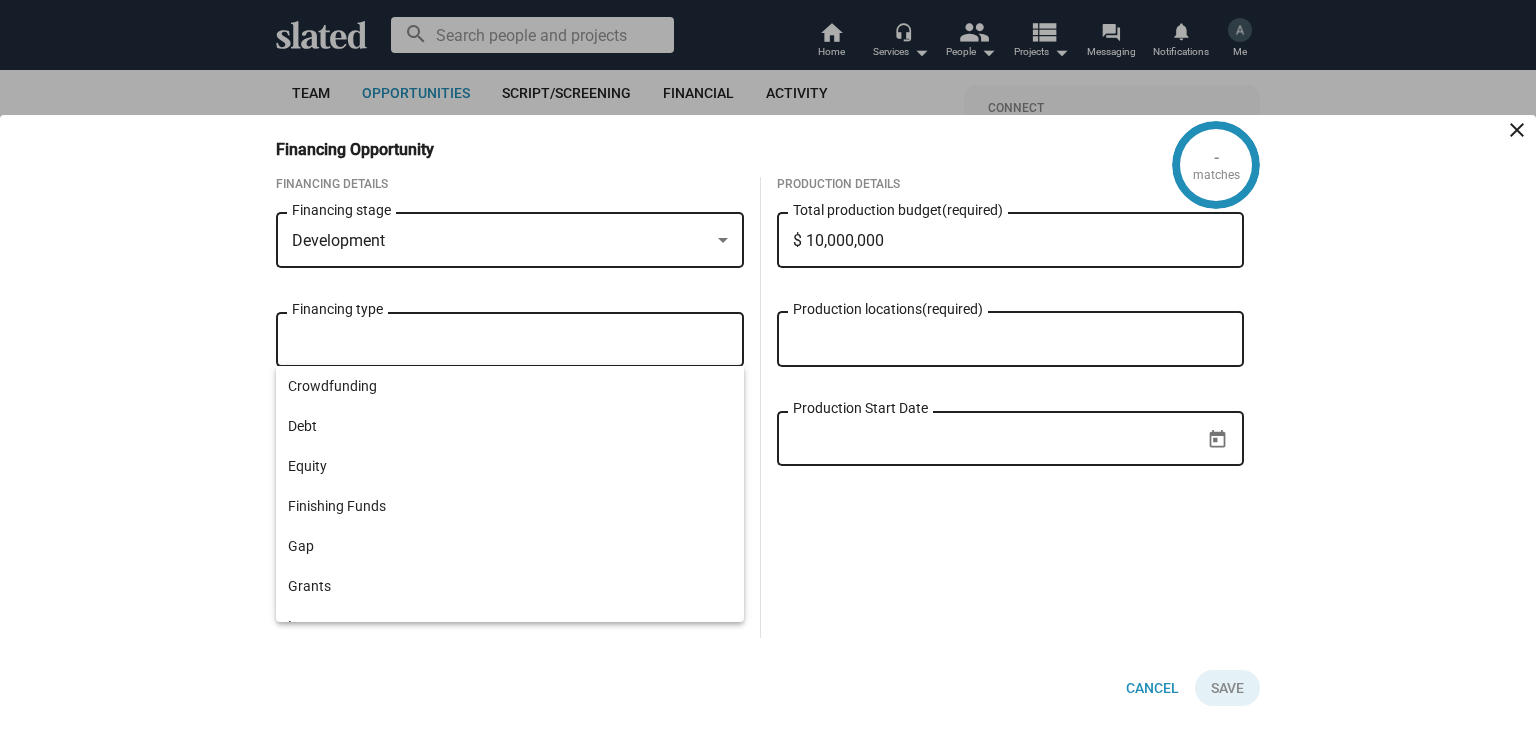 click on "- matches Financing Opportunity close Financing Details Development Financing stage  Financing type Minimum investment amount  Filmmaker statement  How to write a strong filmmaker statement launch 0/500 Production Details $ 10,000,000 Total production budget  (required) Production locations (required) Production Start Date  Cancel Save" at bounding box center (768, 422) 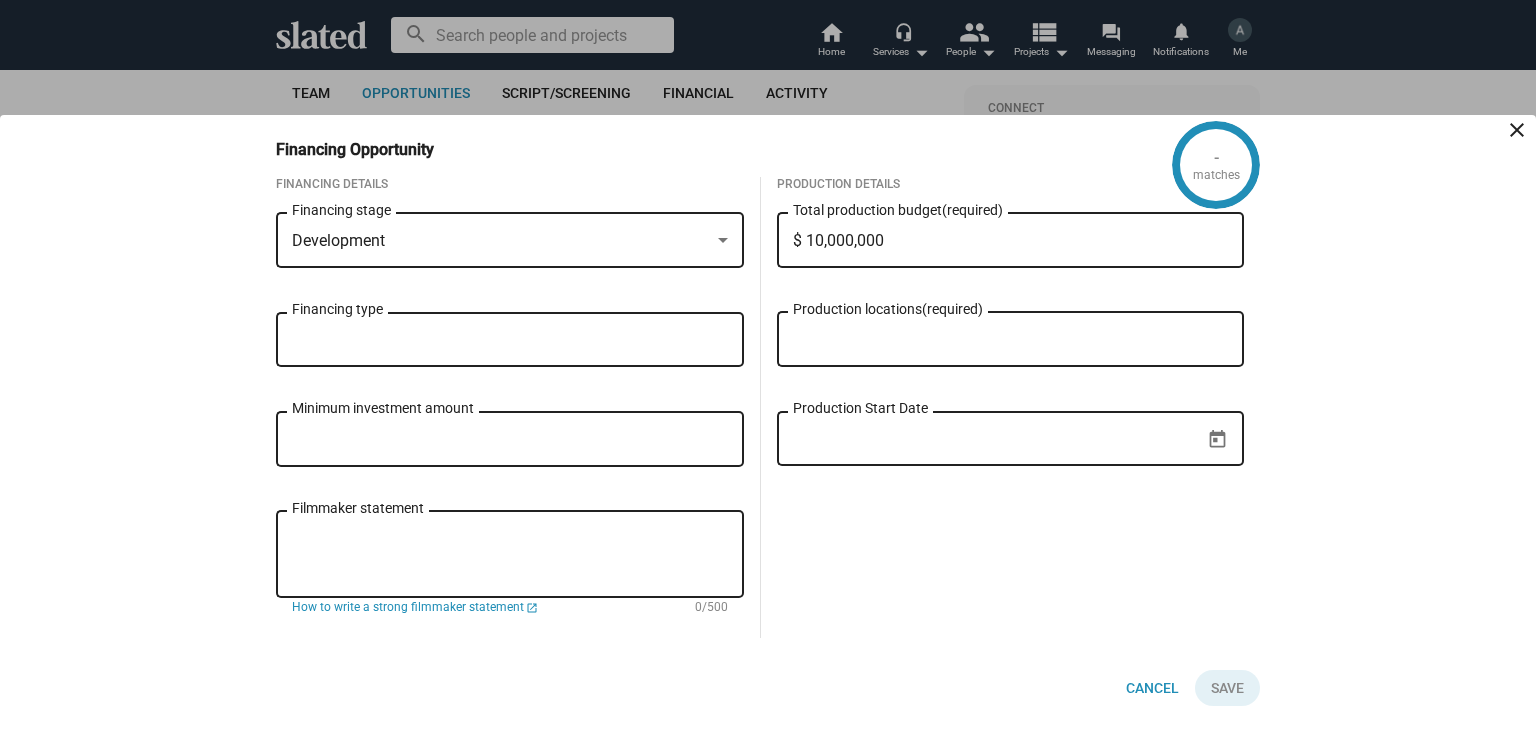 click on "Minimum investment amount" at bounding box center [510, 440] 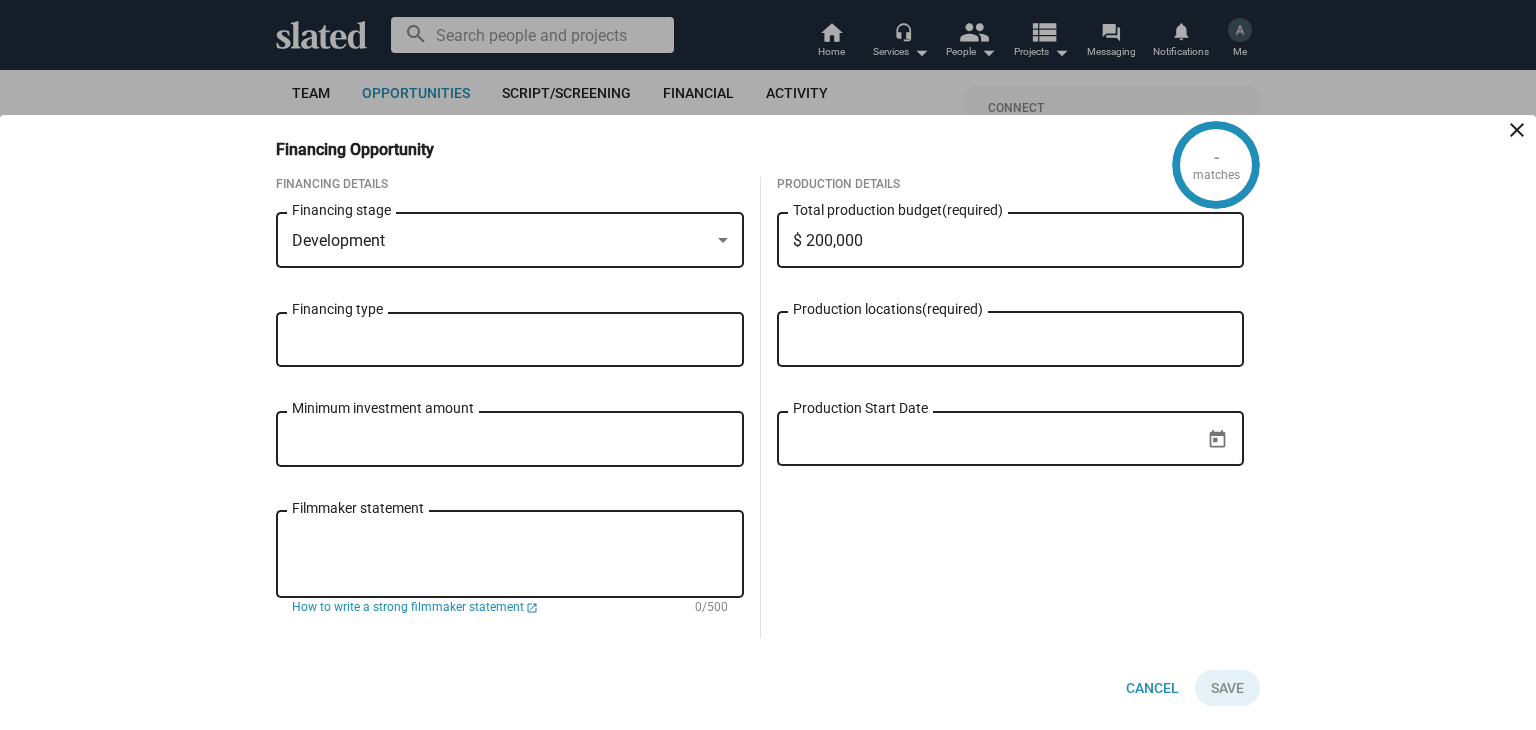 type on "$ 2,000,000" 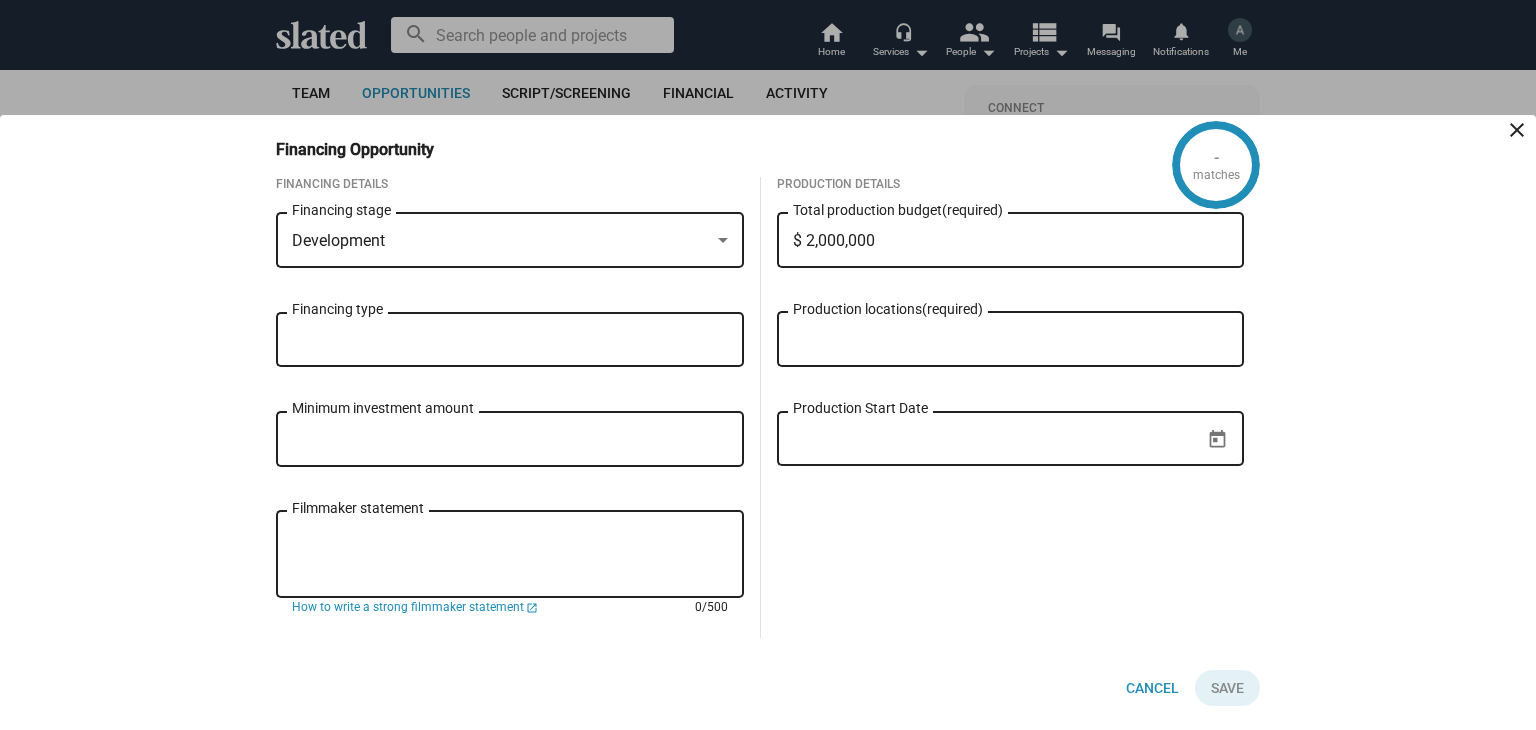 click on "Filmmaker statement" at bounding box center [510, 555] 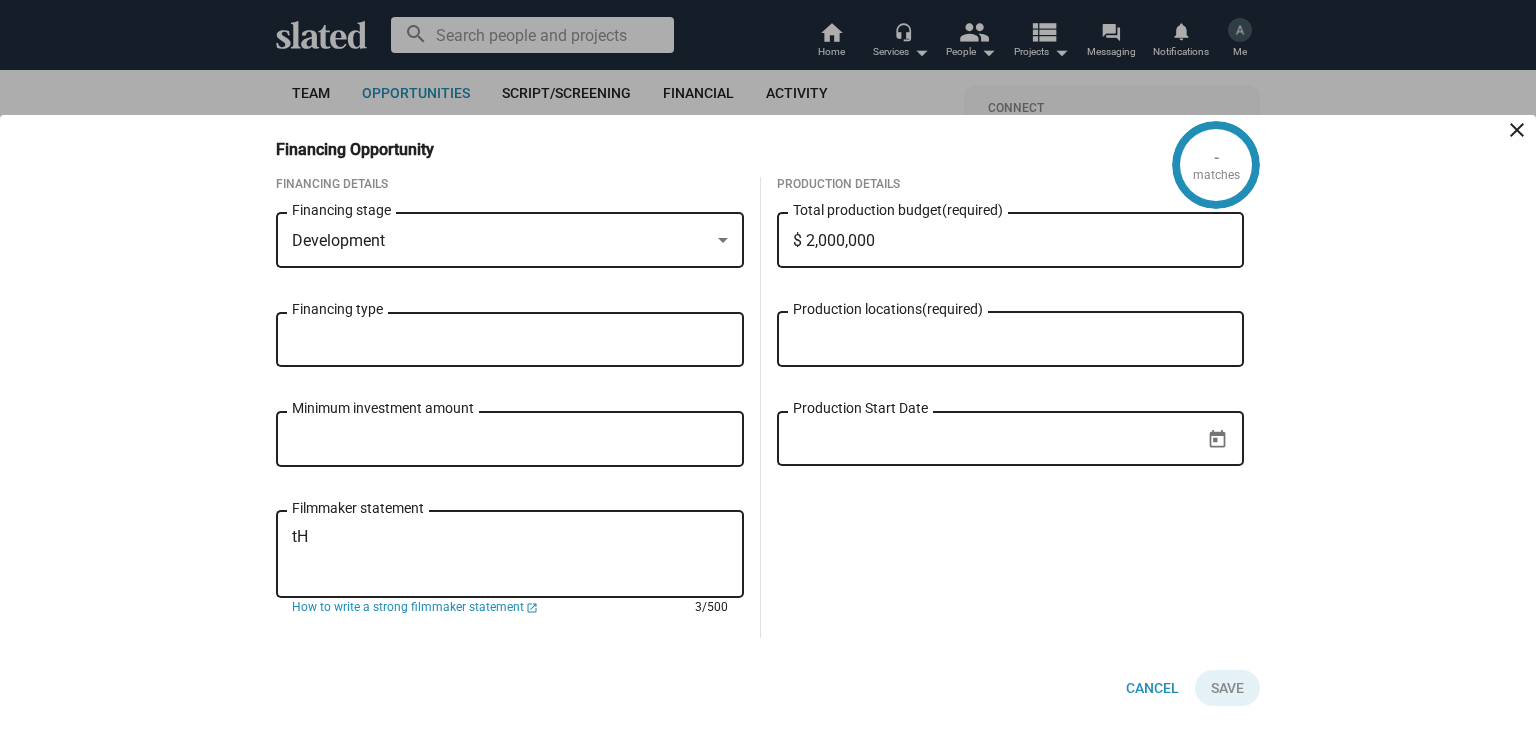 type on "t" 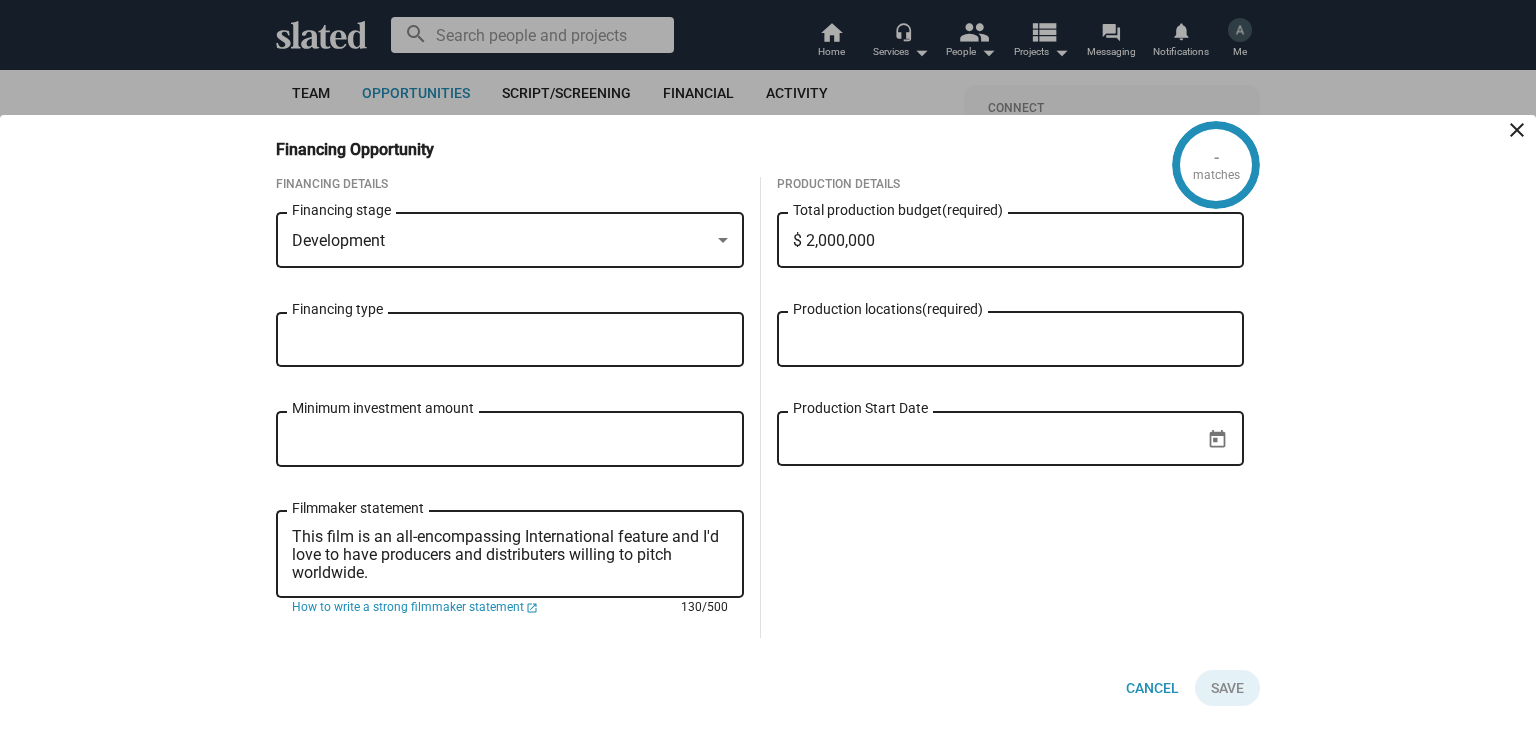 type on "This film is an all-encompassing International feature and I'd love to have producers and distributers willing to pitch worldwide." 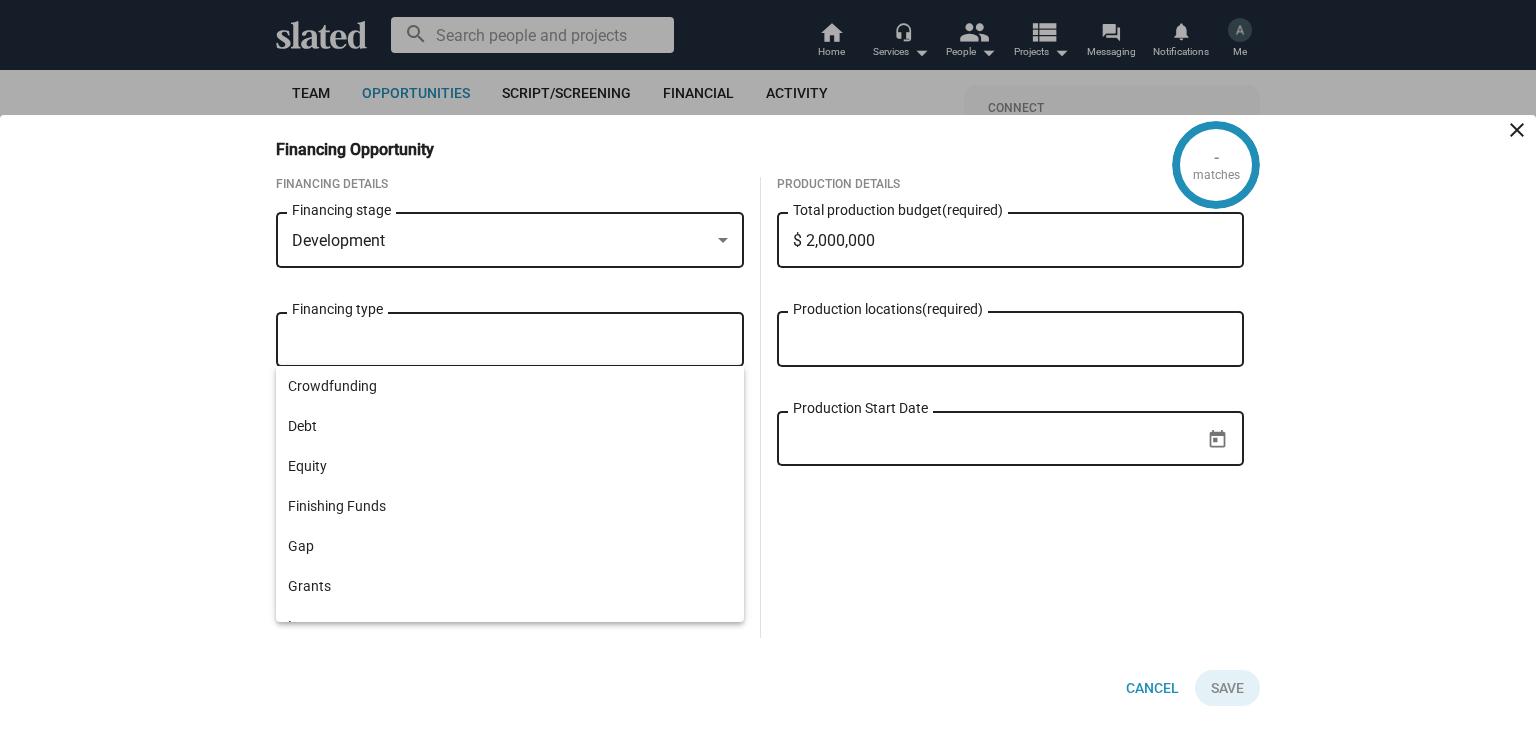 click on "Financing type" at bounding box center [514, 340] 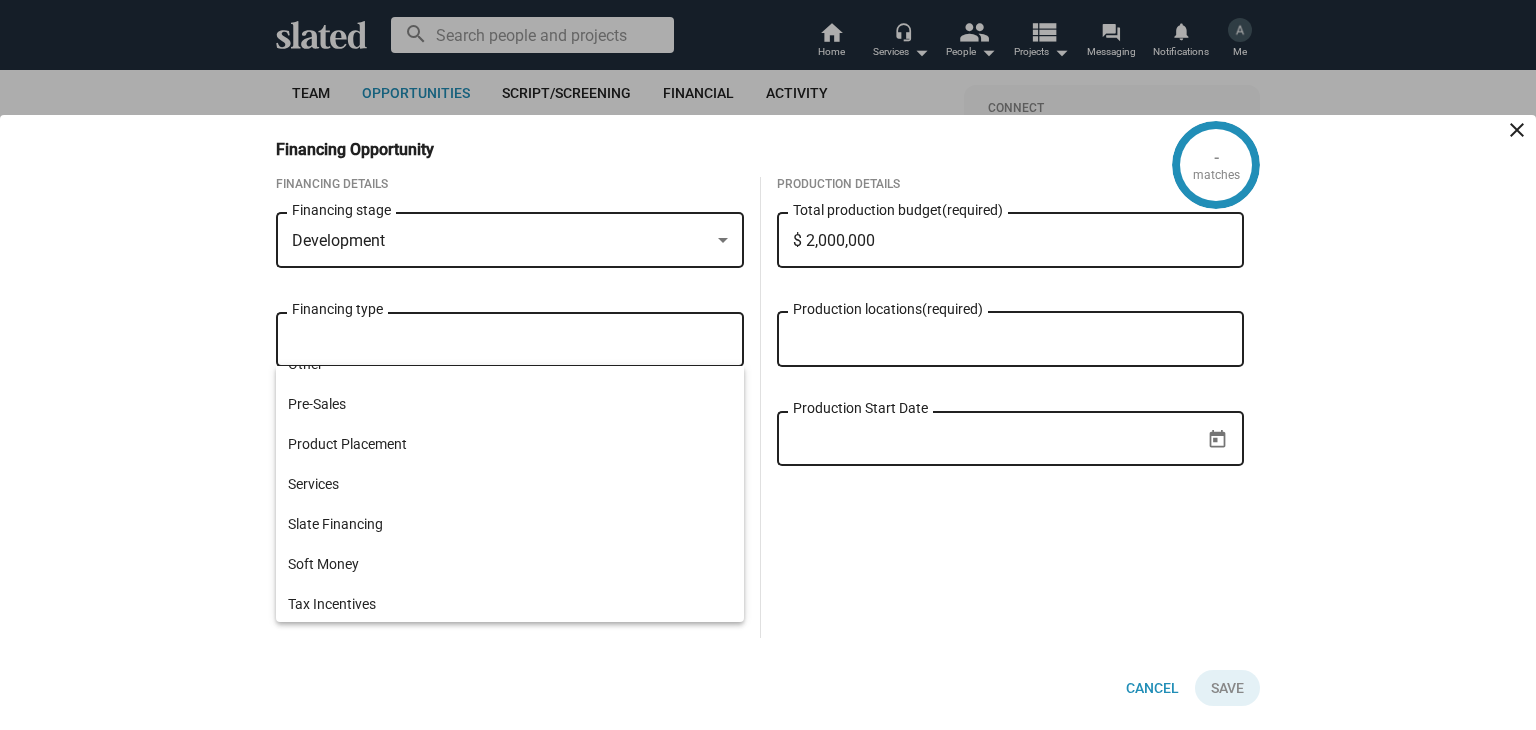 scroll, scrollTop: 384, scrollLeft: 0, axis: vertical 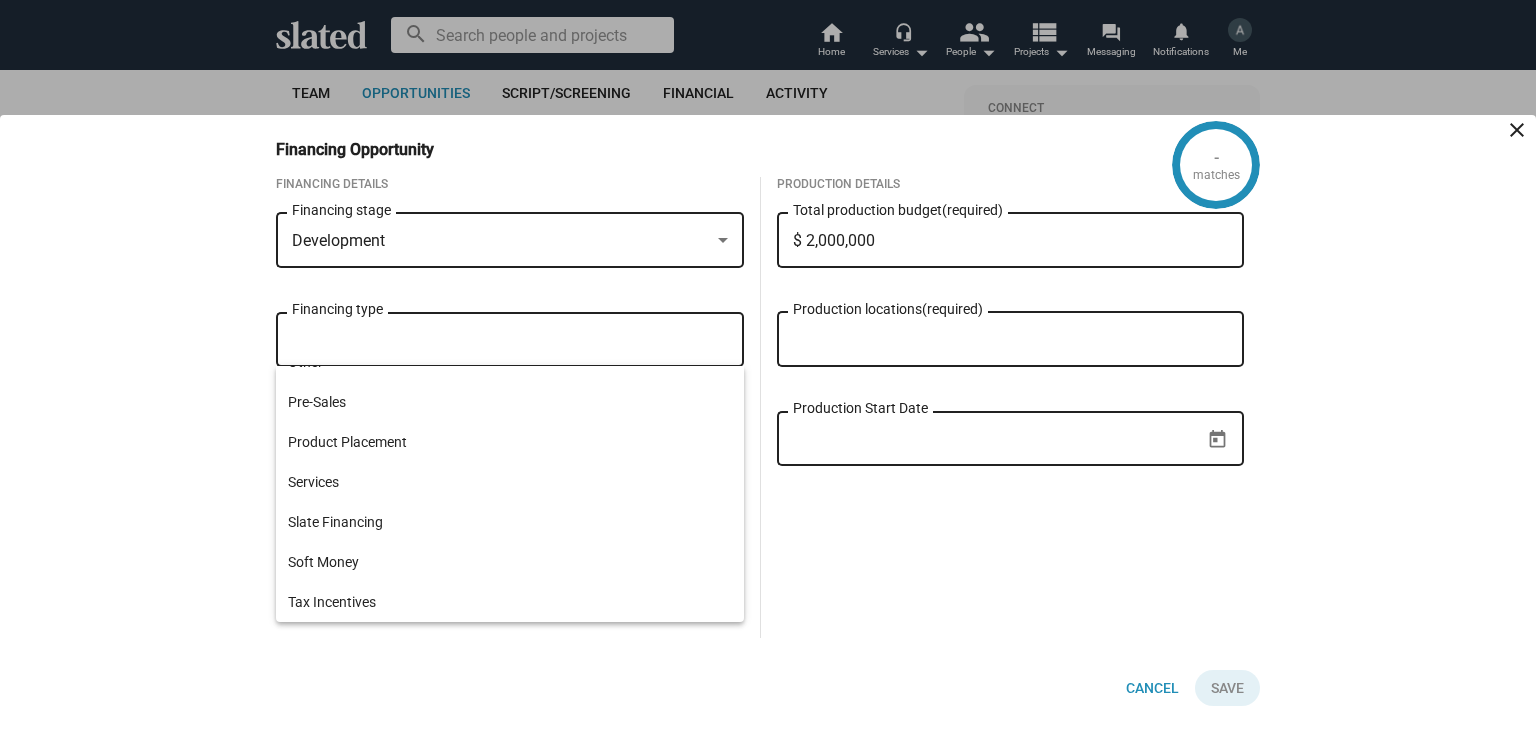 click on "- matches Financing Opportunity close Financing Details Development Financing stage  Financing type Minimum investment amount  This film is an all-encompassing International feature and I'd love to have producers and distributers willing to pitch worldwide. Filmmaker statement  How to write a strong filmmaker statement launch 130/500 Production Details $ 2,000,000 Total production budget  (required) Production locations (required) Production Start Date  Cancel Save" at bounding box center (768, 422) 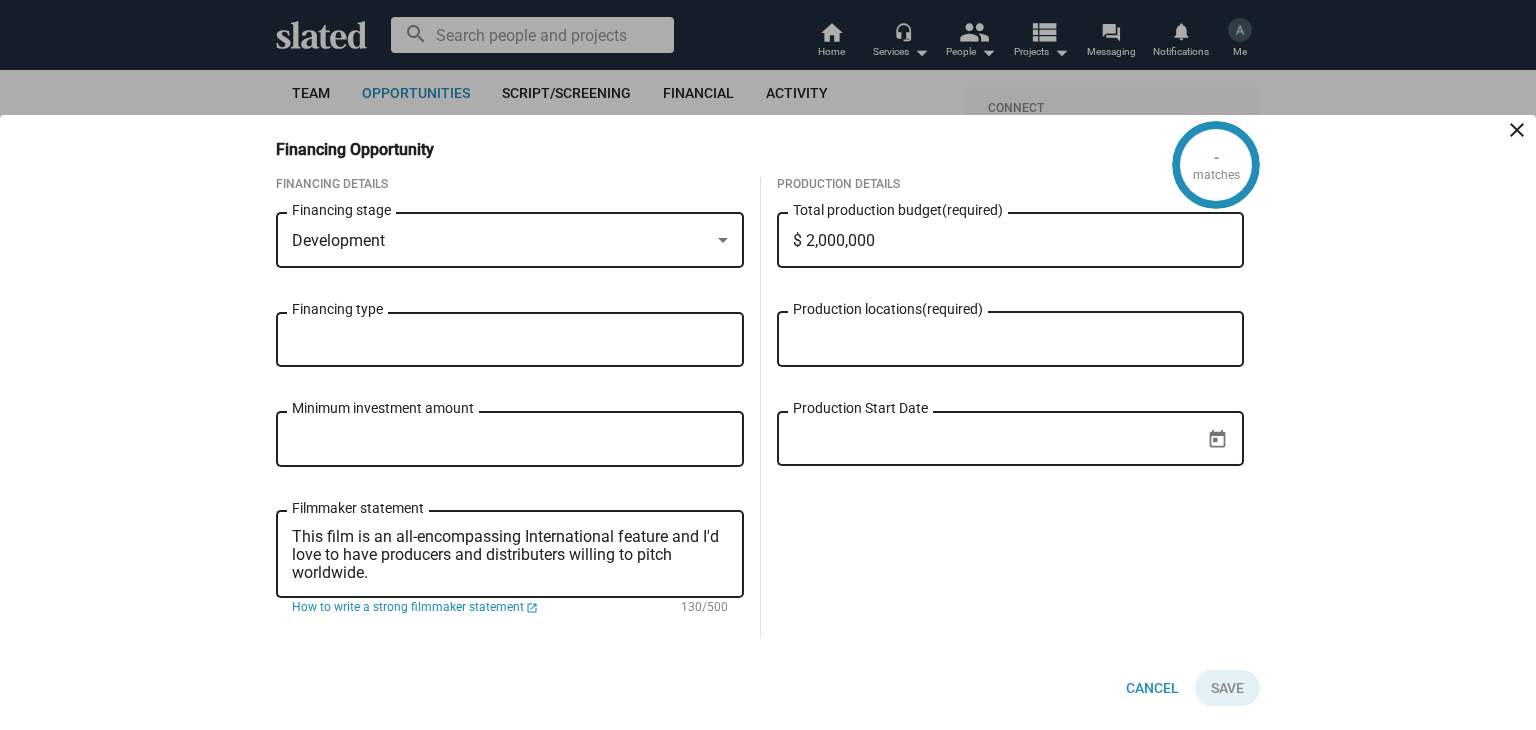 click on "Minimum investment amount" at bounding box center [510, 440] 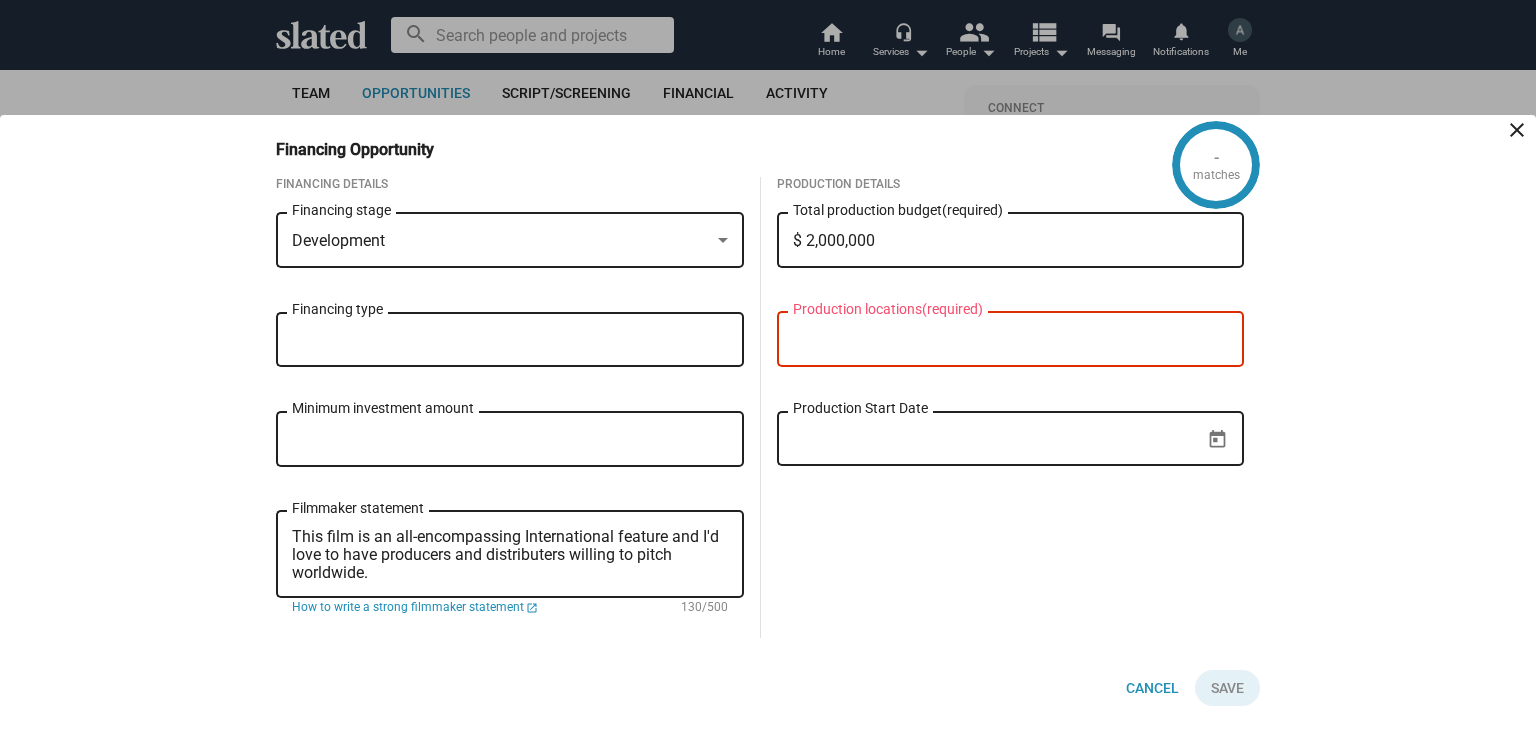 click on "Production locations (required)" at bounding box center [1011, 337] 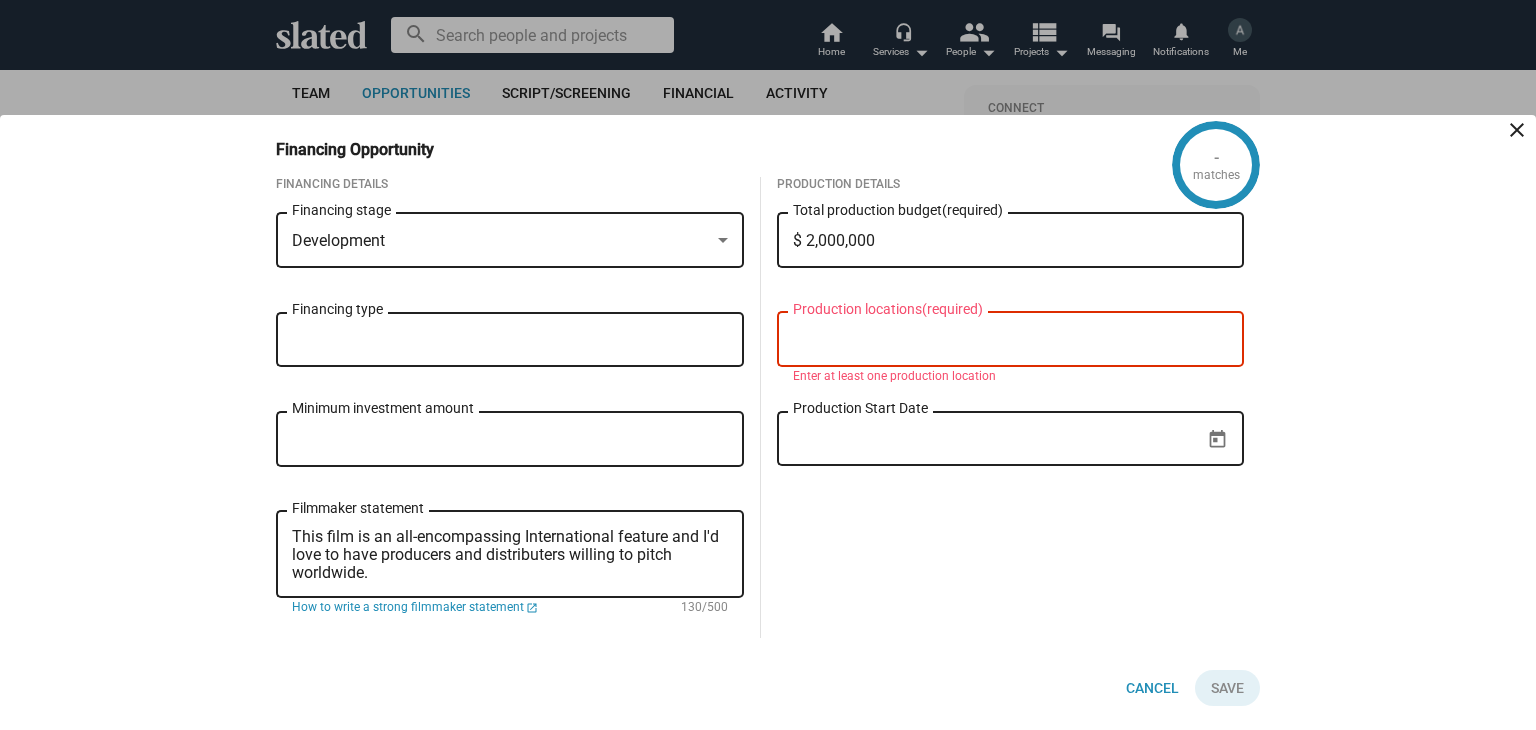 click on "Production locations (required)" at bounding box center [1015, 340] 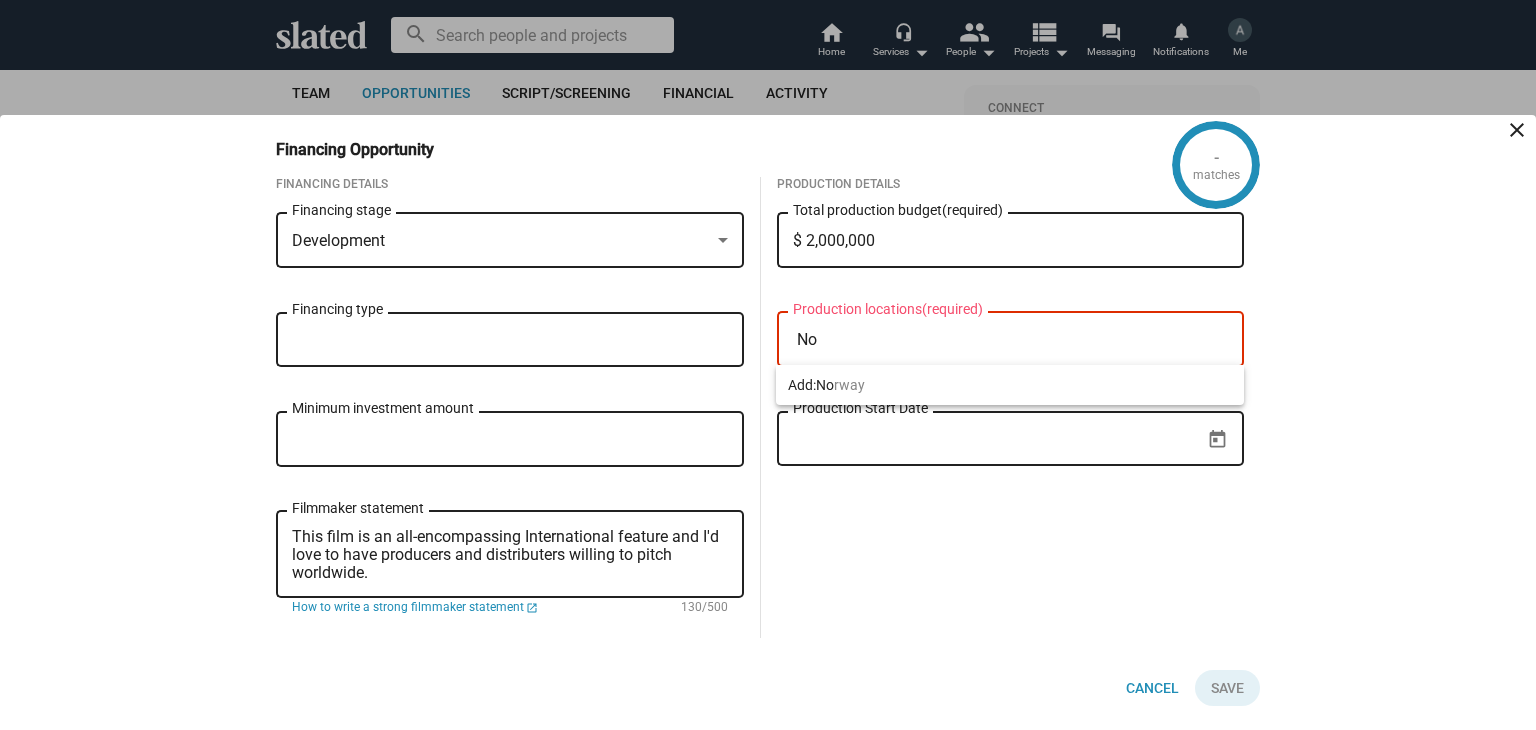 type on "N" 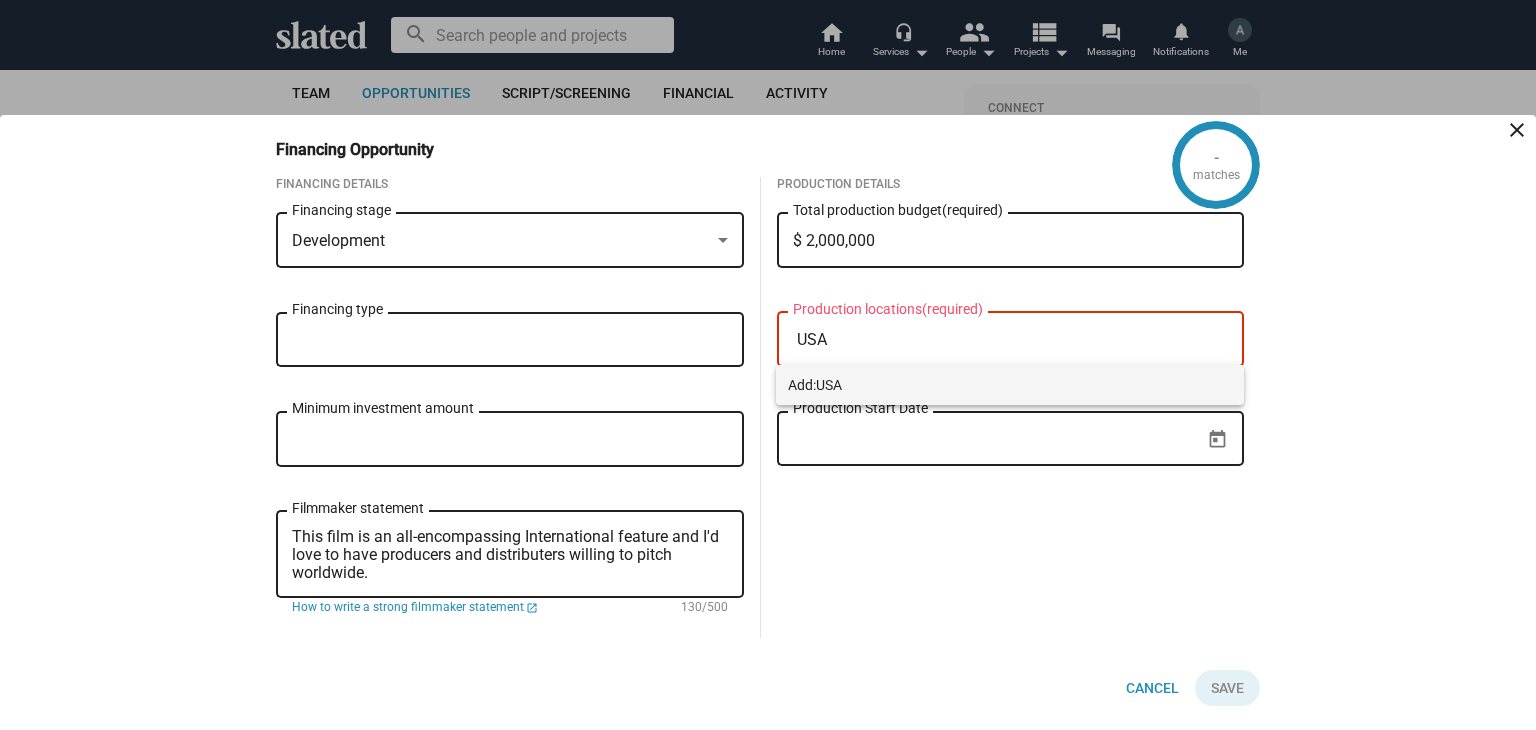 type on "USA" 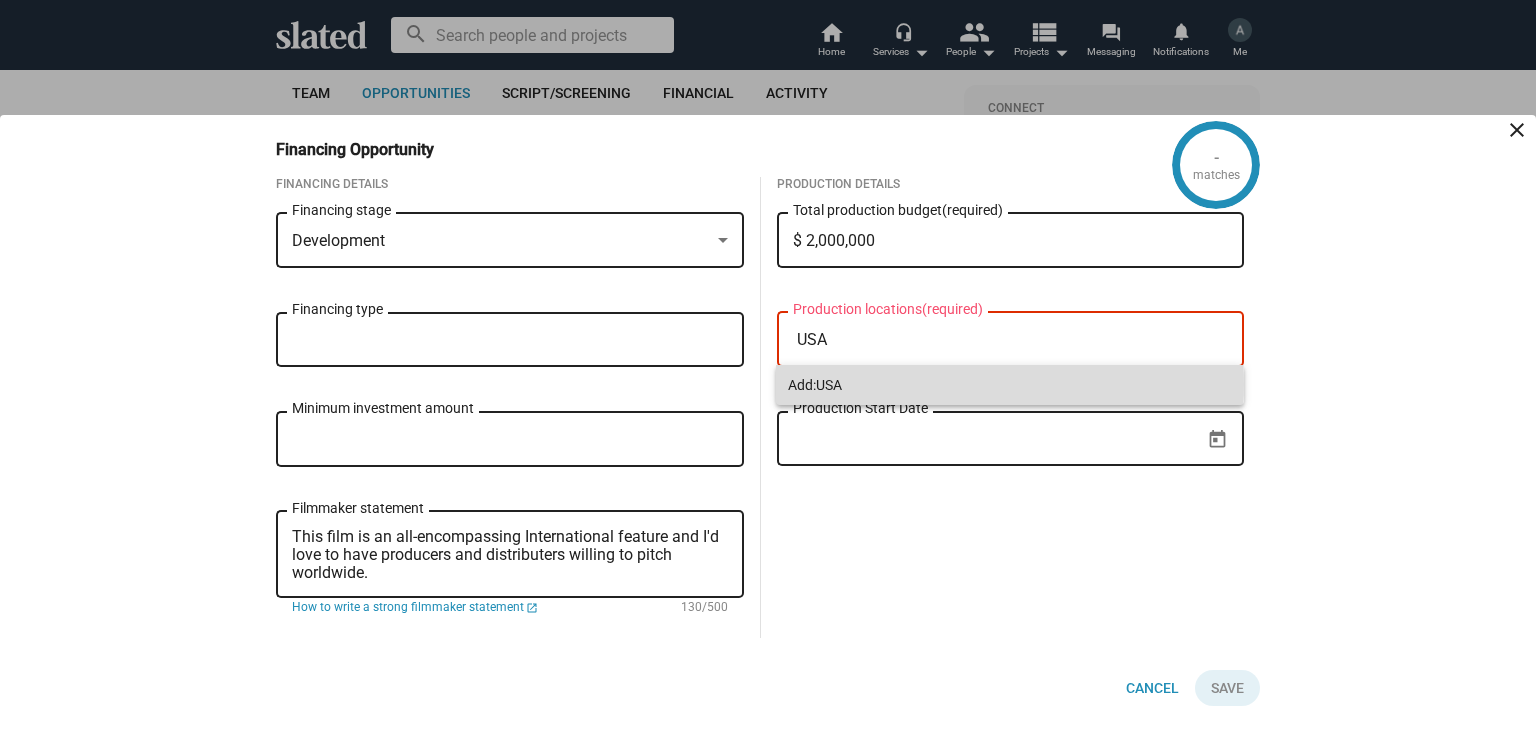 click on "Add:  [COUNTRY]" at bounding box center [1010, 385] 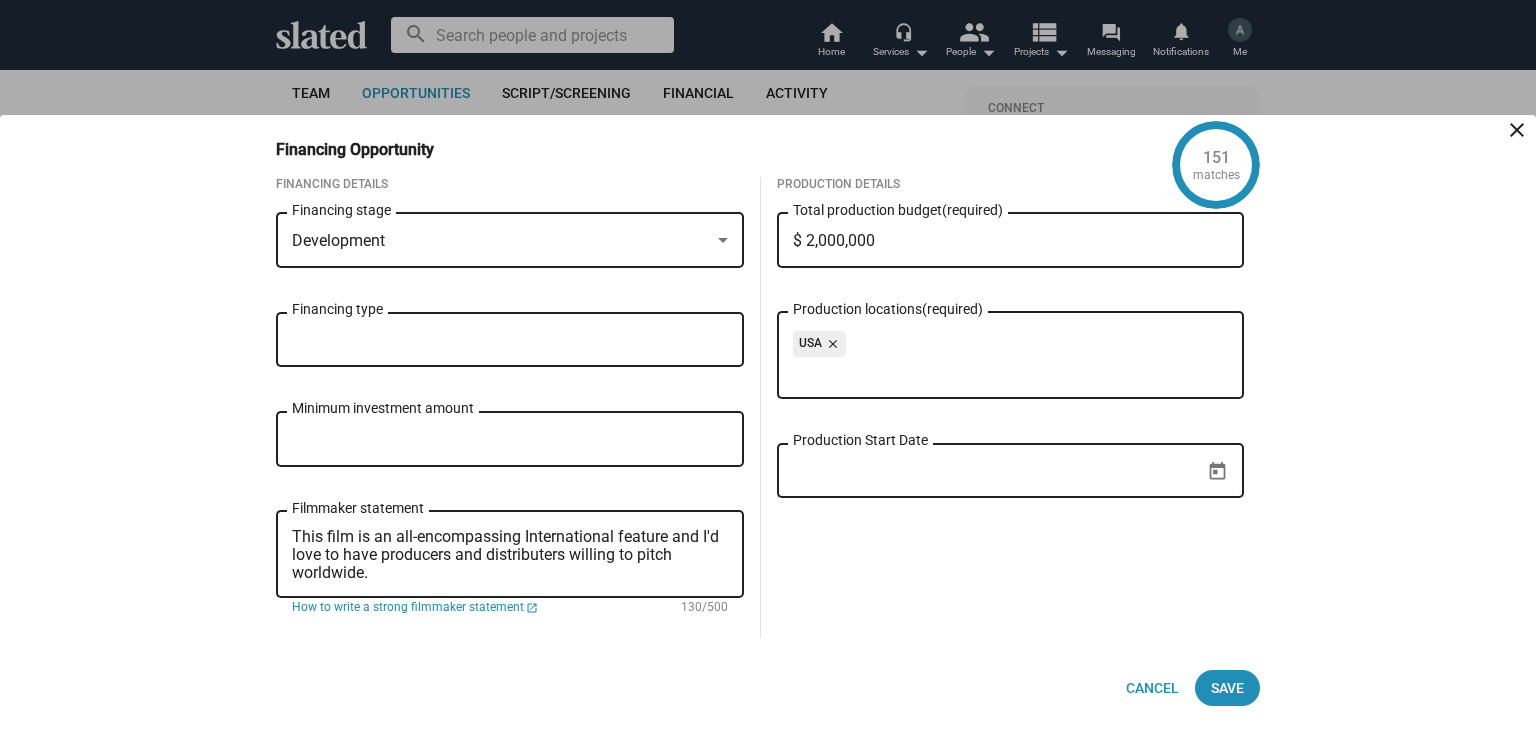 click on "Financing type" at bounding box center [514, 340] 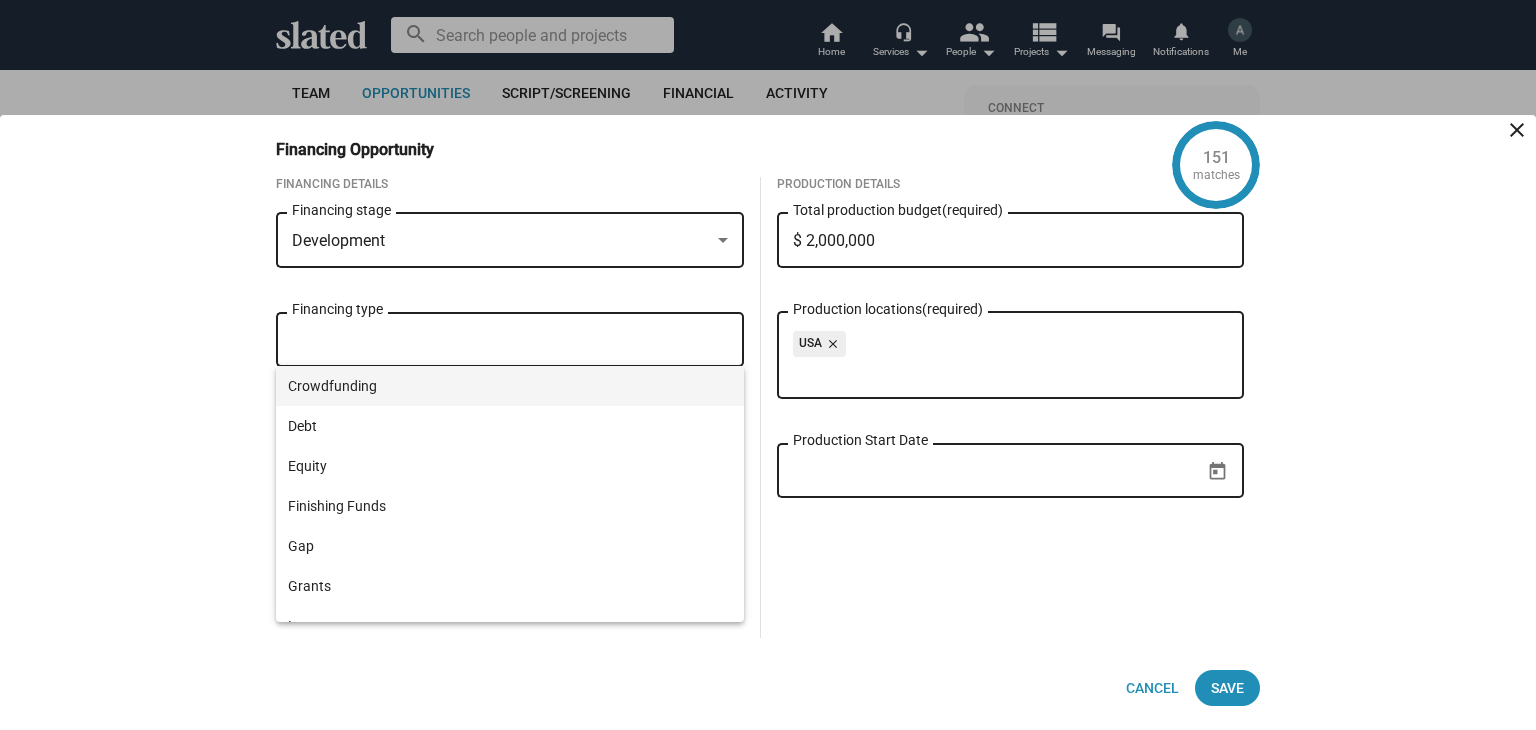 click on "Crowdfunding" at bounding box center [510, 386] 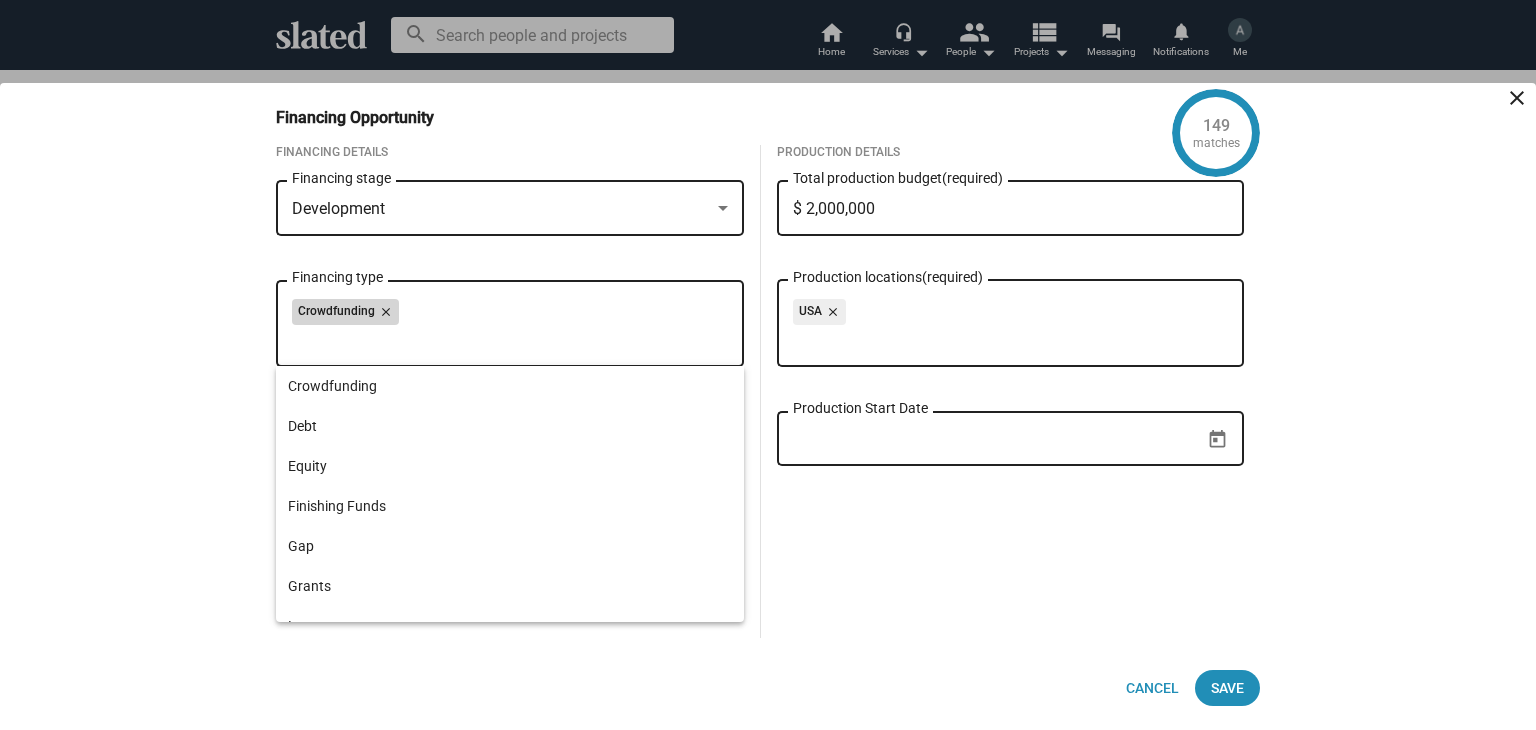 click on "close" at bounding box center [384, 312] 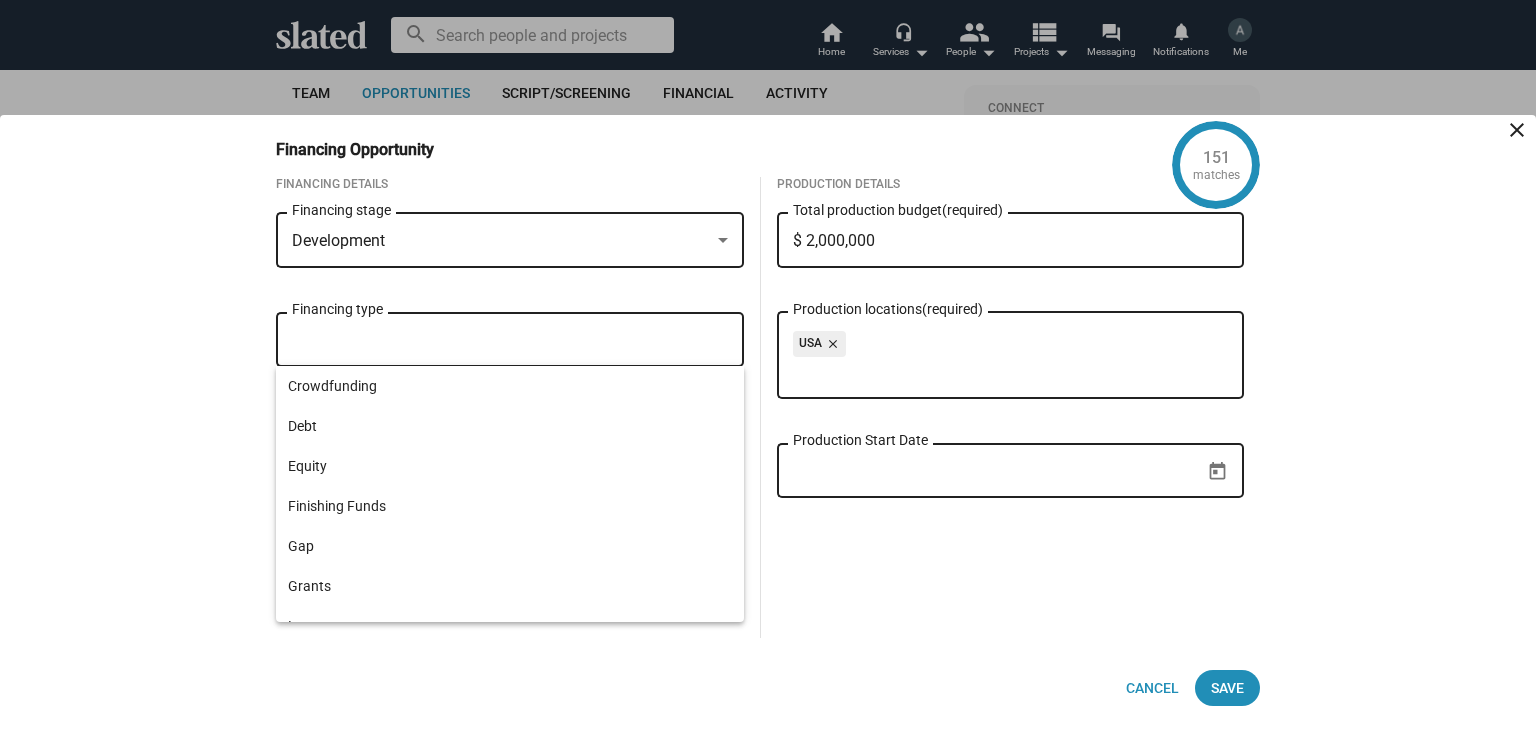 click on "Production Details $ 2,000,000 Total production budget  (required) [COUNTRY] close Production locations (required) Production Start Date" at bounding box center (1011, 407) 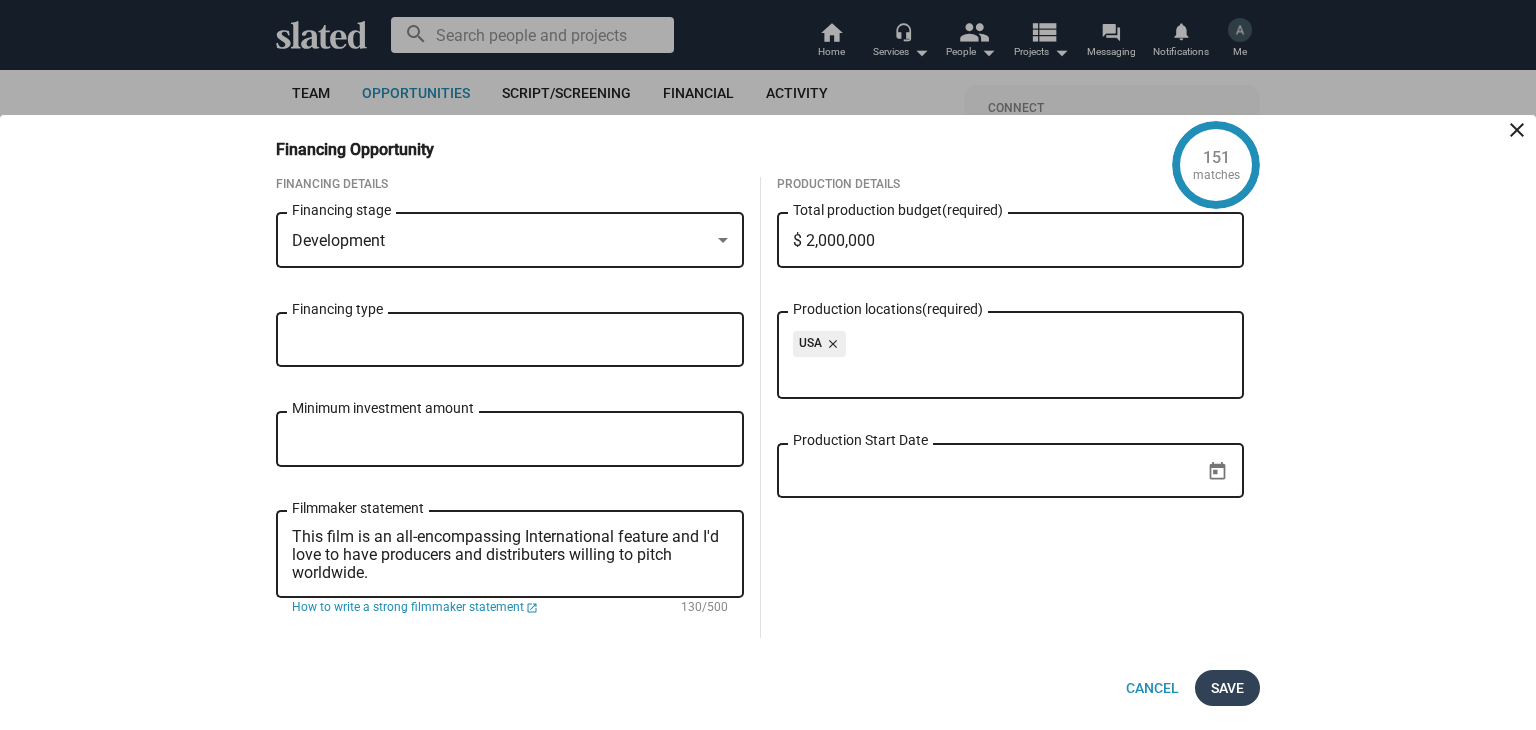 click on "Save" at bounding box center (1227, 688) 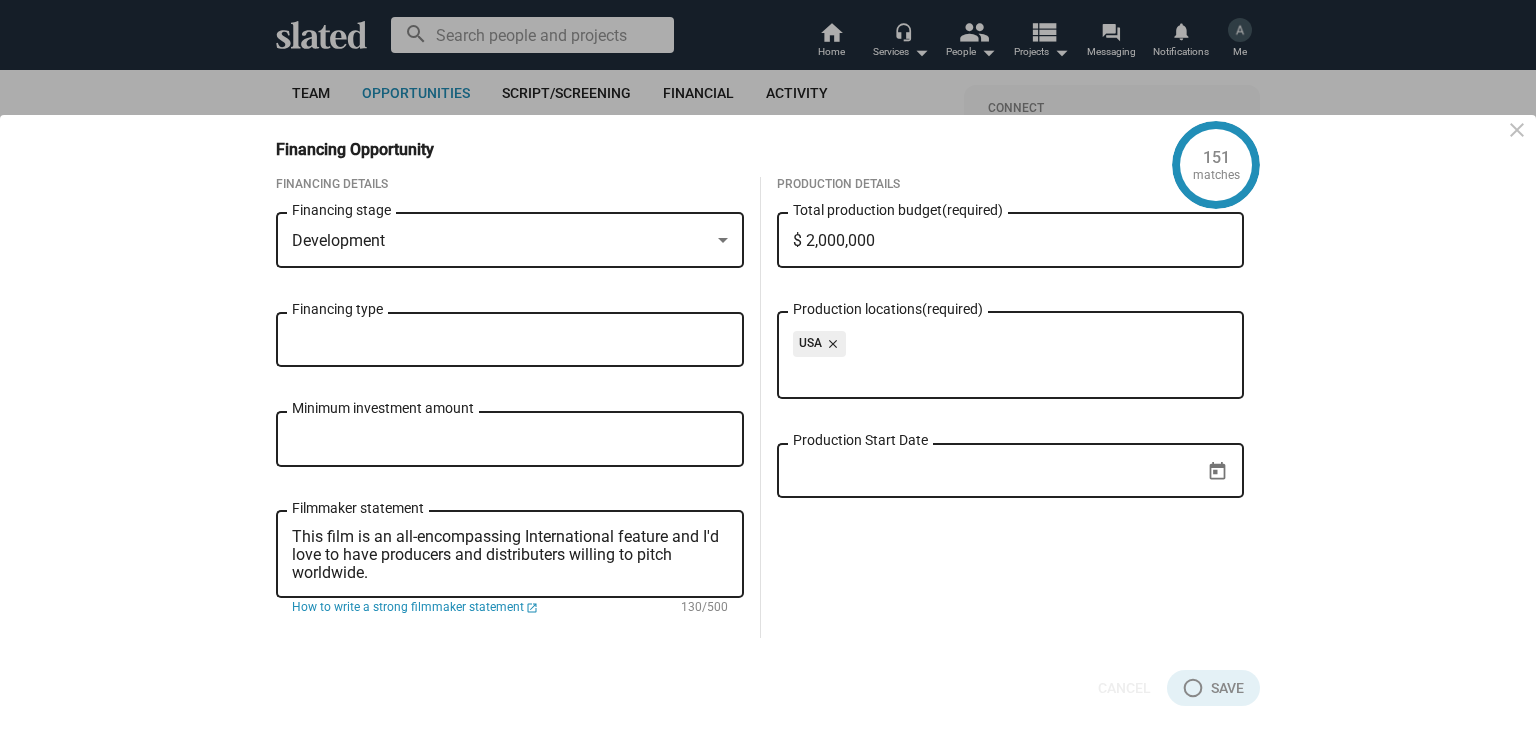 checkbox on "true" 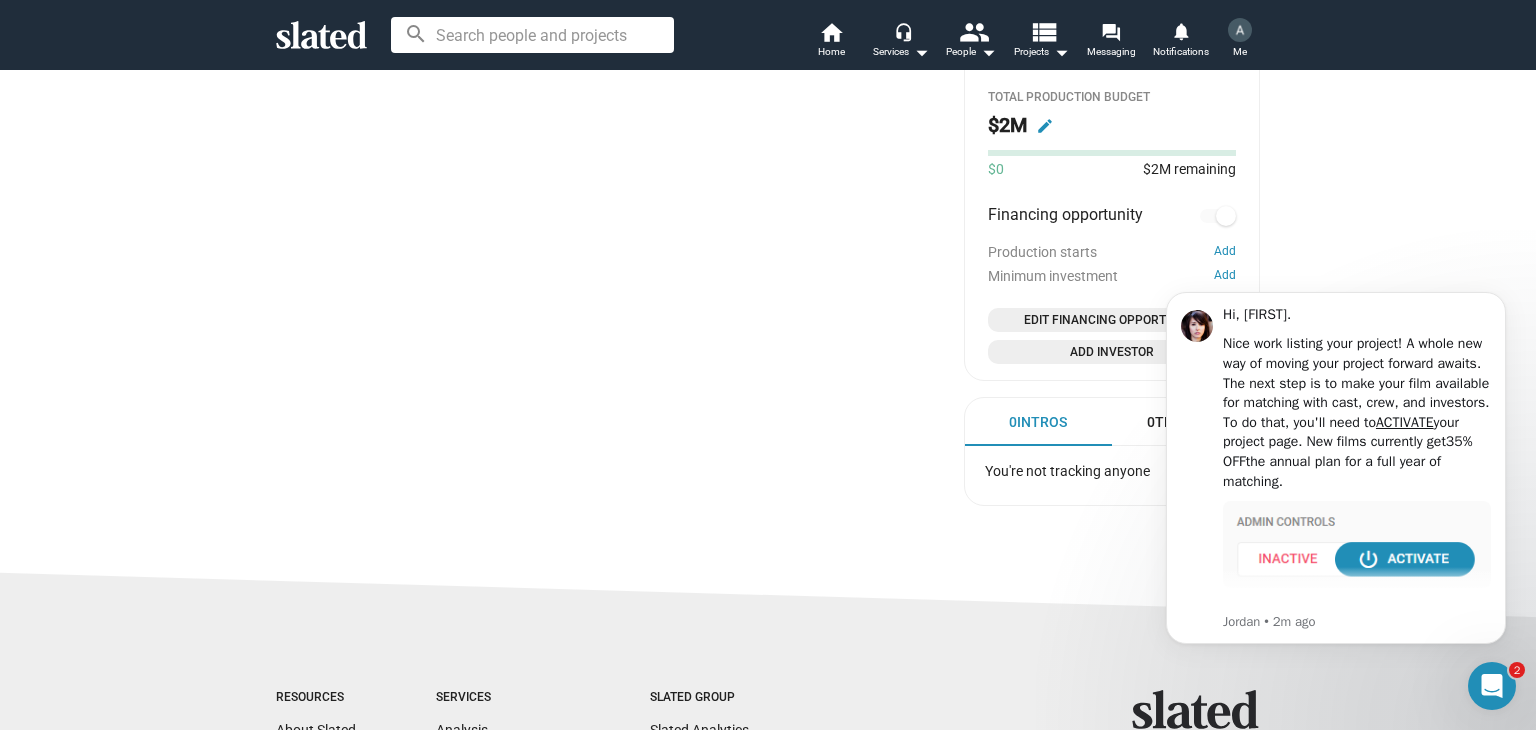 scroll, scrollTop: 1158, scrollLeft: 0, axis: vertical 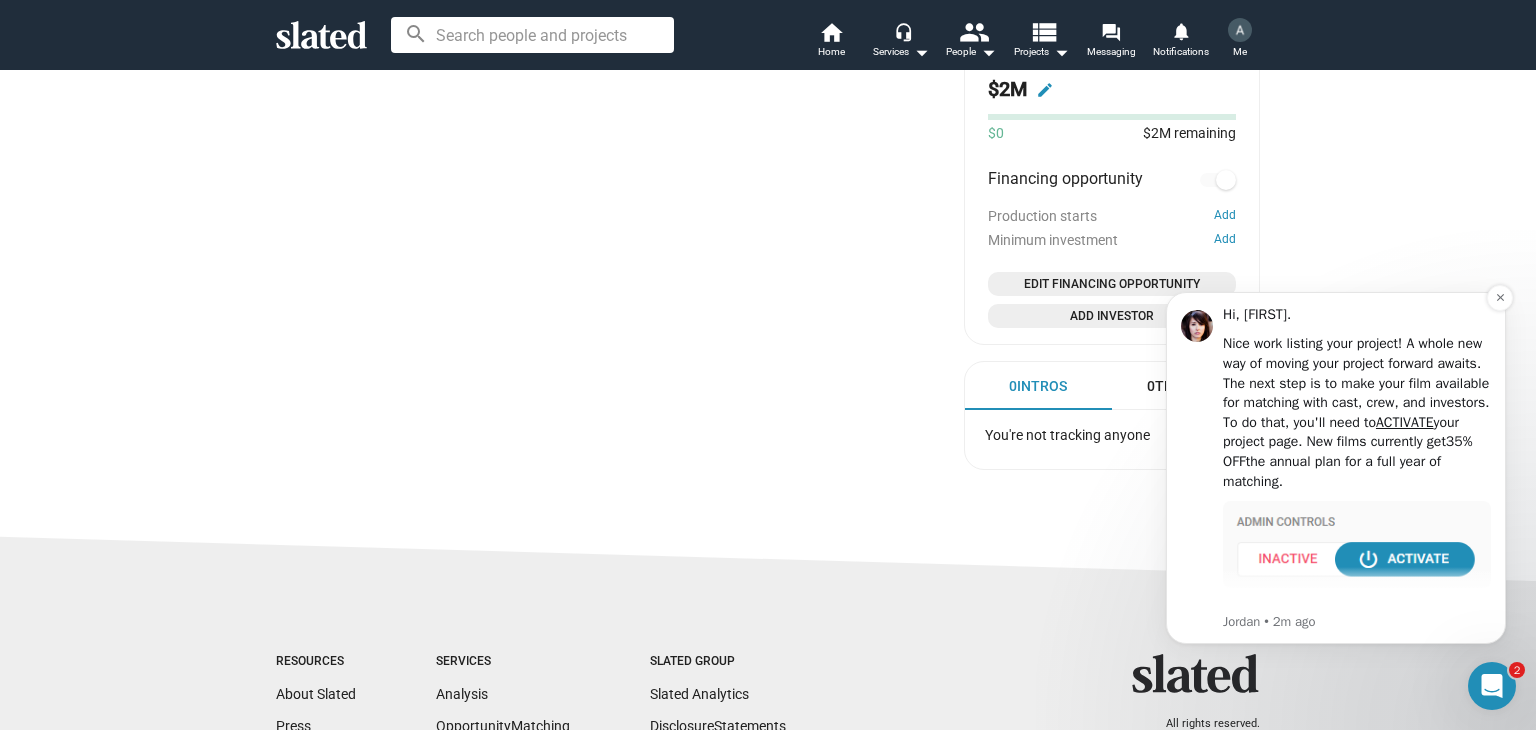 click at bounding box center (1357, 544) 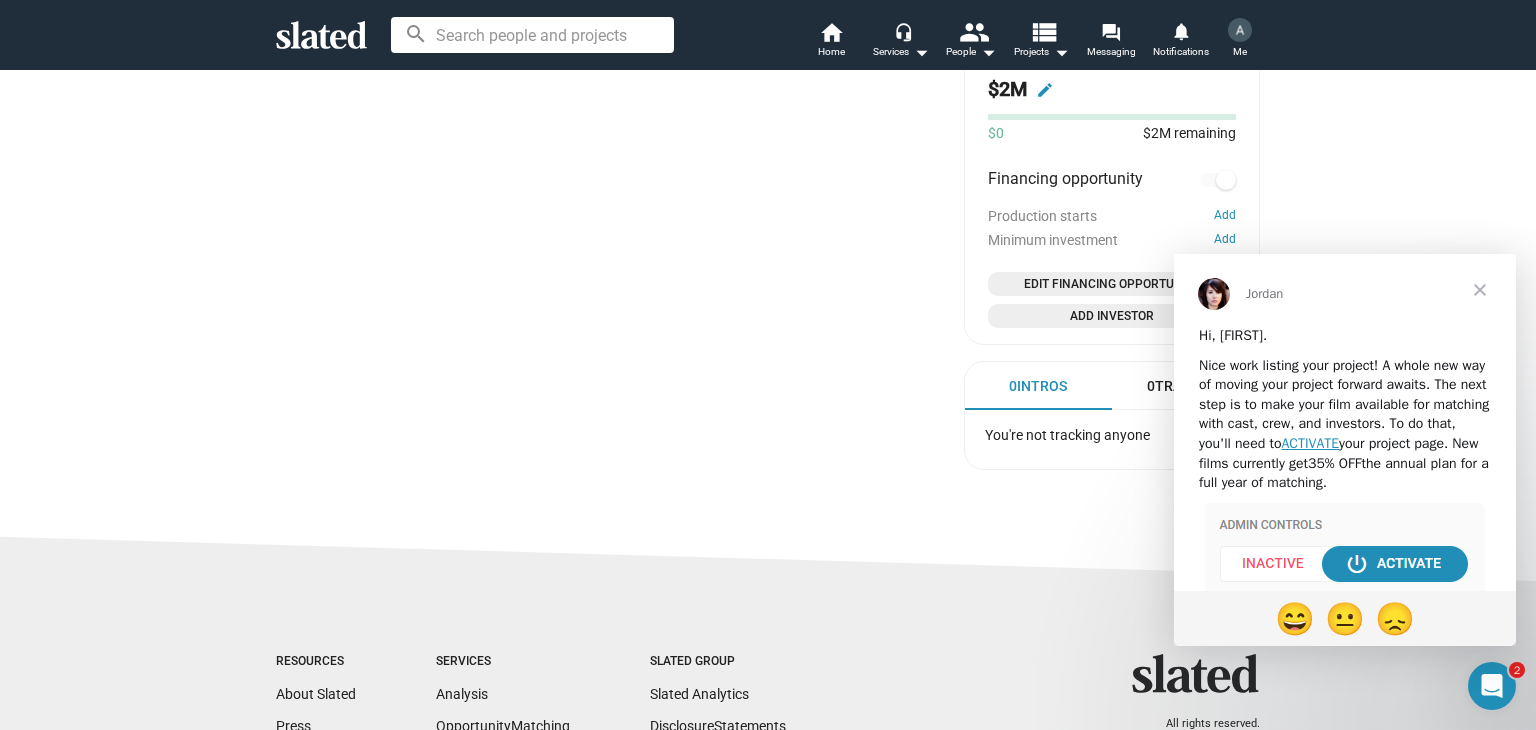scroll, scrollTop: 0, scrollLeft: 0, axis: both 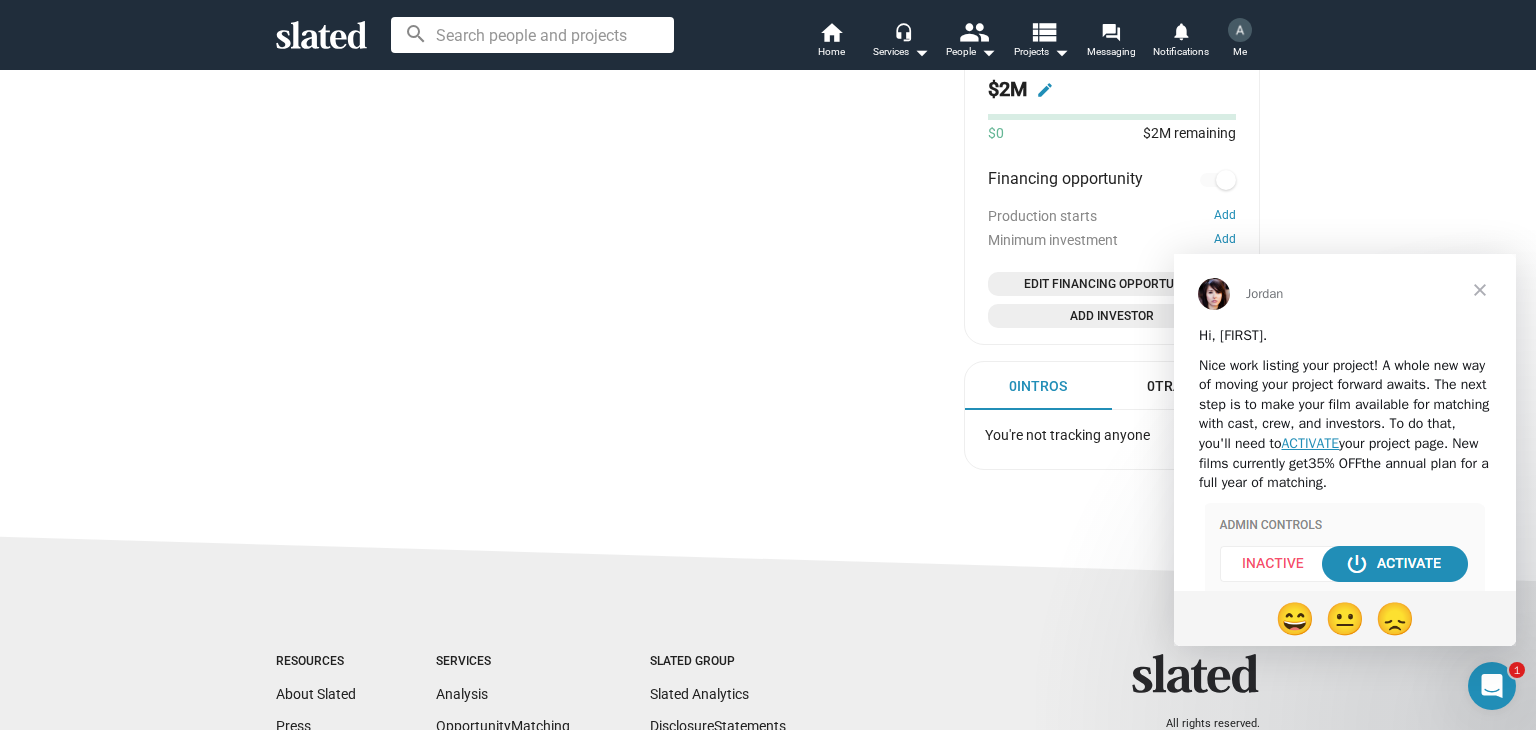 click at bounding box center [1480, 290] 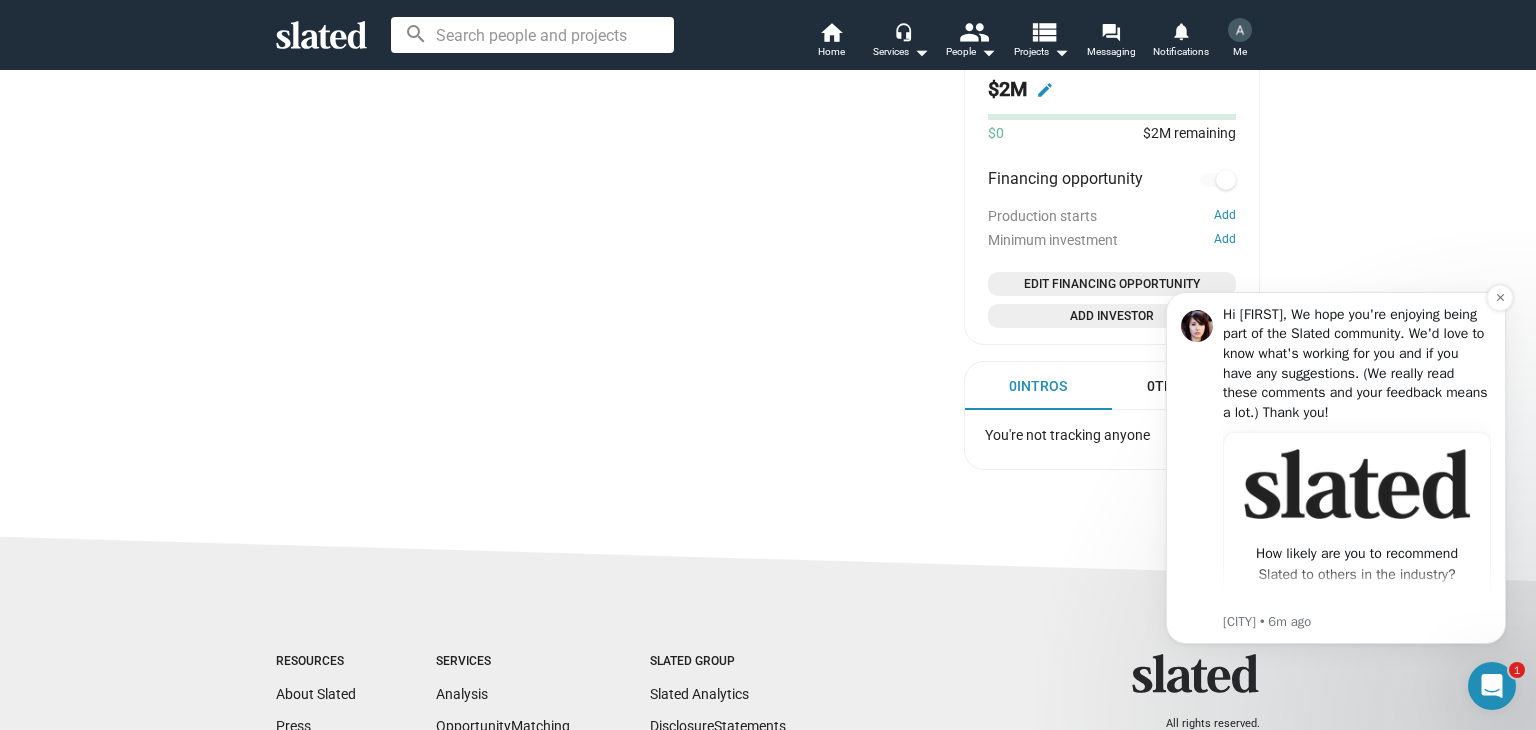 scroll, scrollTop: 0, scrollLeft: 0, axis: both 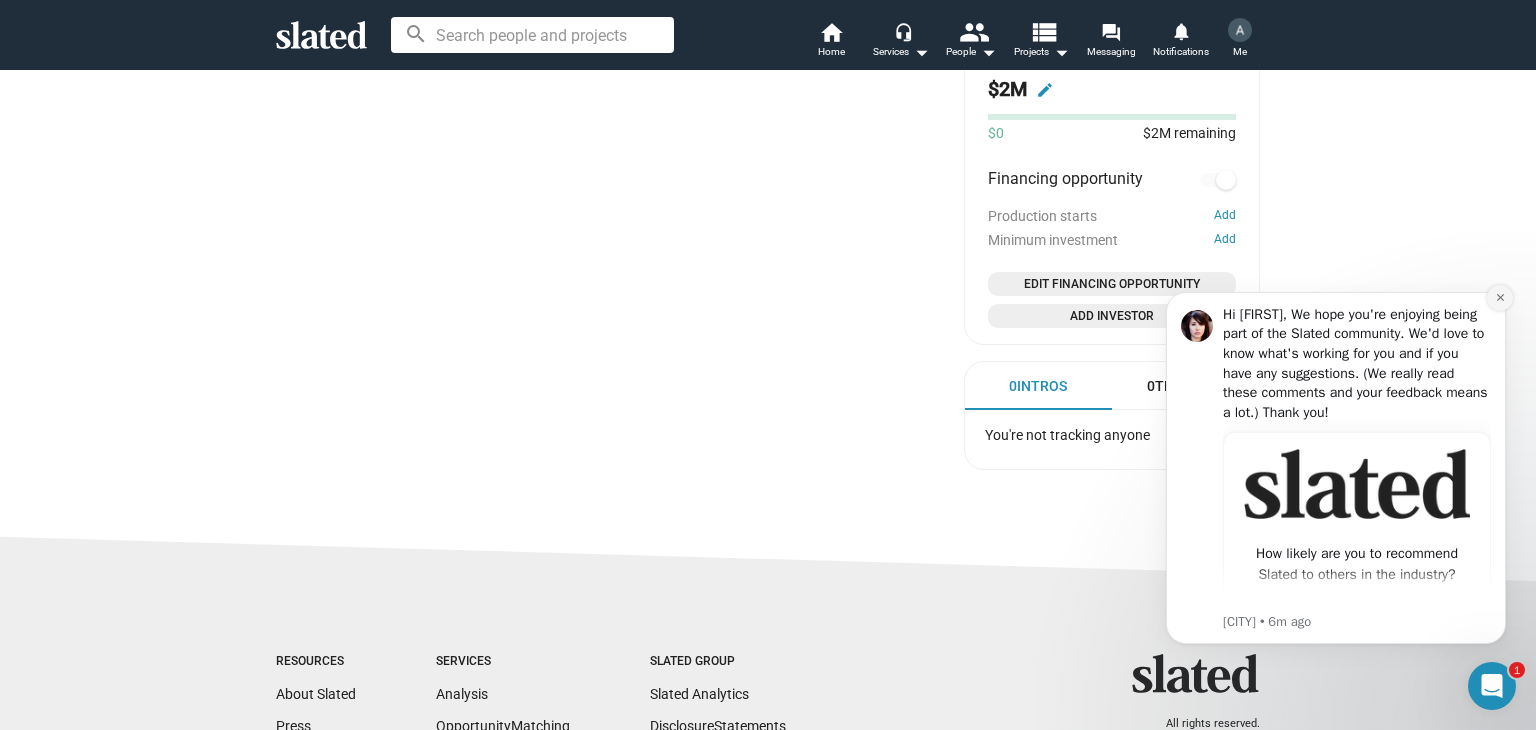 click 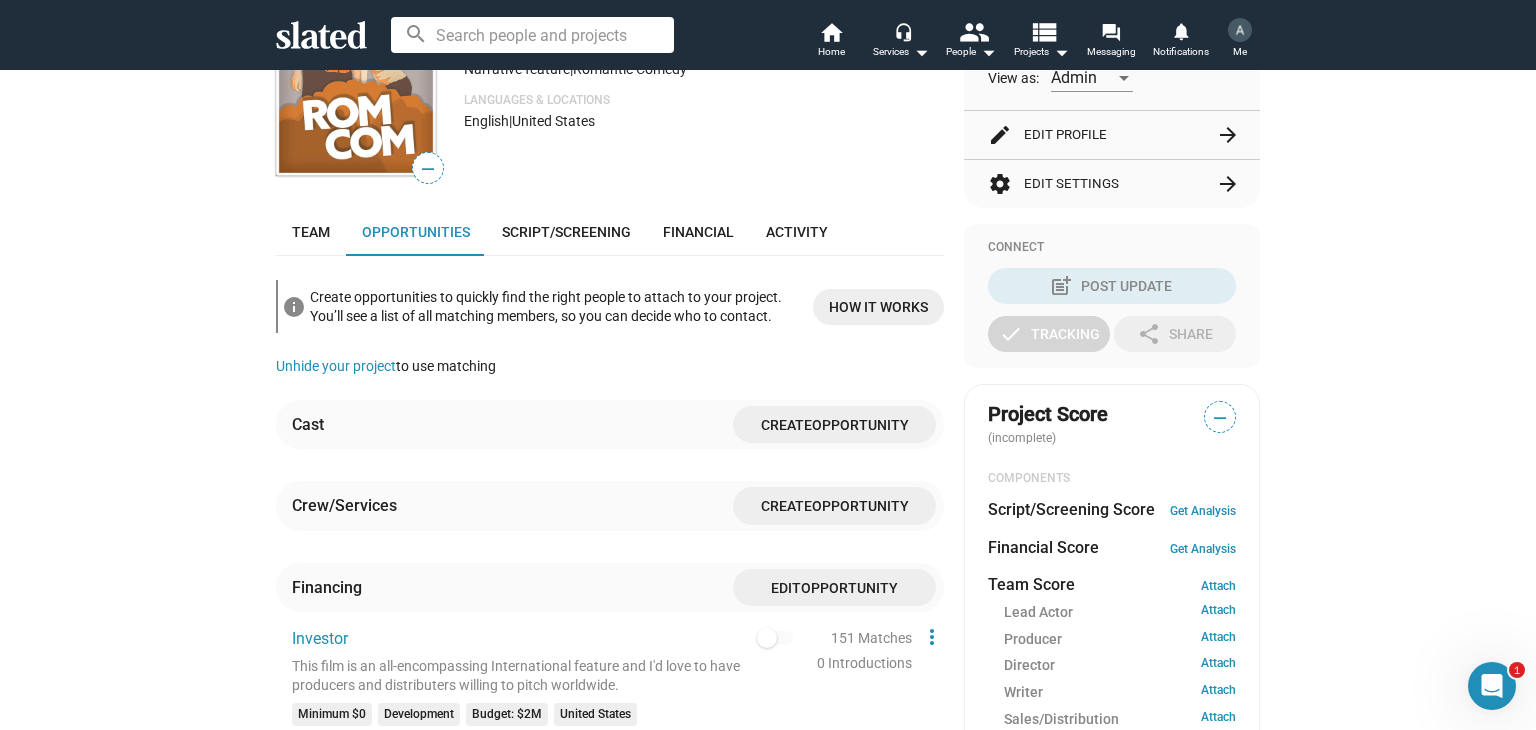 scroll, scrollTop: 258, scrollLeft: 0, axis: vertical 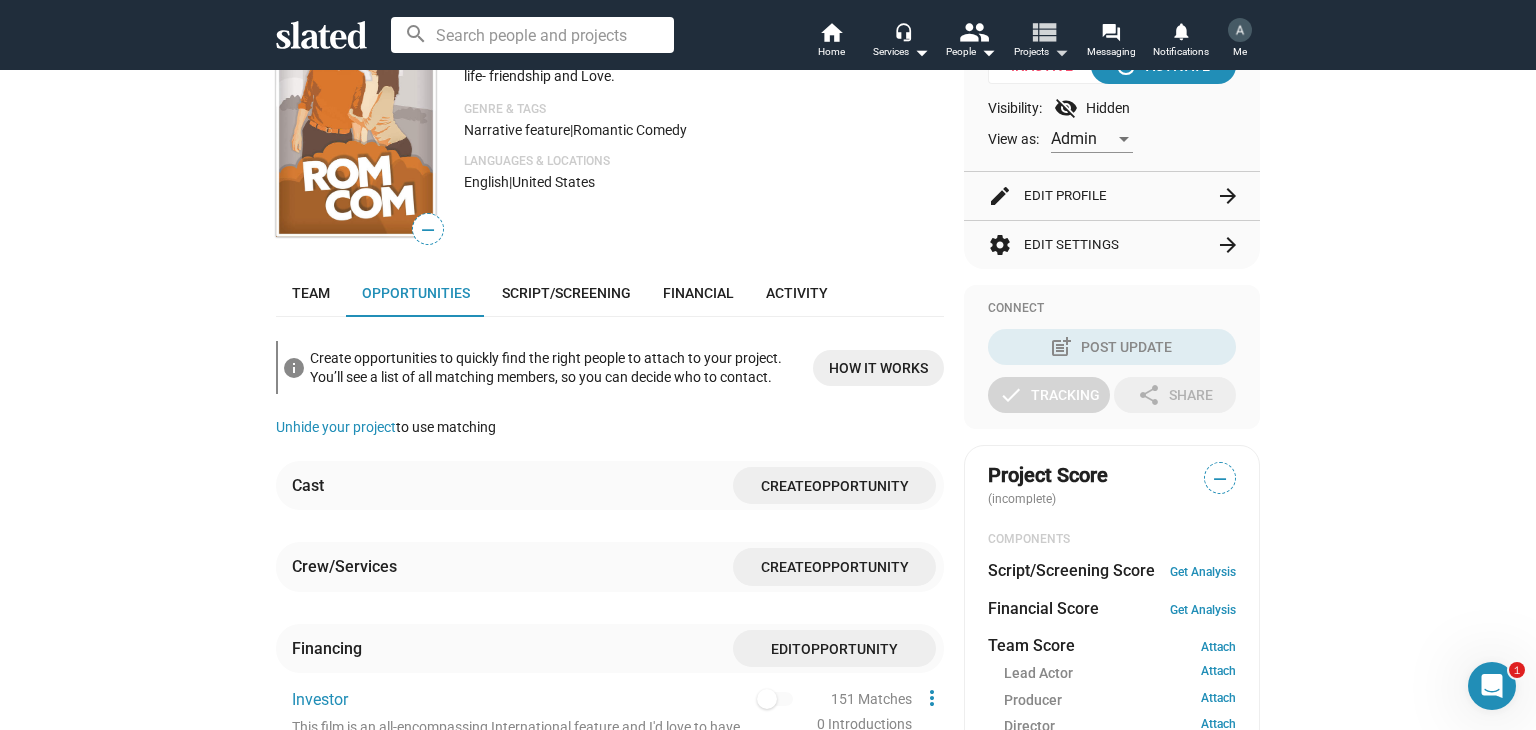 click on "arrow_drop_down" at bounding box center [1061, 52] 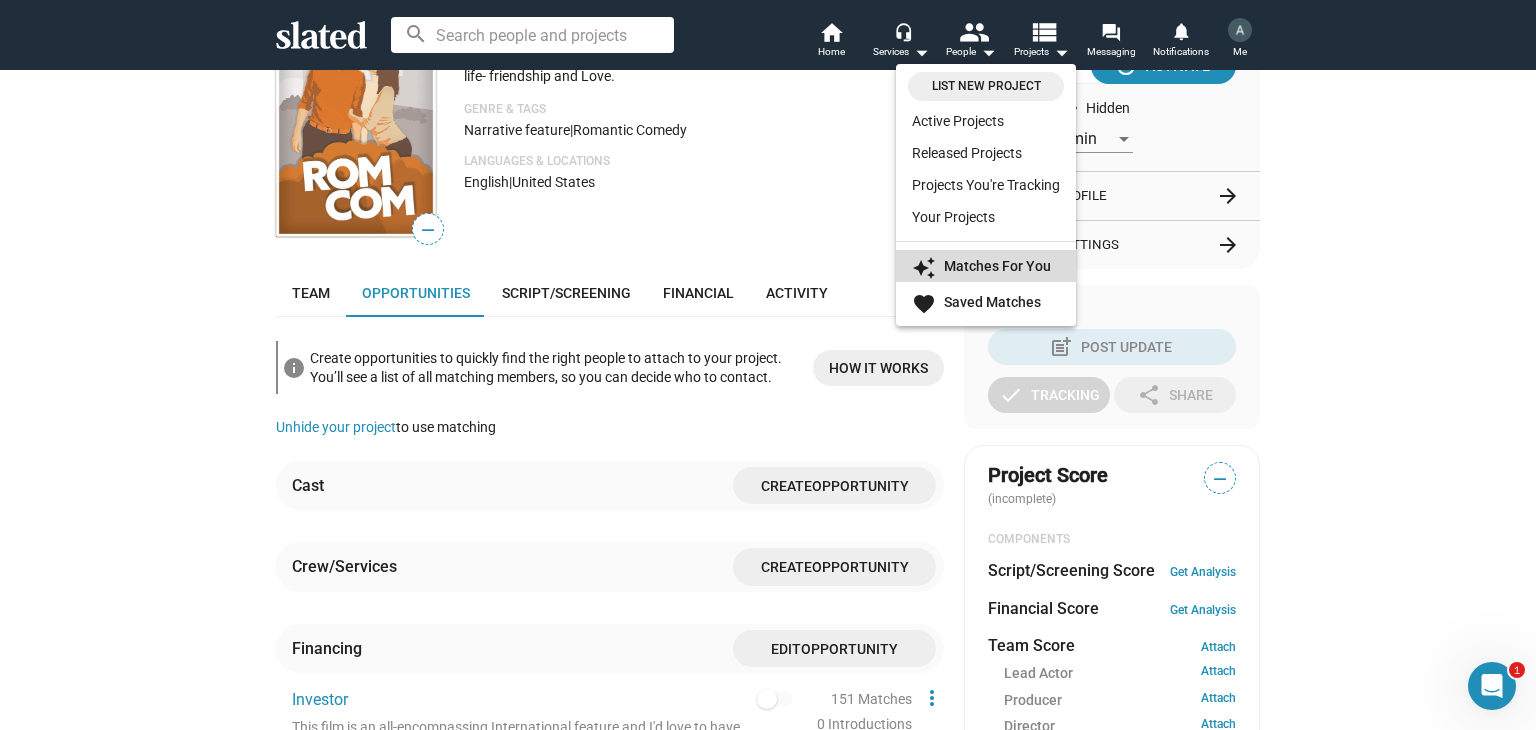 click on "Matches For You" at bounding box center (997, 266) 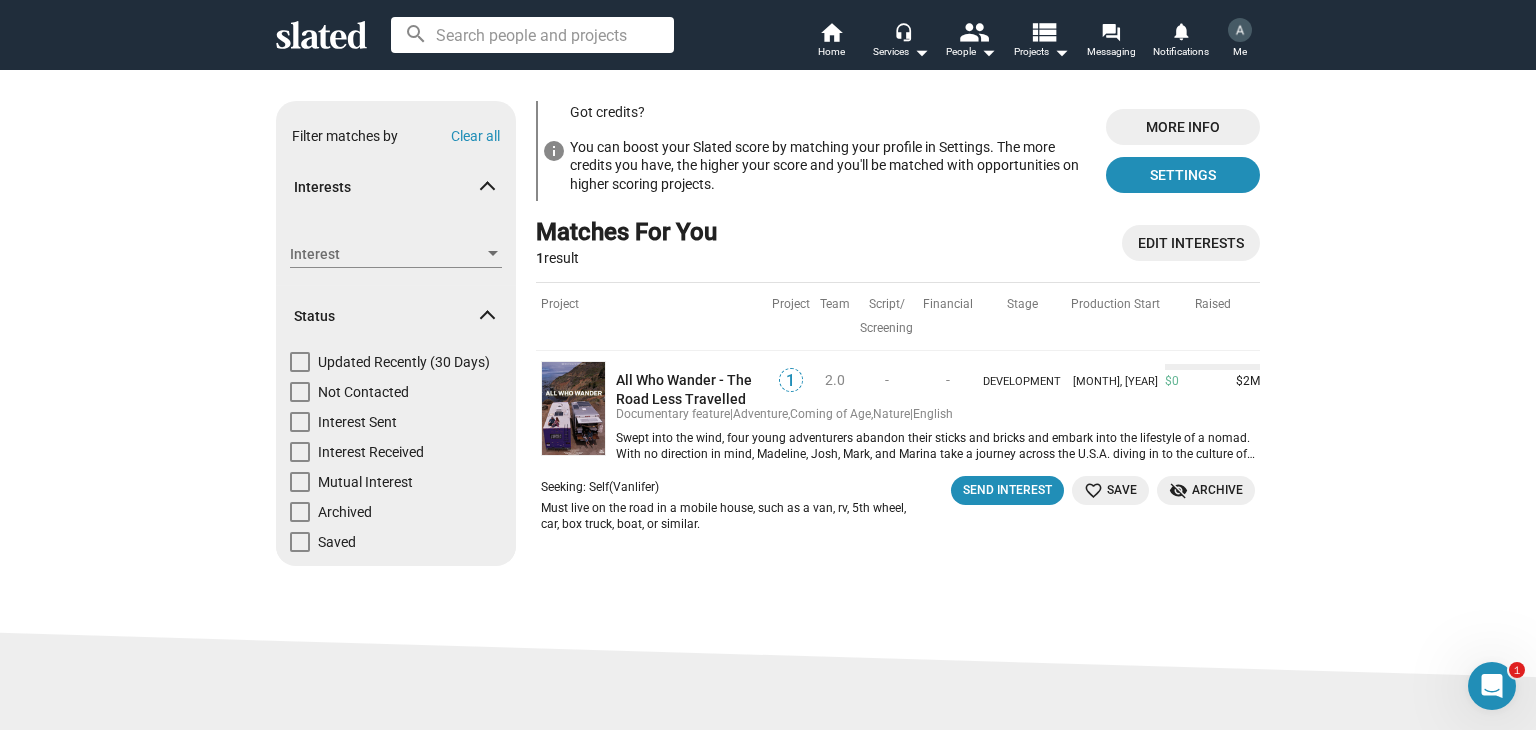 click on "Interests" at bounding box center (388, 187) 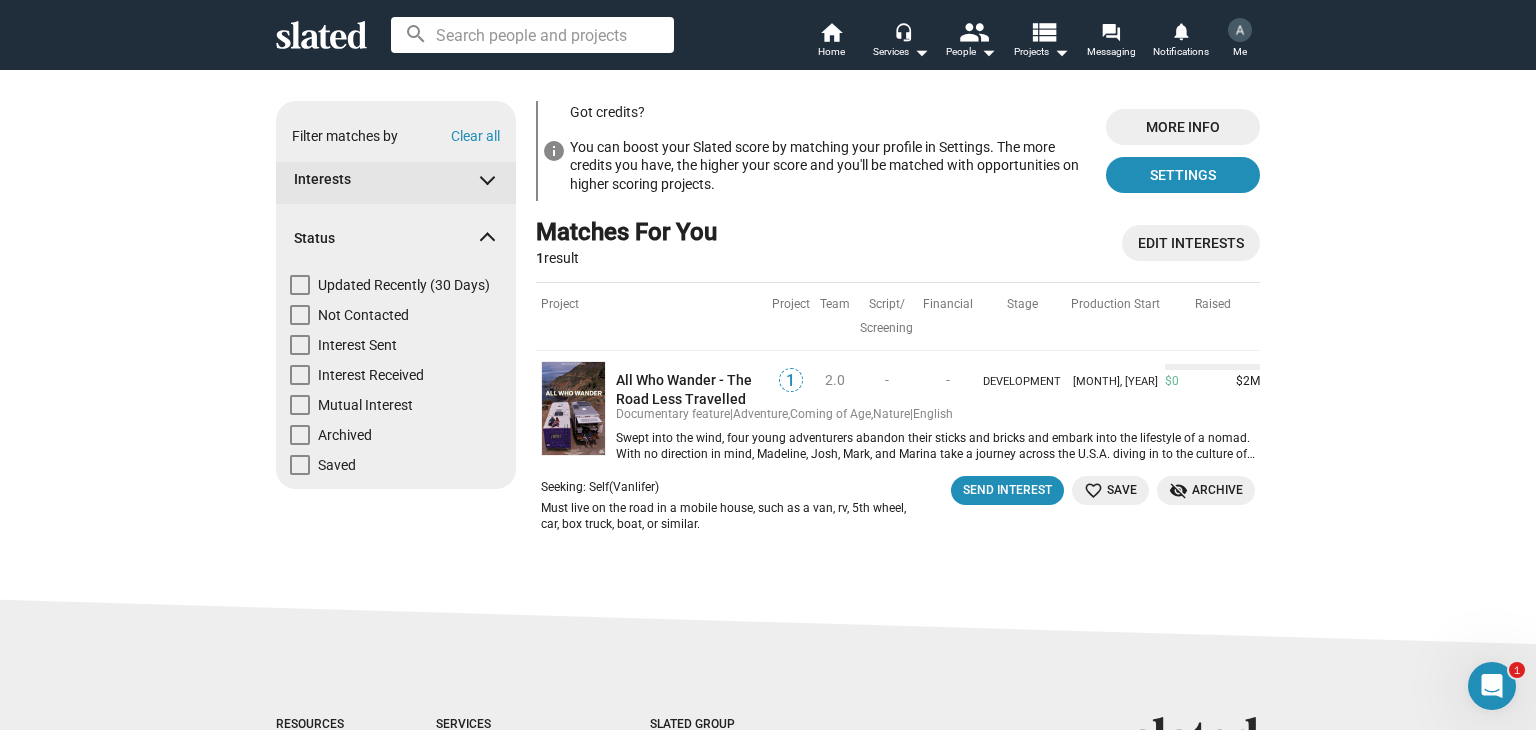 click on "Interests" at bounding box center (388, 179) 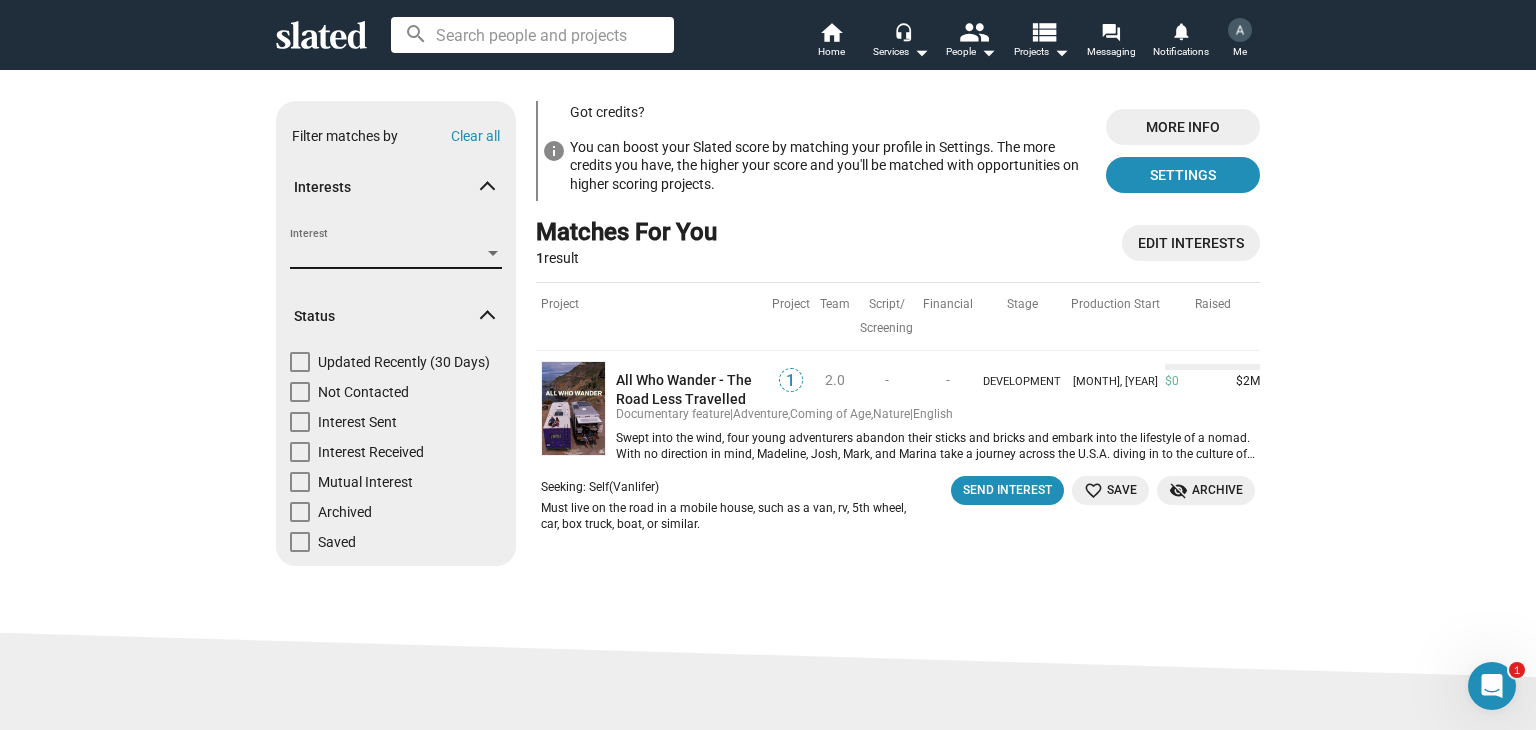 click at bounding box center (493, 254) 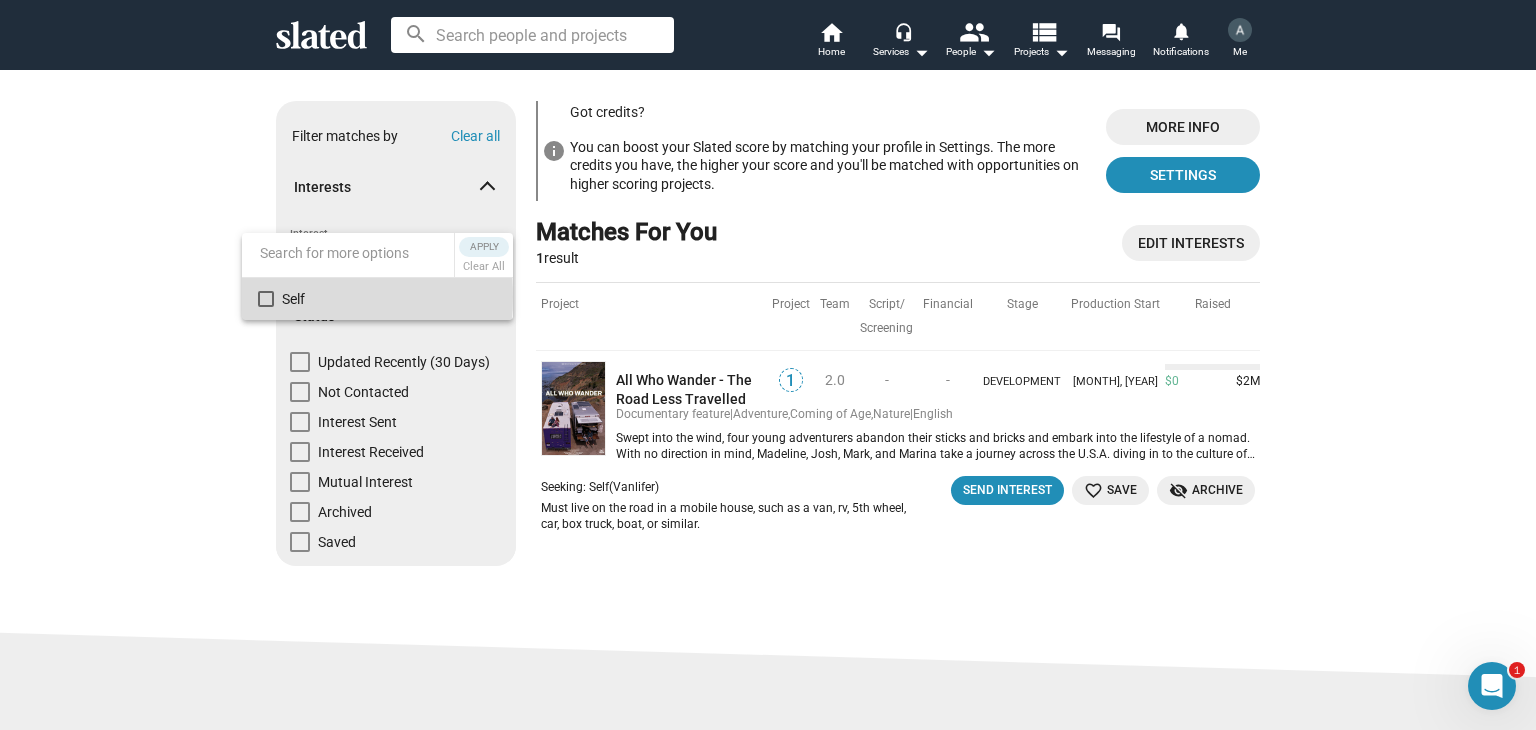 click on "Self" at bounding box center (377, 299) 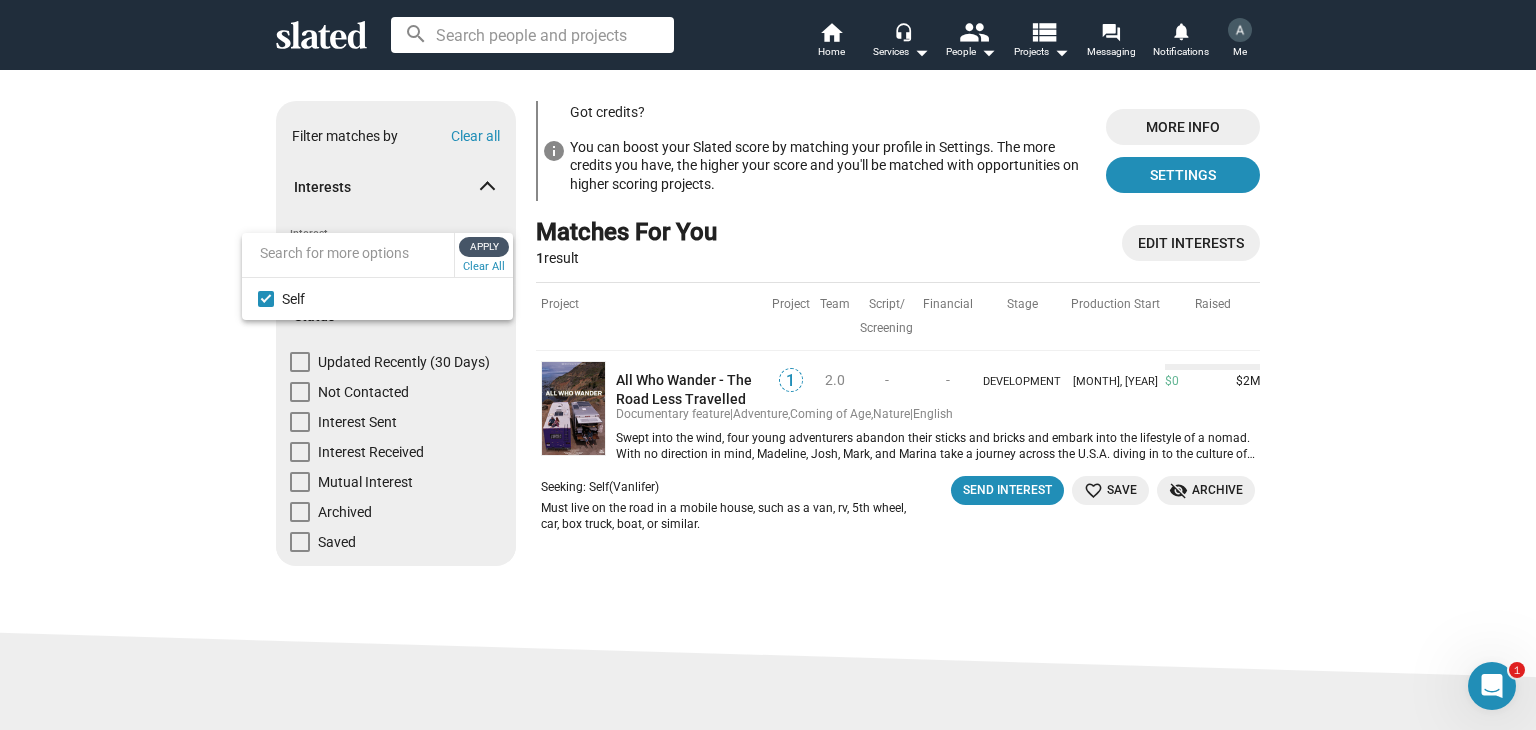 click on "Apply" at bounding box center [484, 247] 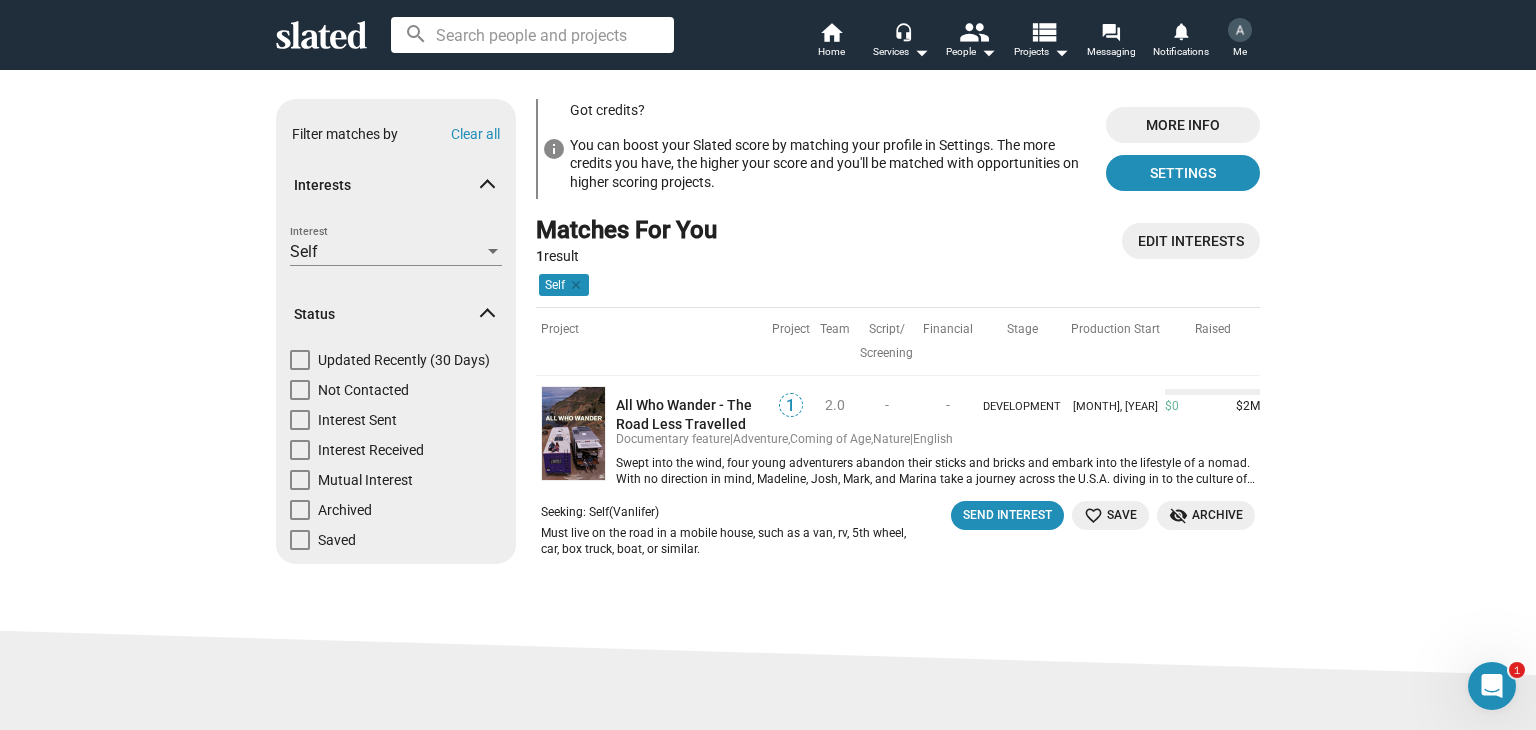 scroll, scrollTop: 0, scrollLeft: 0, axis: both 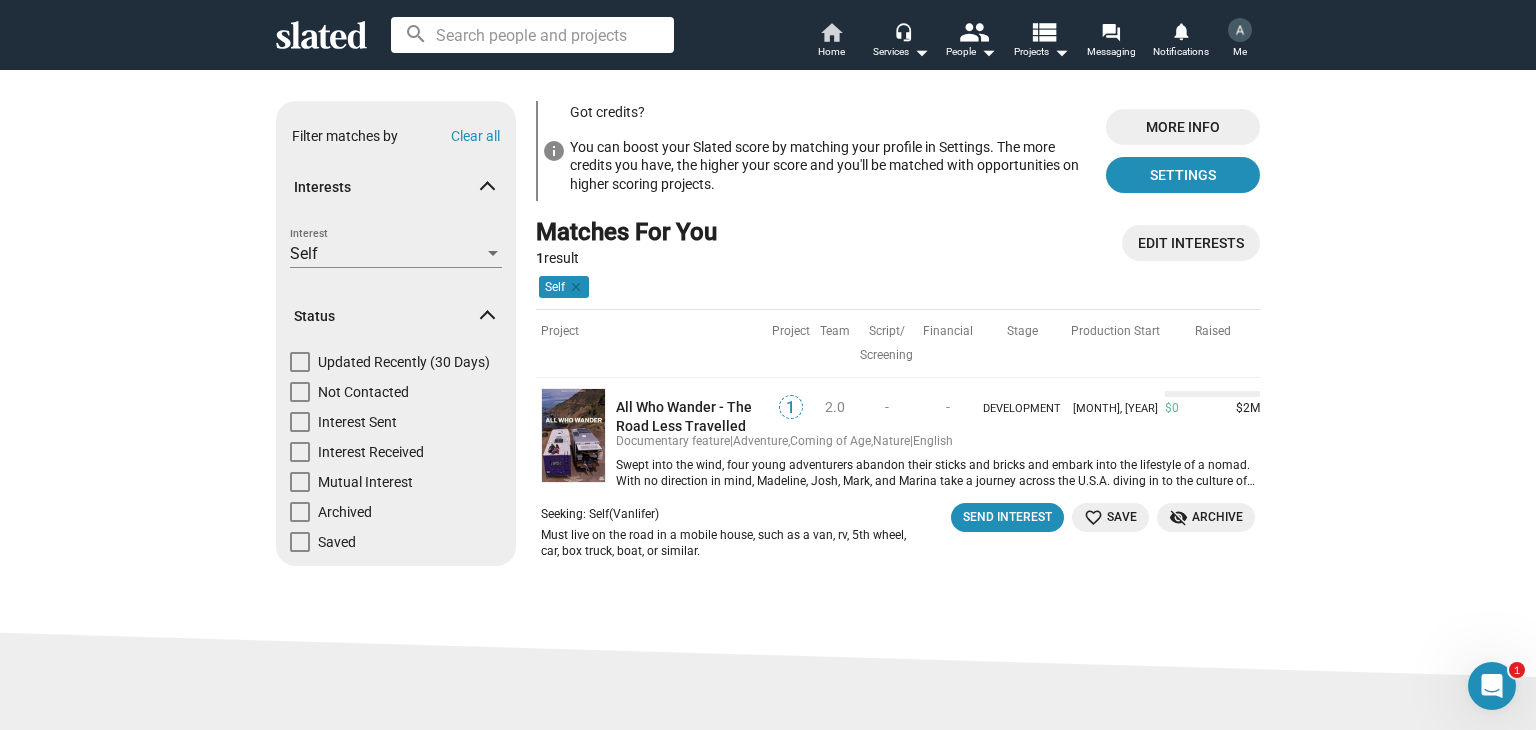 click on "Home" at bounding box center (831, 52) 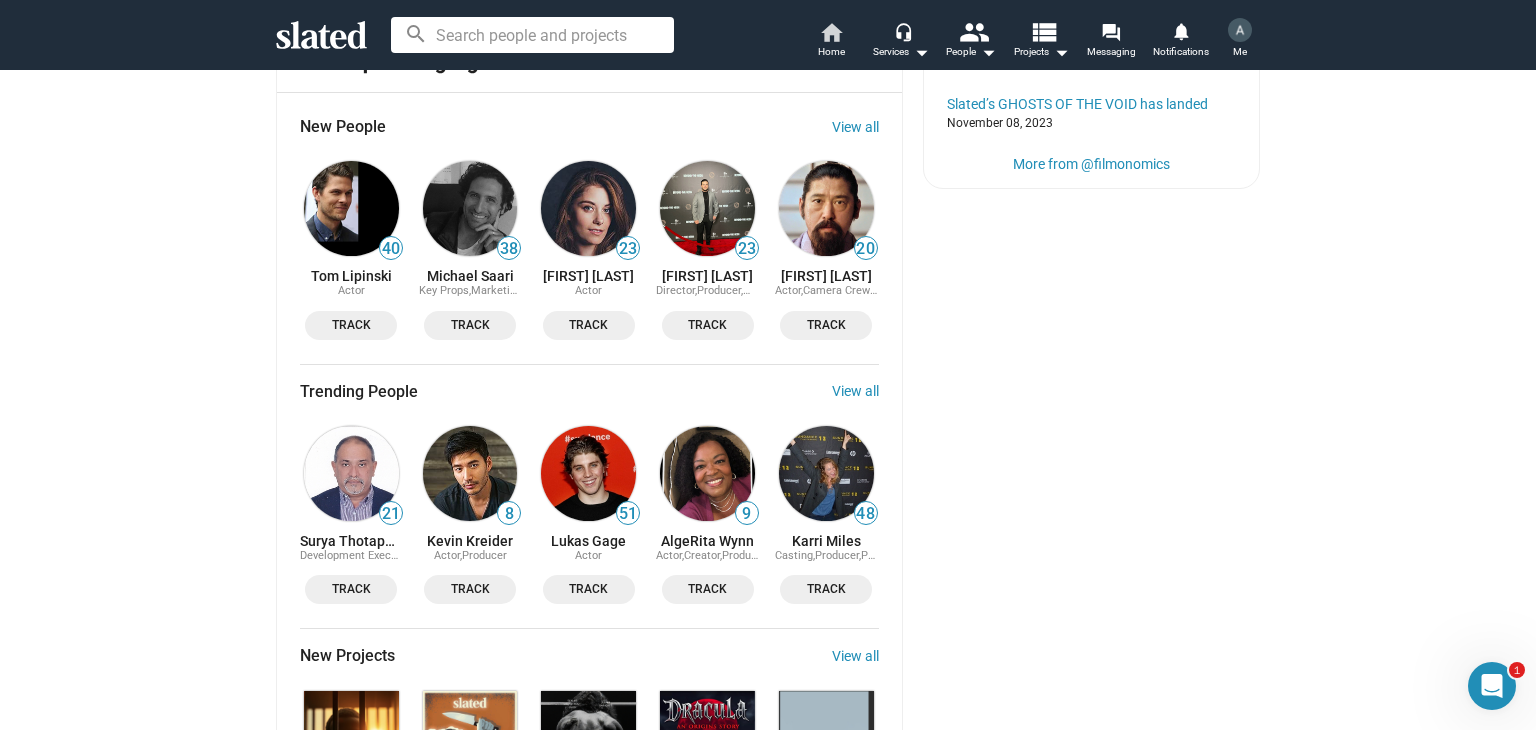 scroll, scrollTop: 1200, scrollLeft: 0, axis: vertical 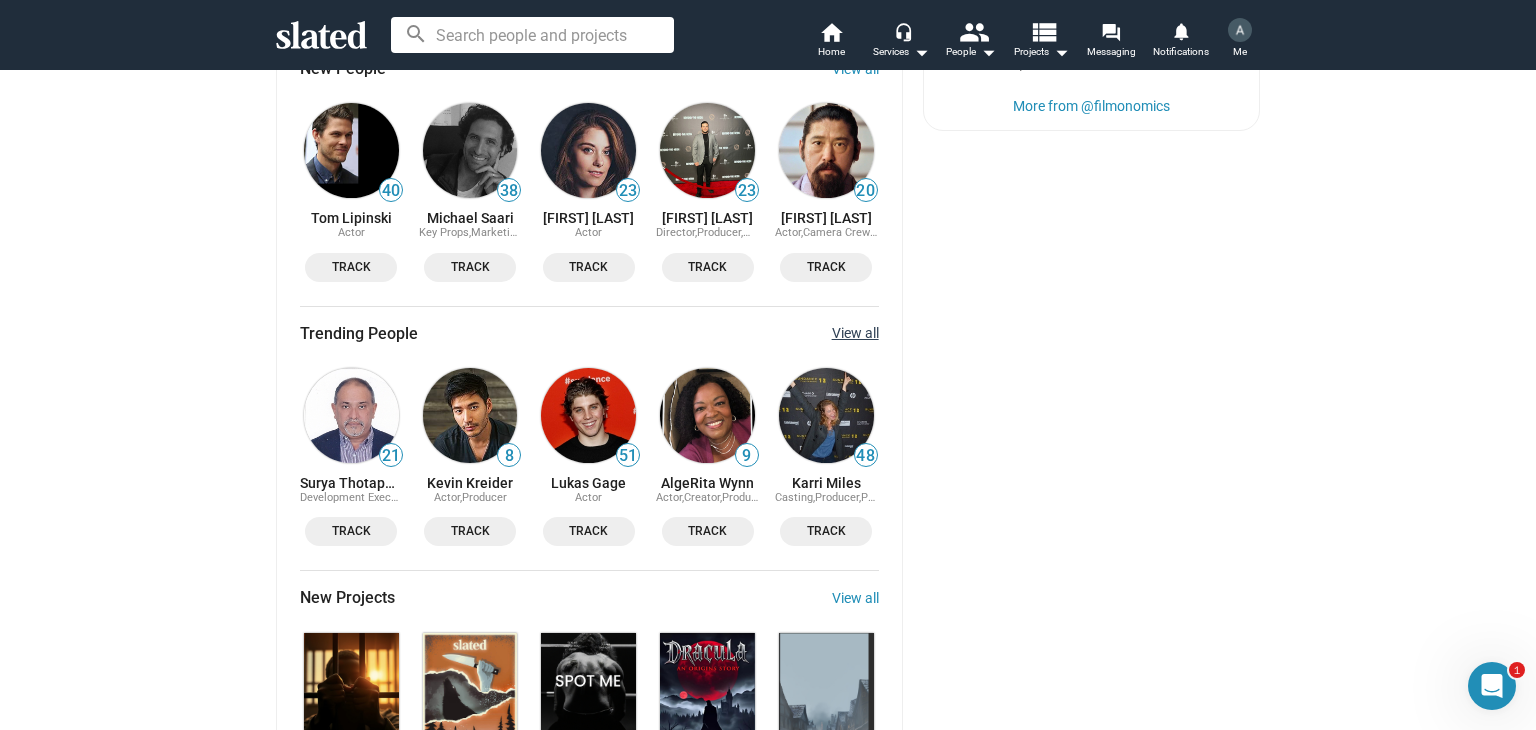 click on "View all" 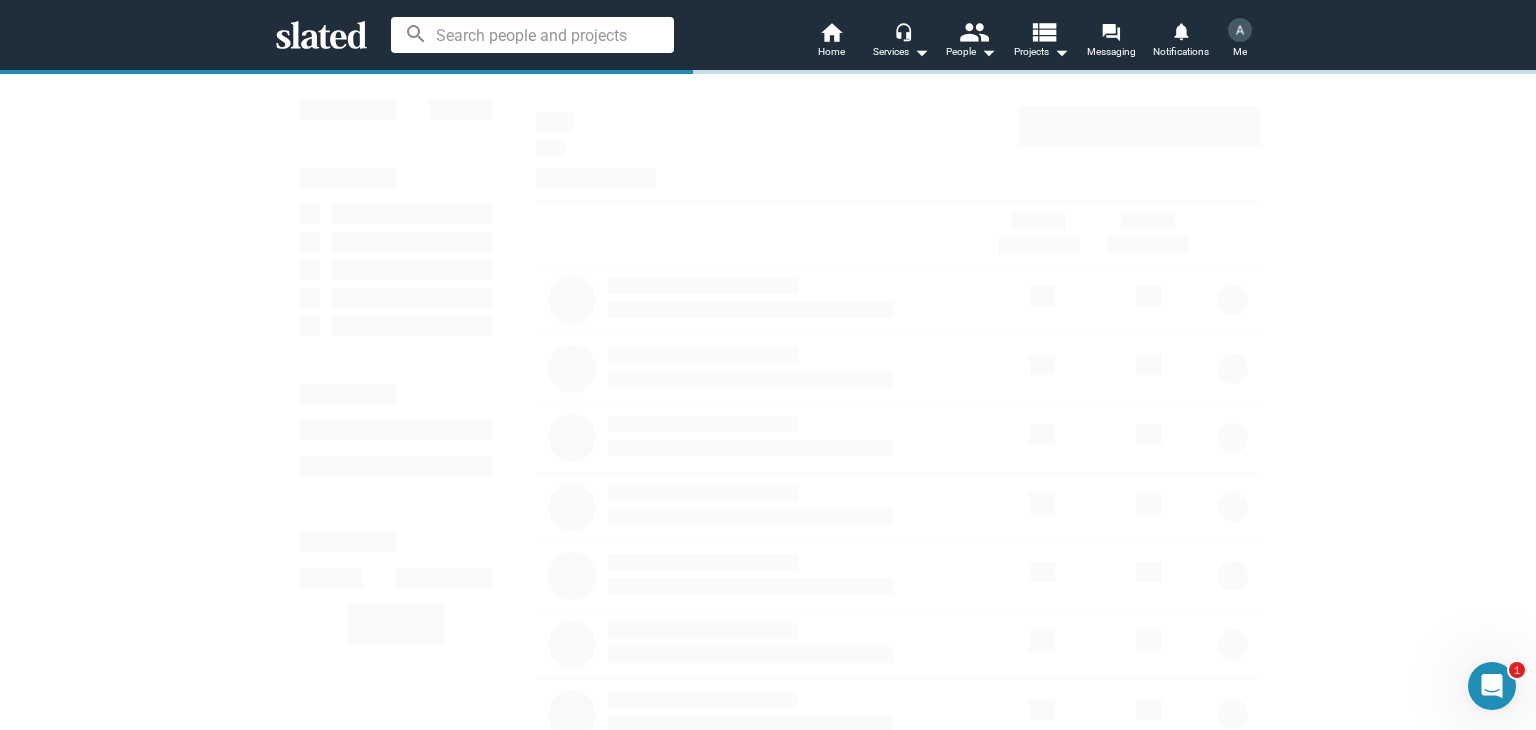 scroll, scrollTop: 0, scrollLeft: 0, axis: both 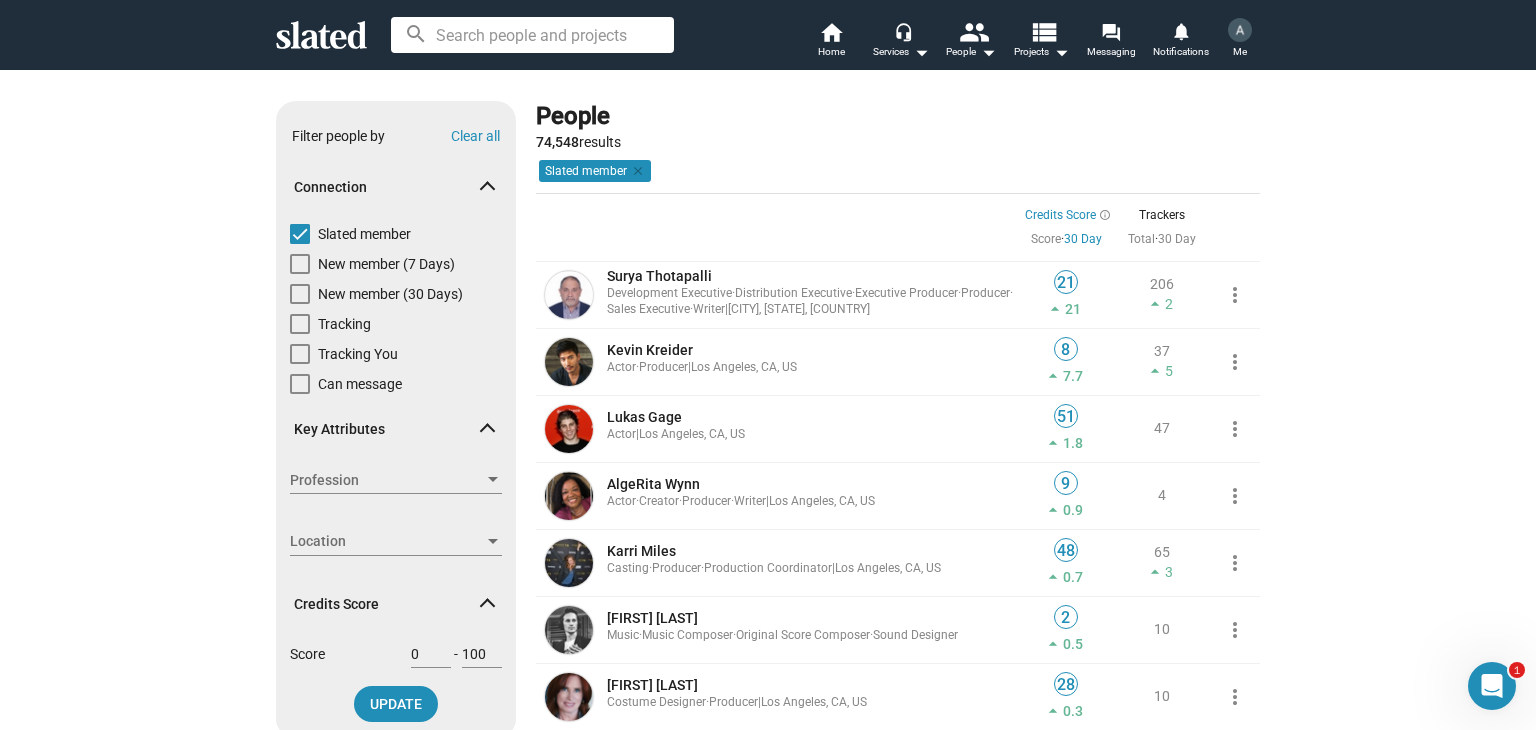 click on "Profession" at bounding box center [387, 480] 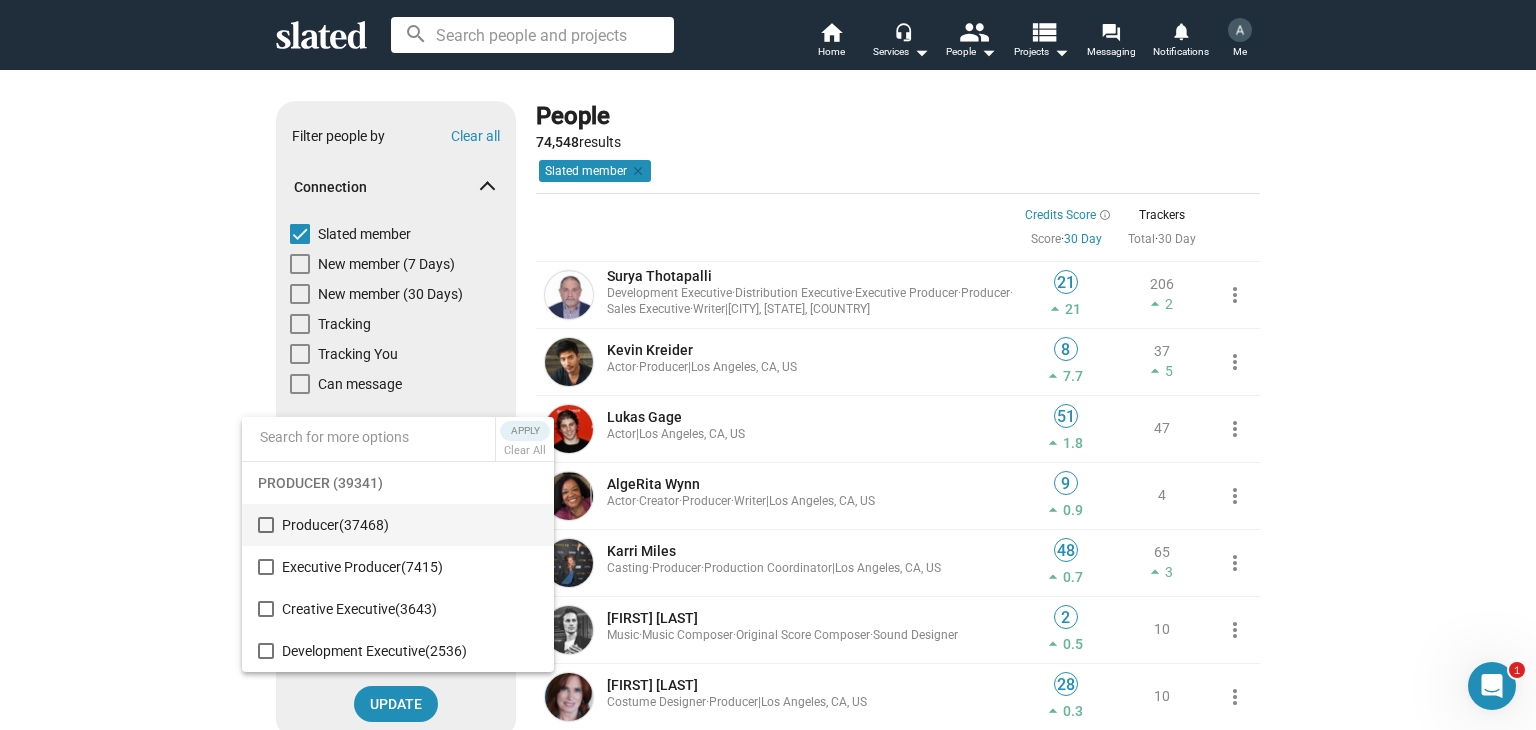 click at bounding box center (266, 525) 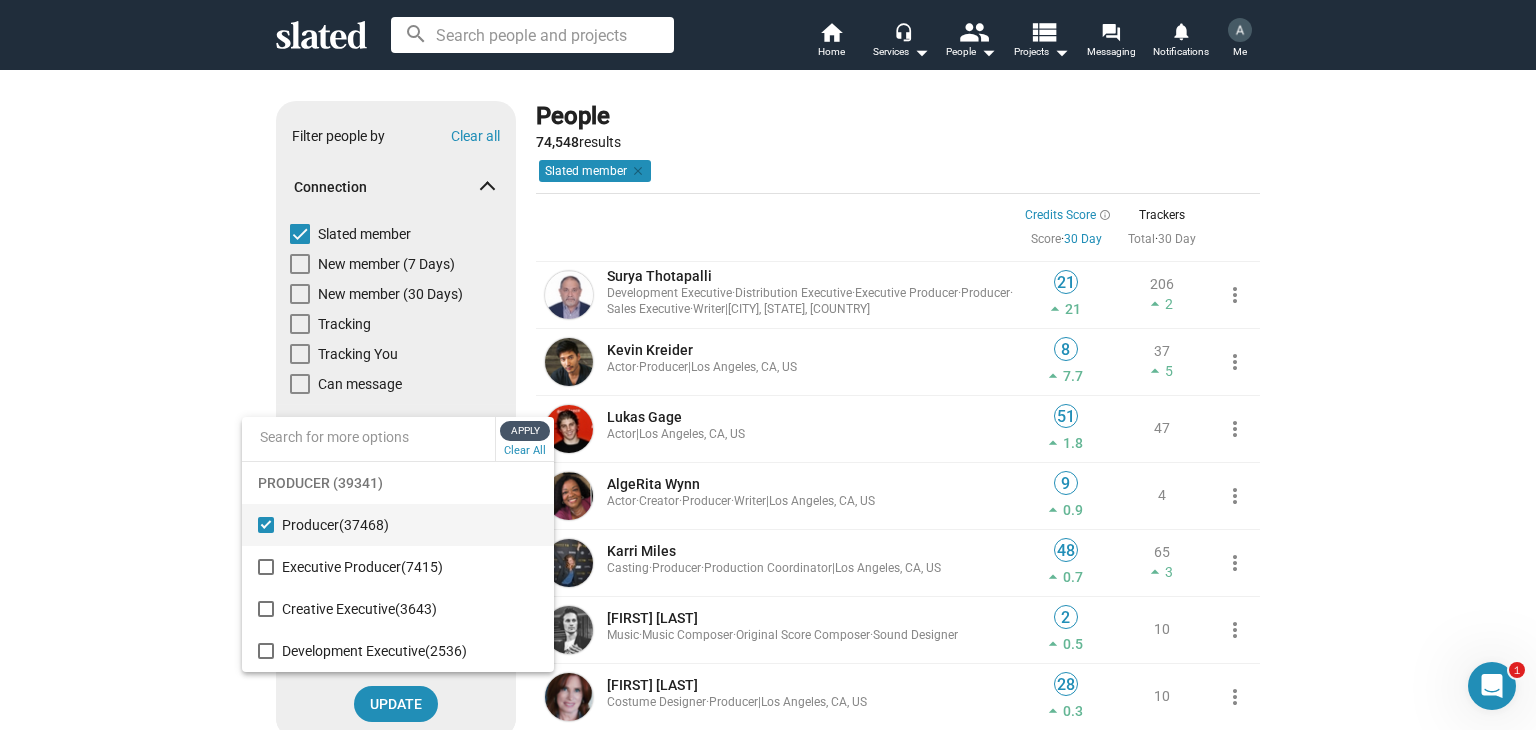 click on "Apply" at bounding box center [525, 431] 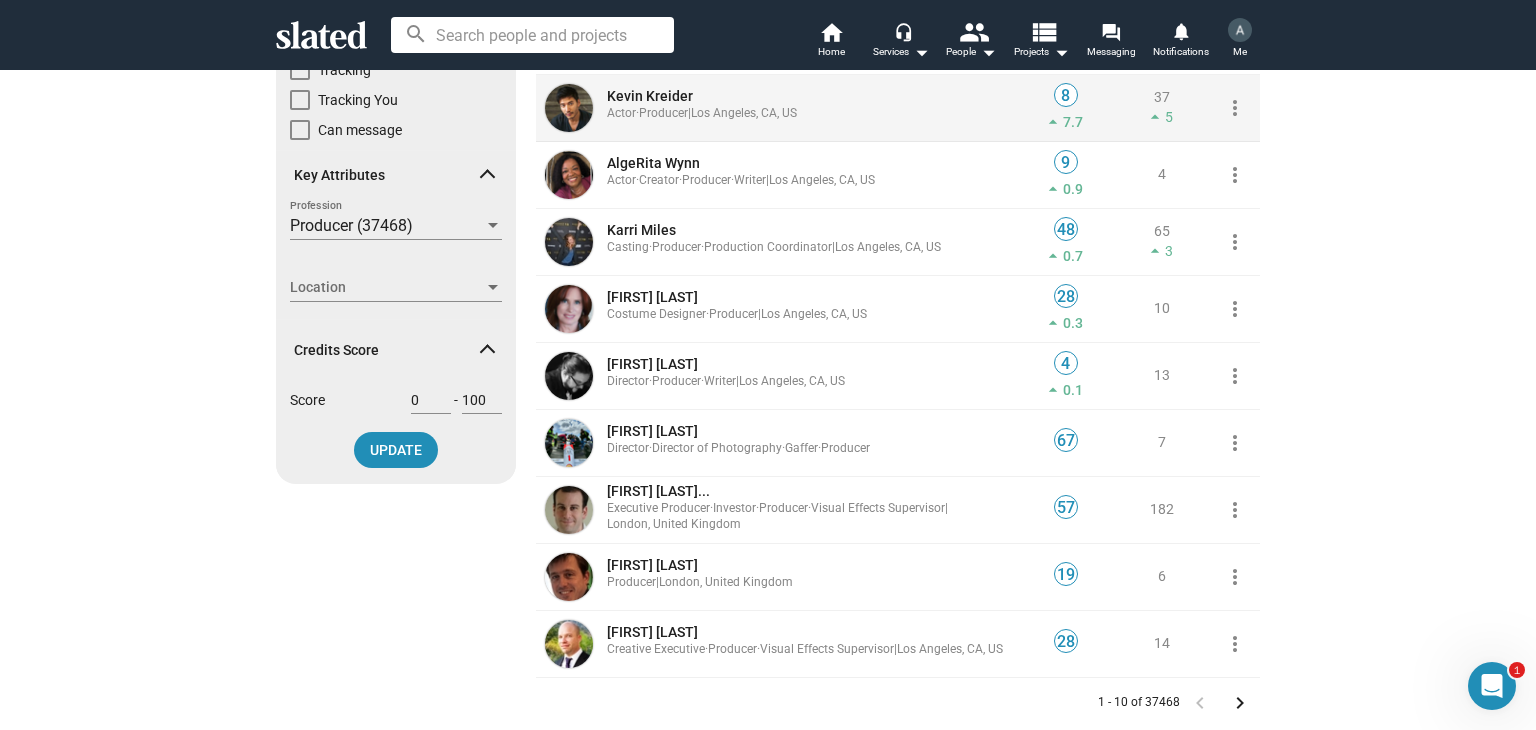 scroll, scrollTop: 300, scrollLeft: 0, axis: vertical 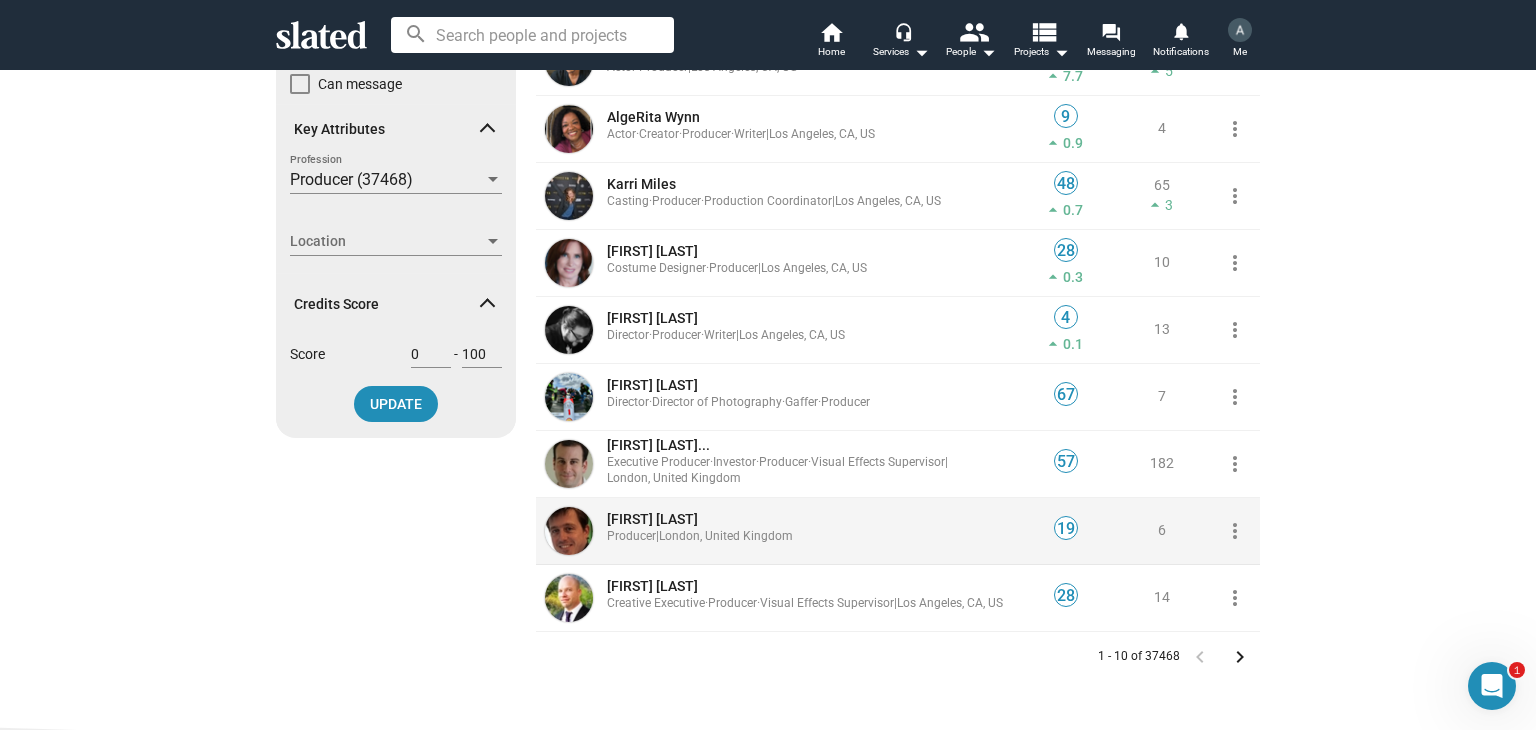 click on "[FIRST] [LAST]" 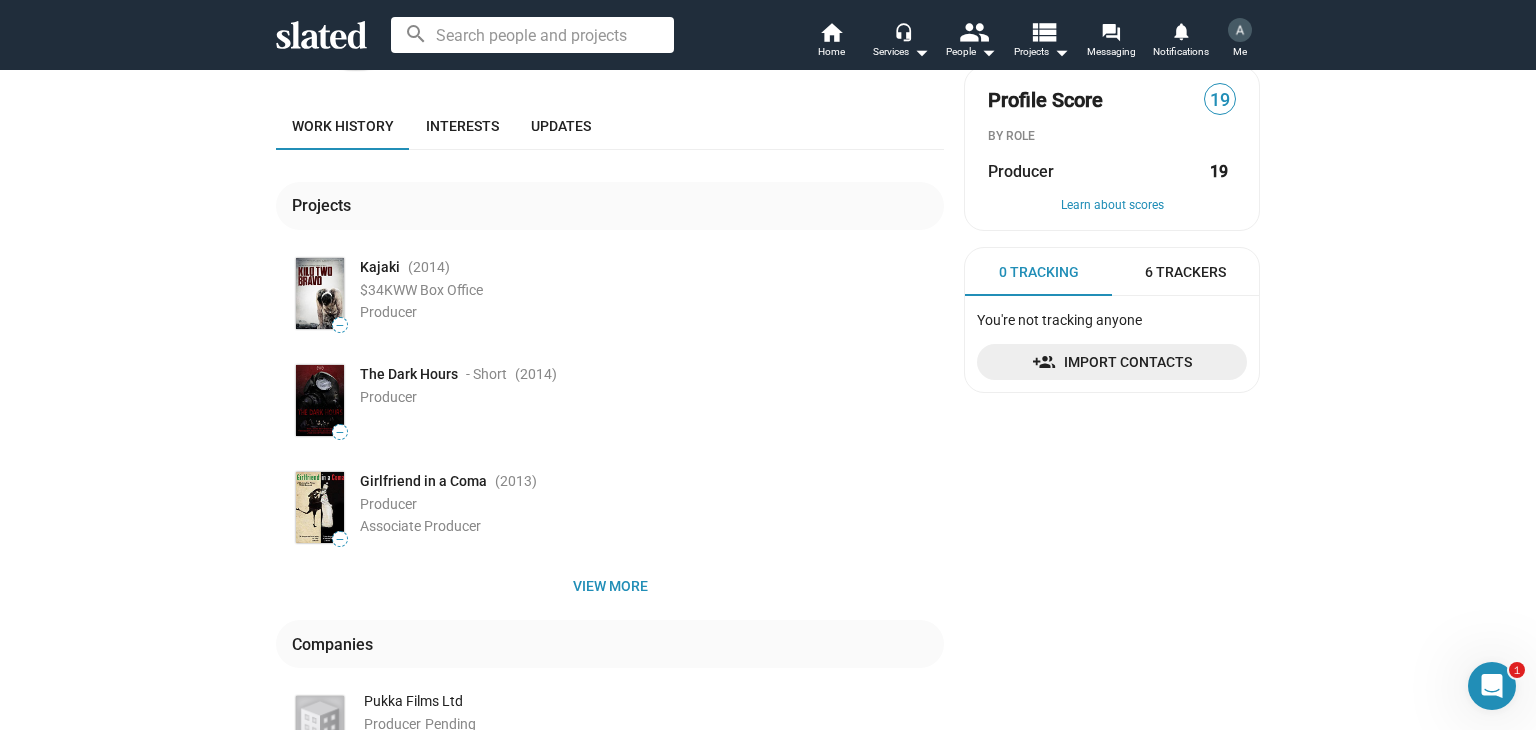 scroll, scrollTop: 200, scrollLeft: 0, axis: vertical 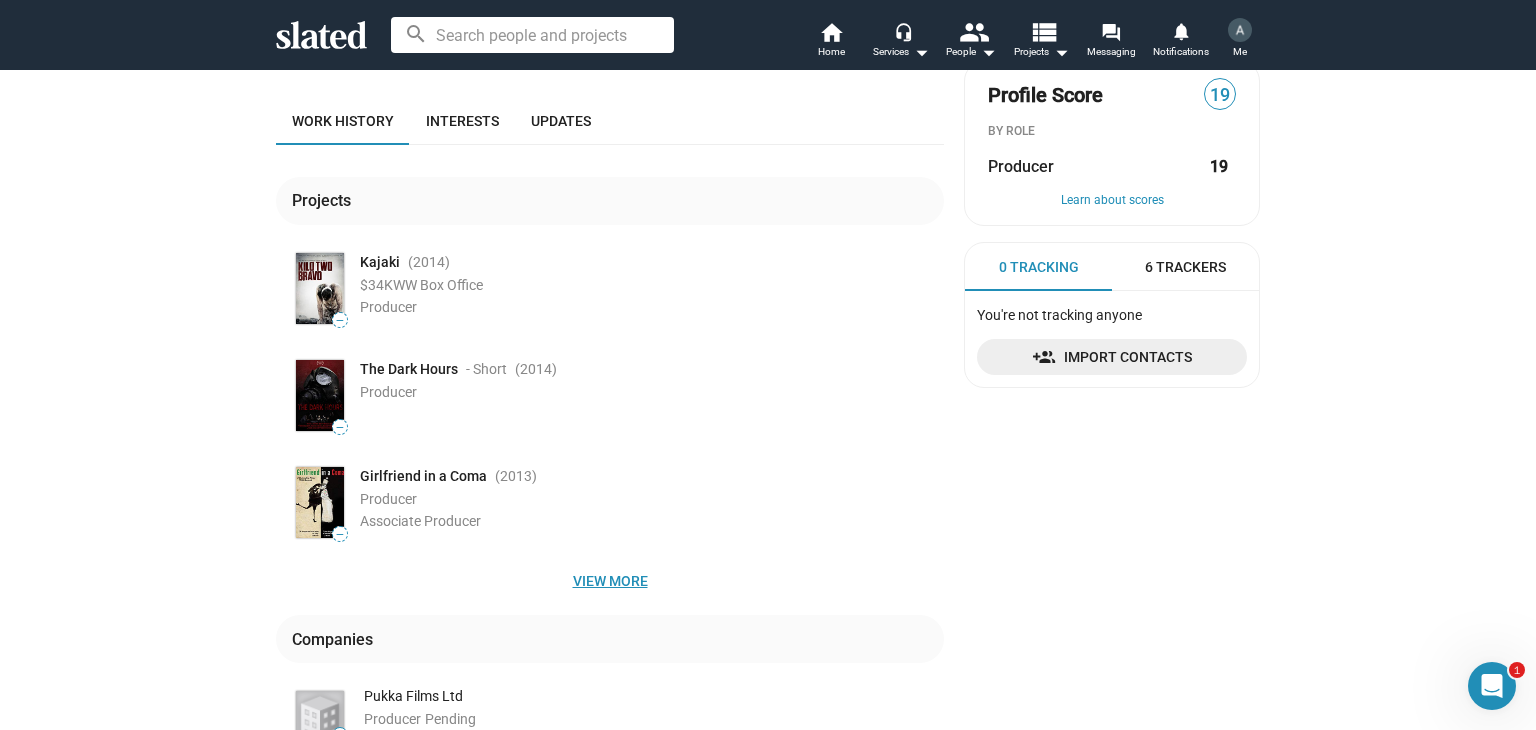 click on "View more" 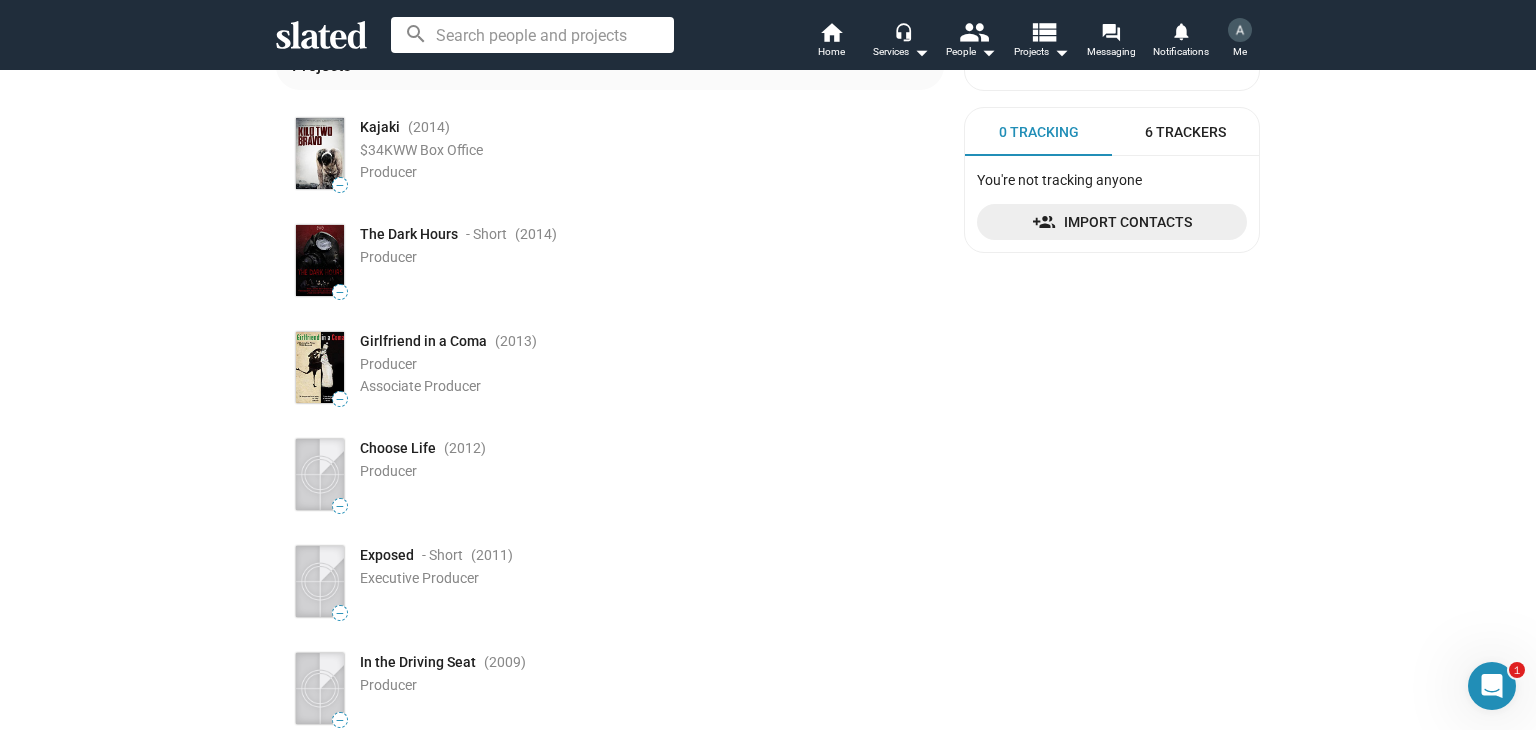scroll, scrollTop: 100, scrollLeft: 0, axis: vertical 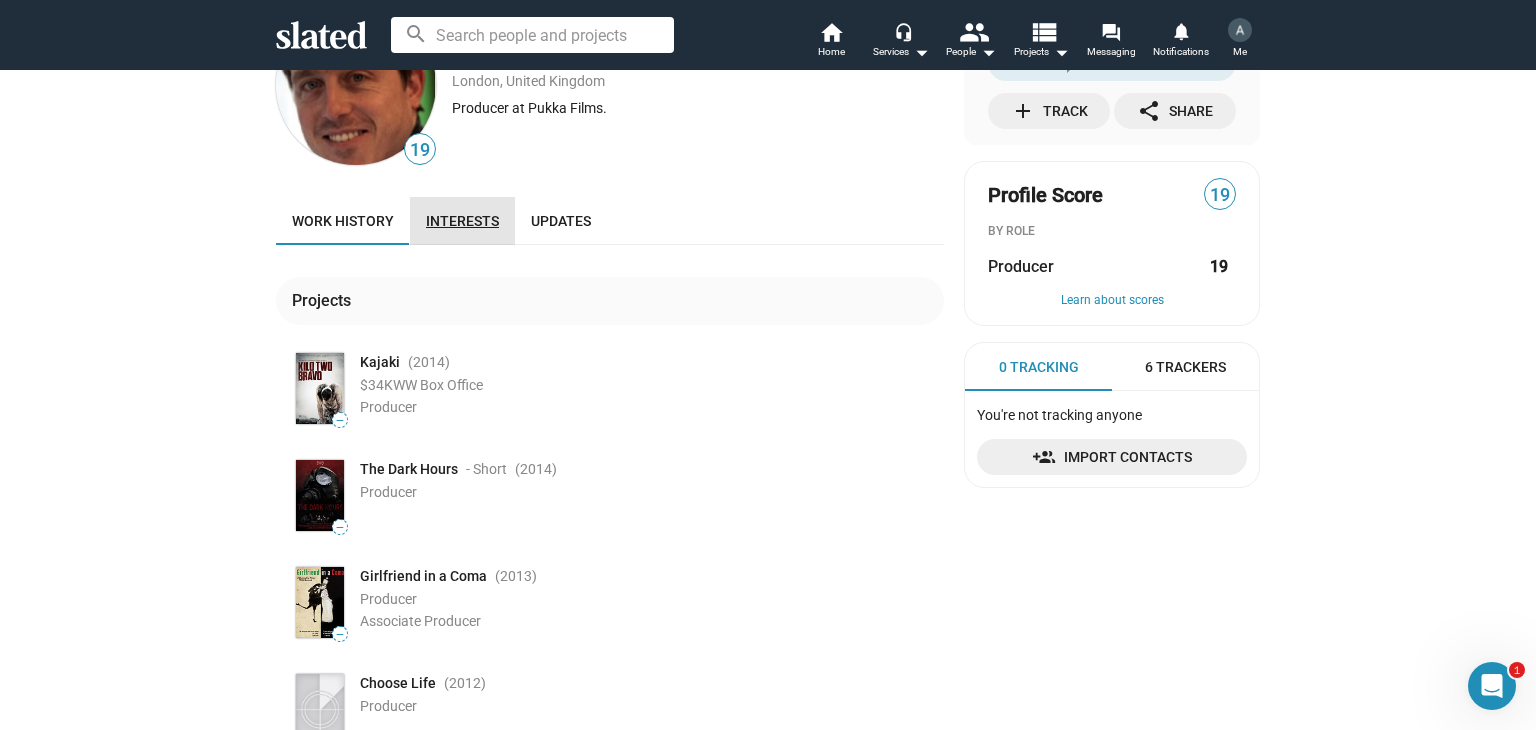 click on "Interests" at bounding box center [462, 221] 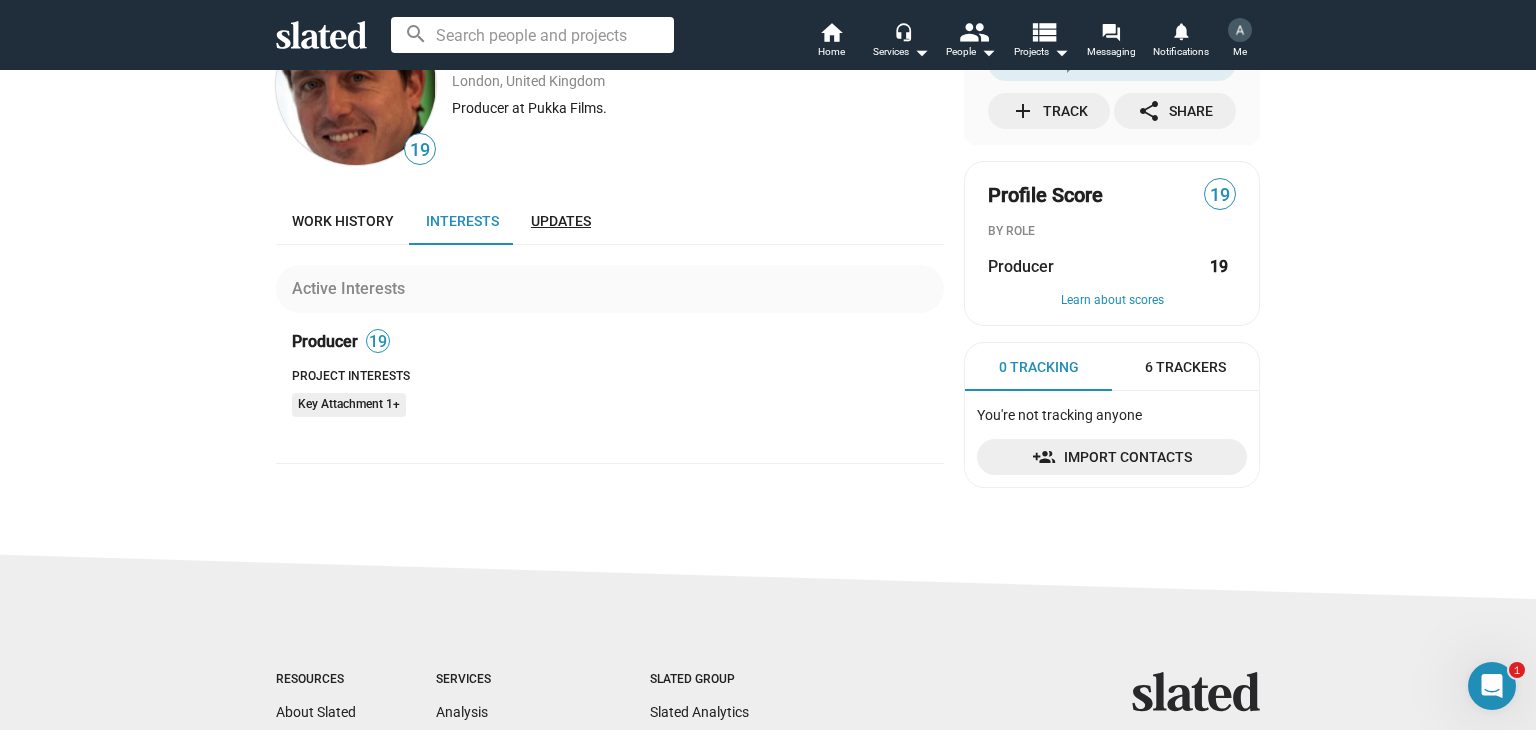 click on "Updates" at bounding box center (561, 221) 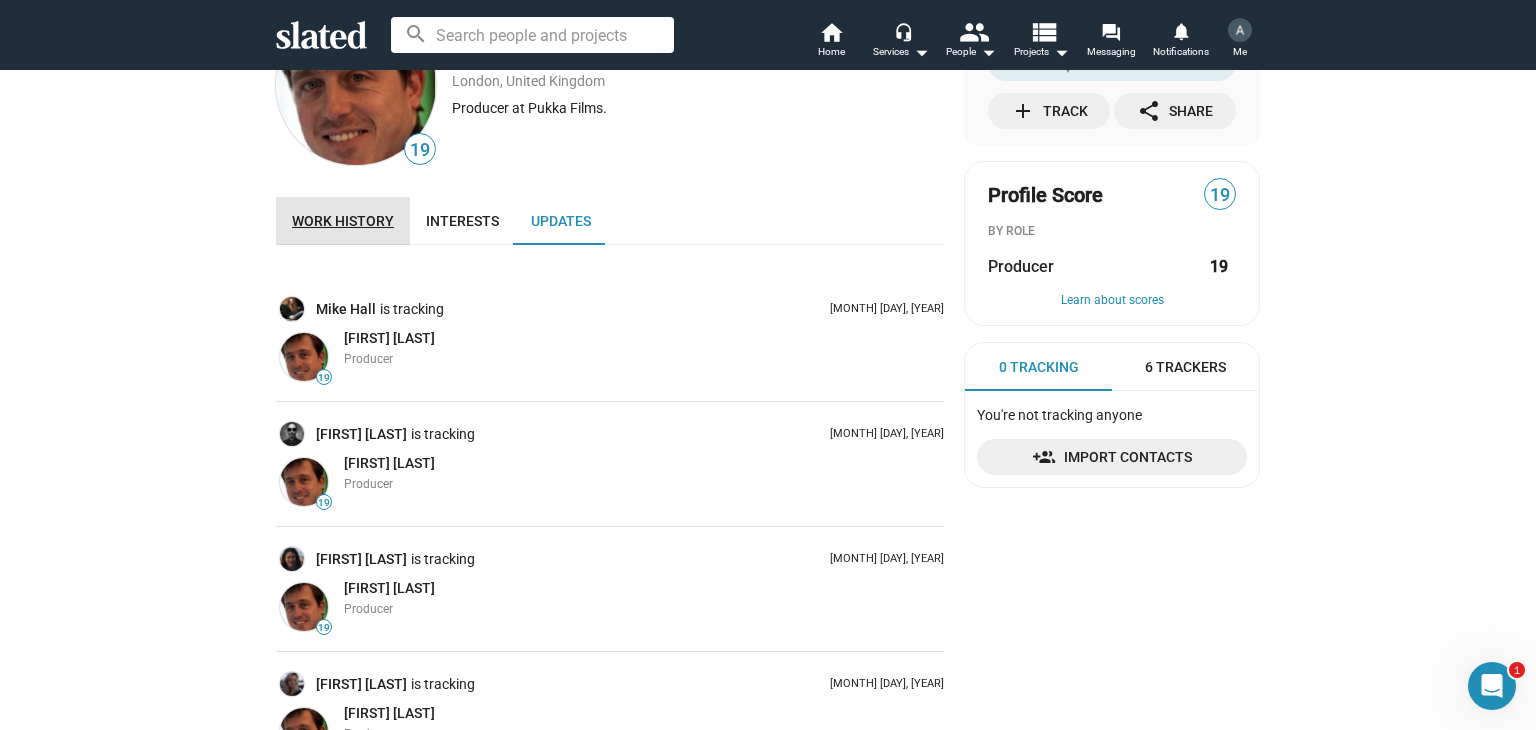 click on "Work history" at bounding box center (343, 221) 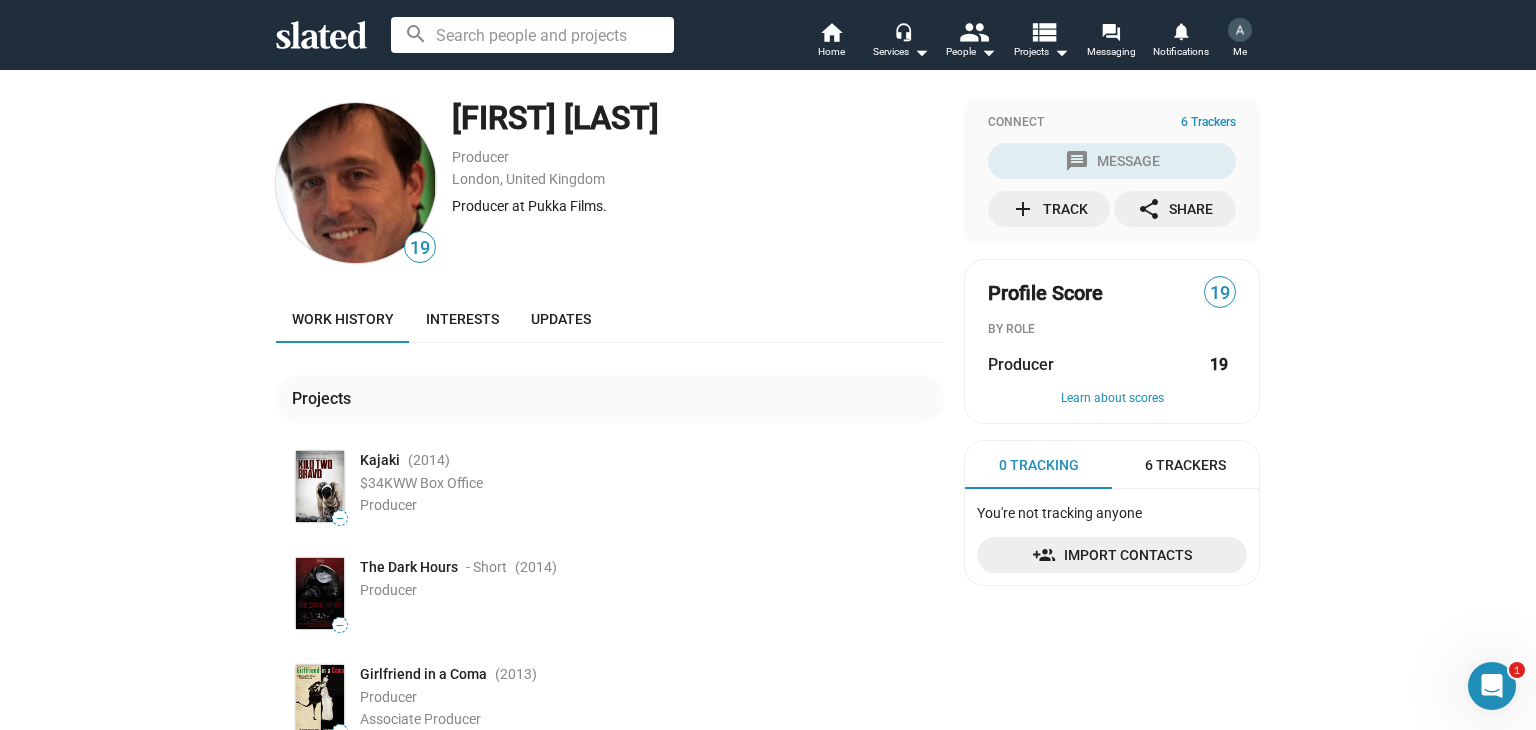 scroll, scrollTop: 0, scrollLeft: 0, axis: both 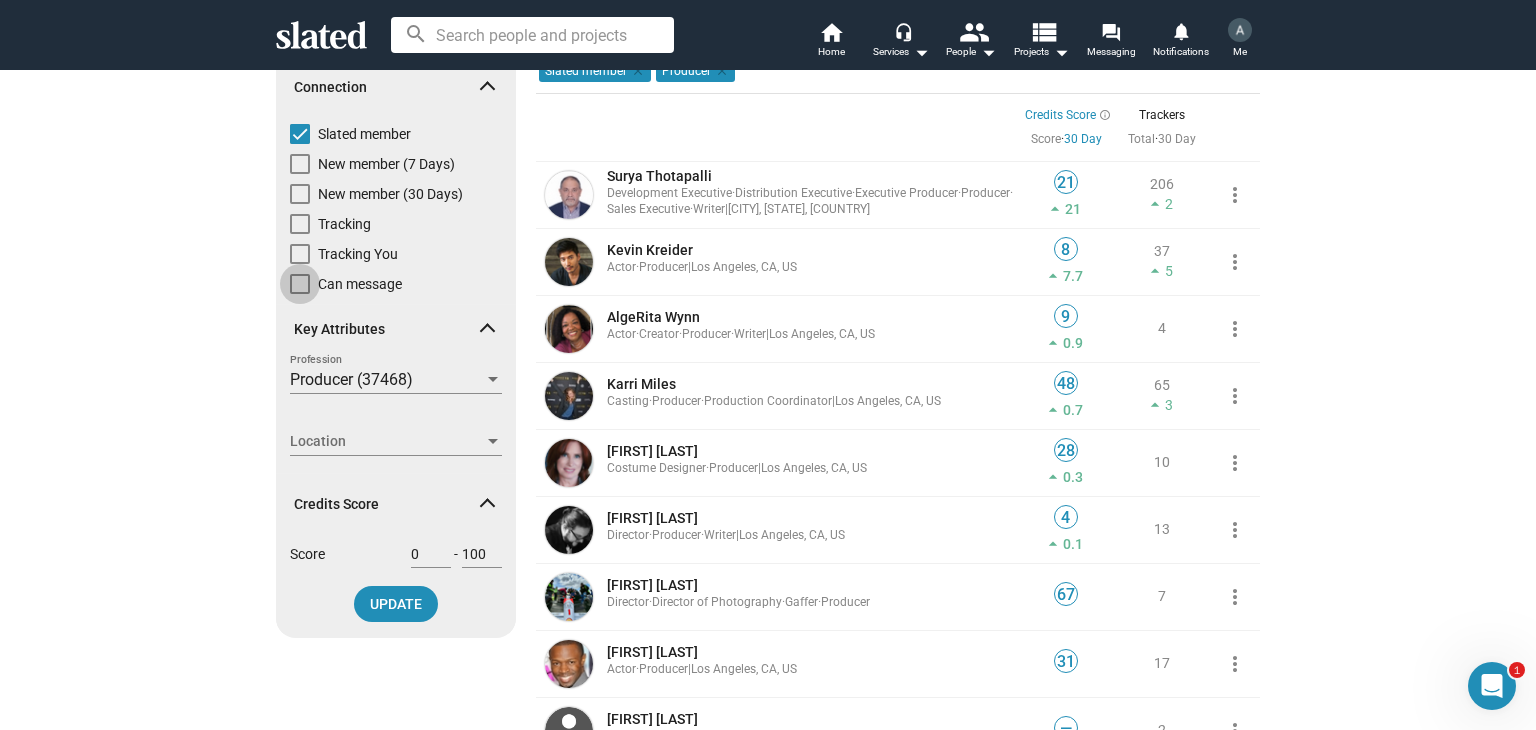 click at bounding box center (300, 284) 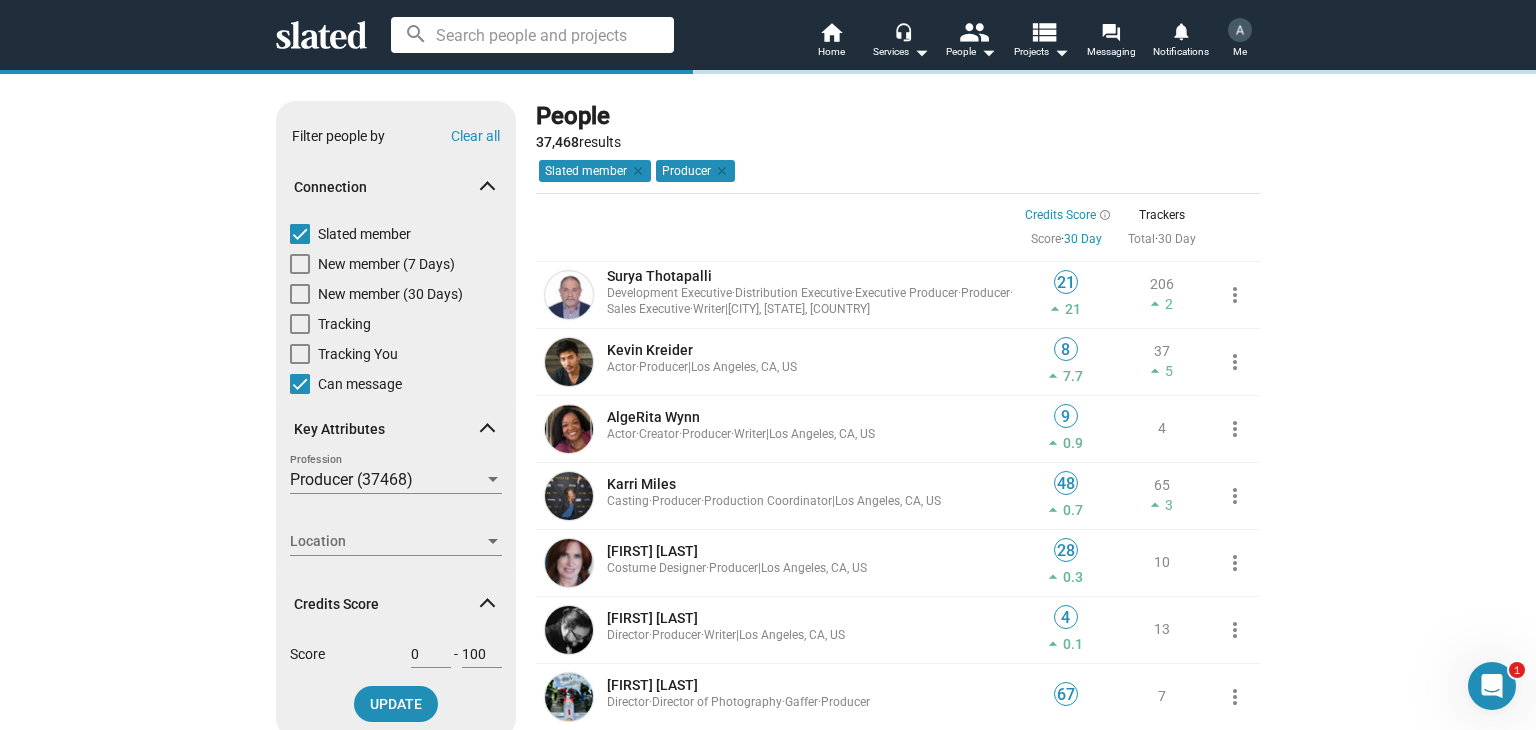 scroll, scrollTop: 0, scrollLeft: 0, axis: both 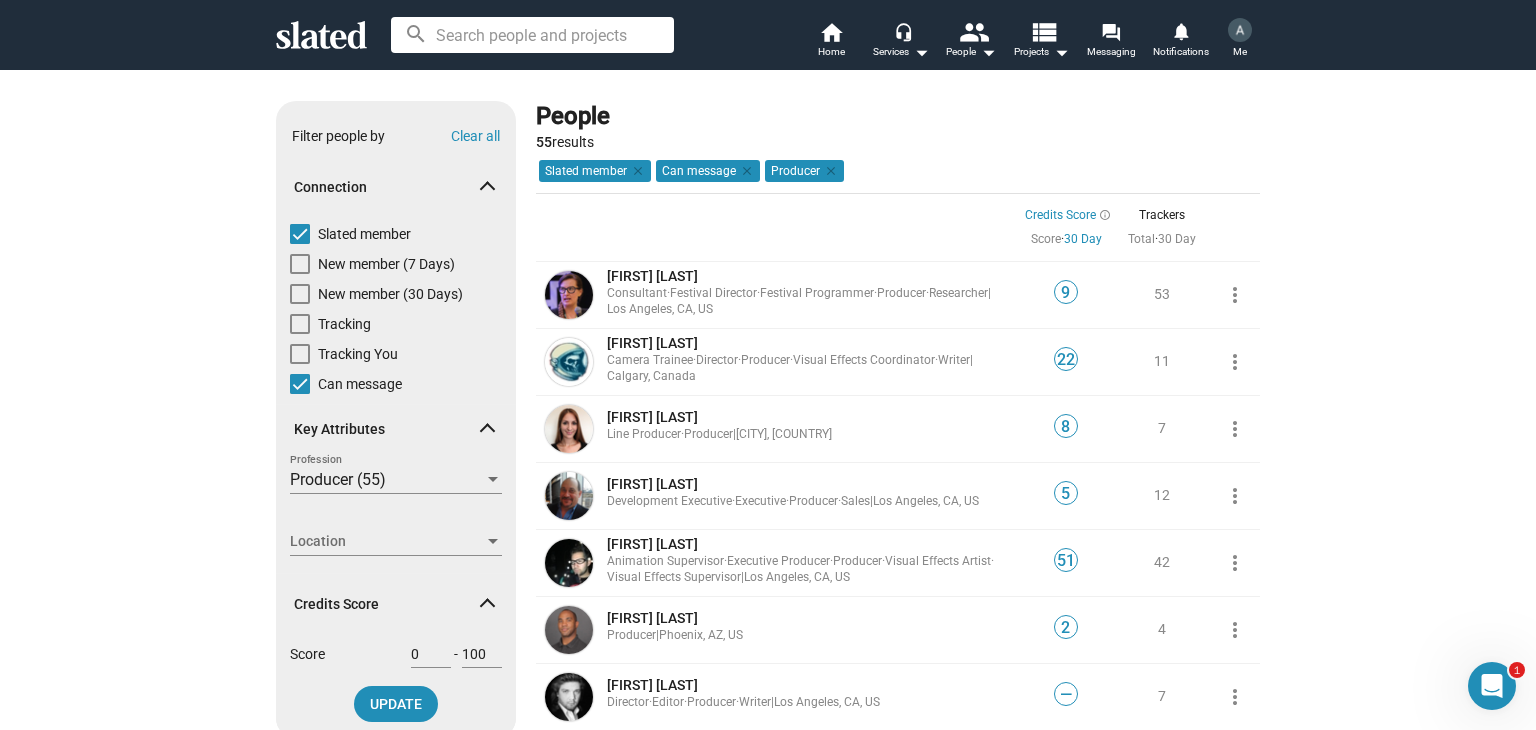 click at bounding box center [300, 384] 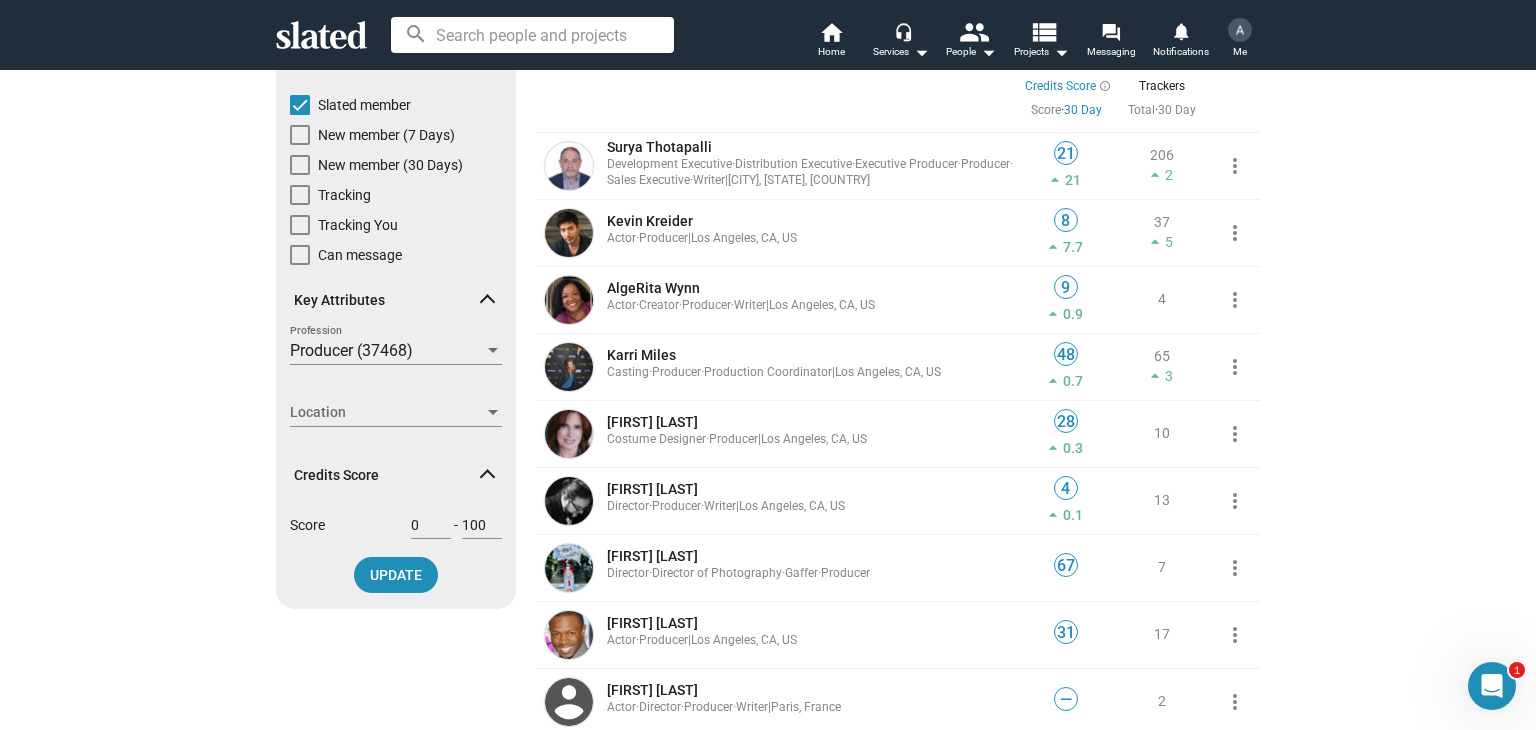scroll, scrollTop: 0, scrollLeft: 0, axis: both 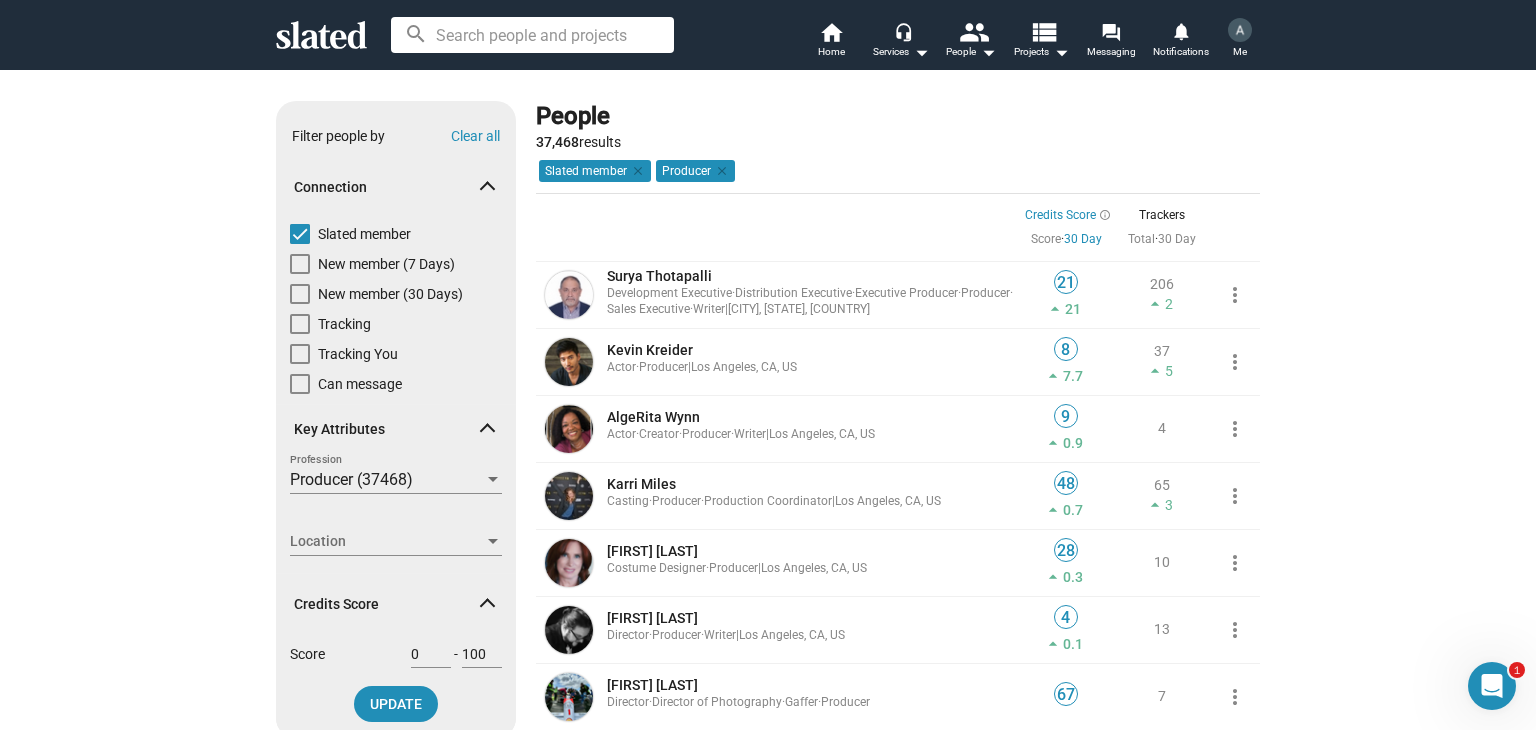 click at bounding box center [532, 35] 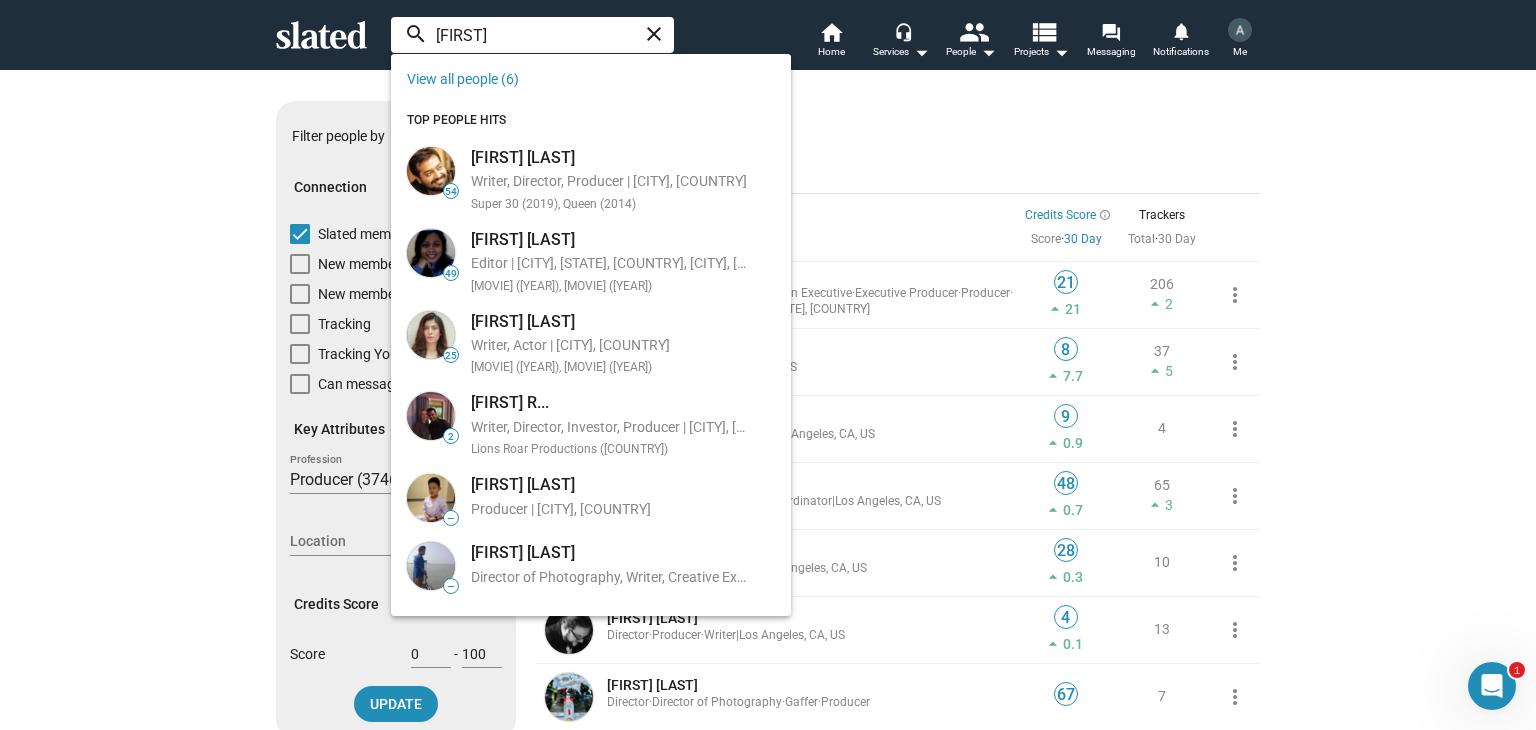 type on "[FIRST]" 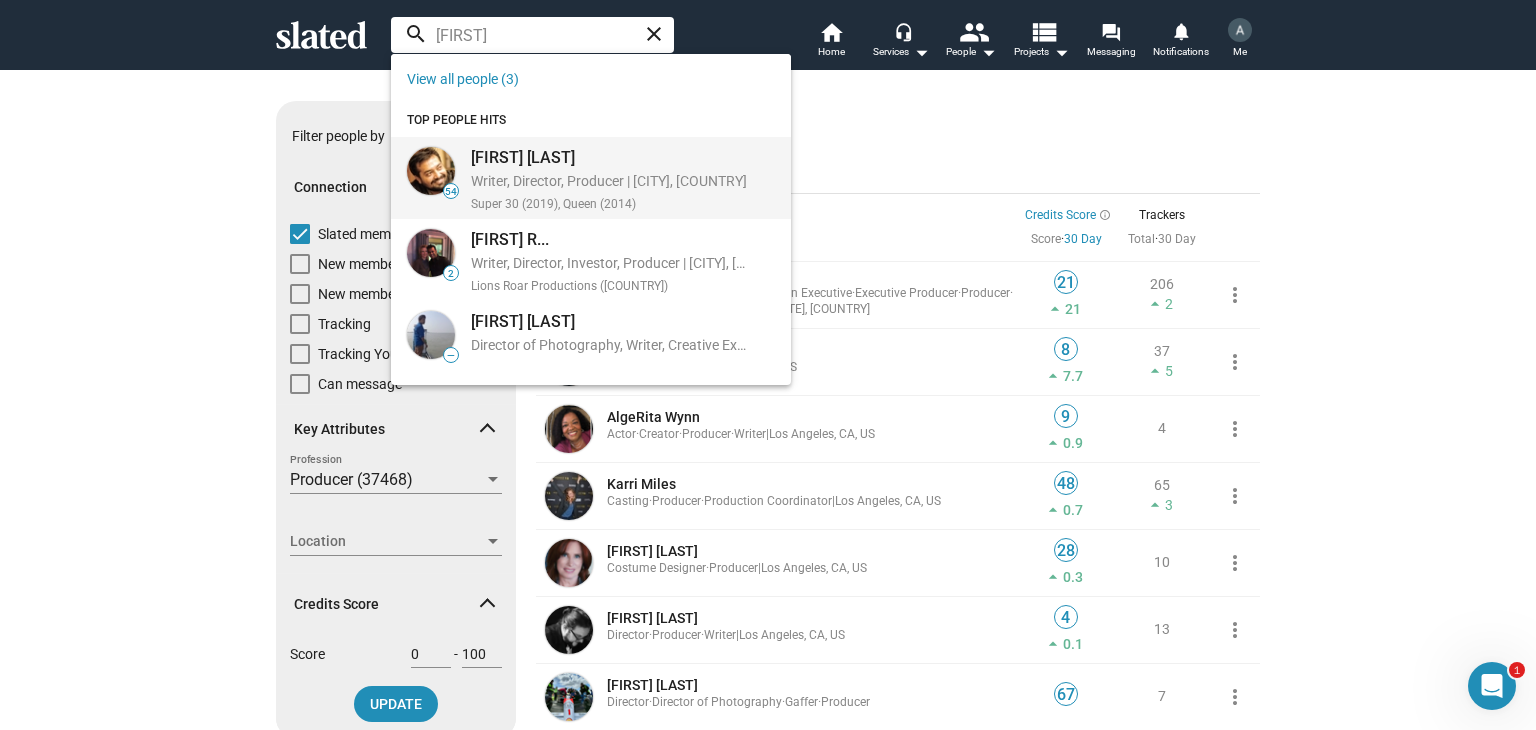 click on "[FIRST] [LAST]" at bounding box center [609, 157] 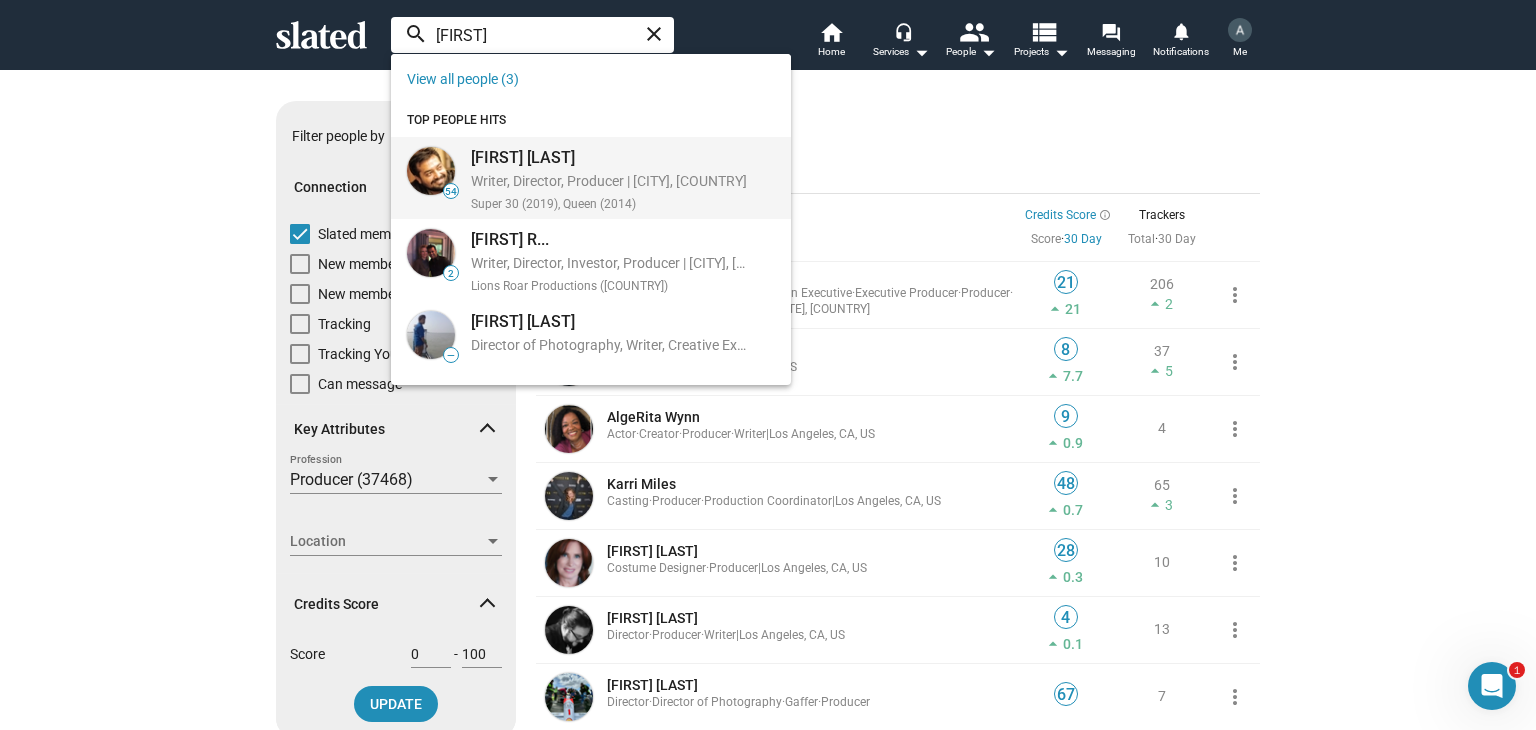 type 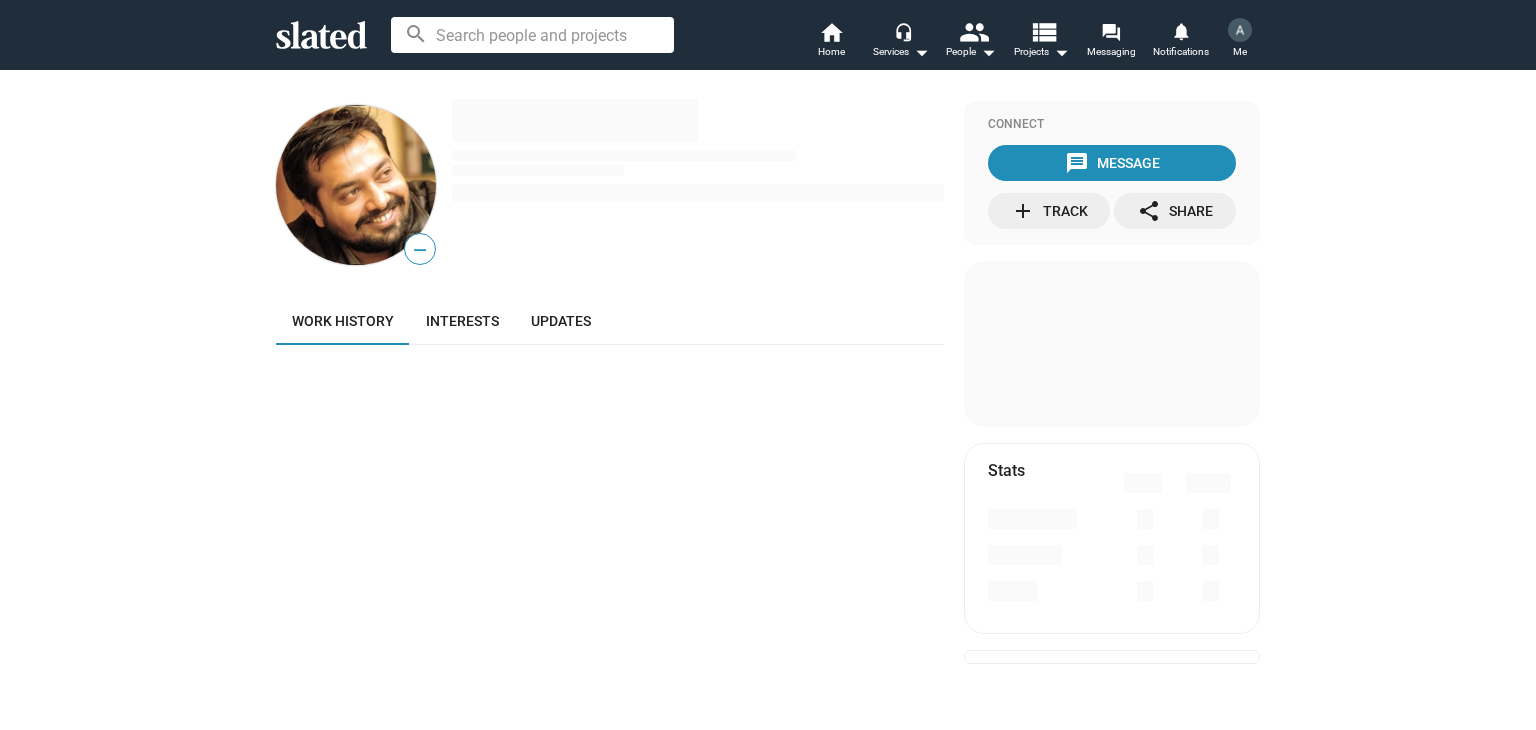 scroll, scrollTop: 0, scrollLeft: 0, axis: both 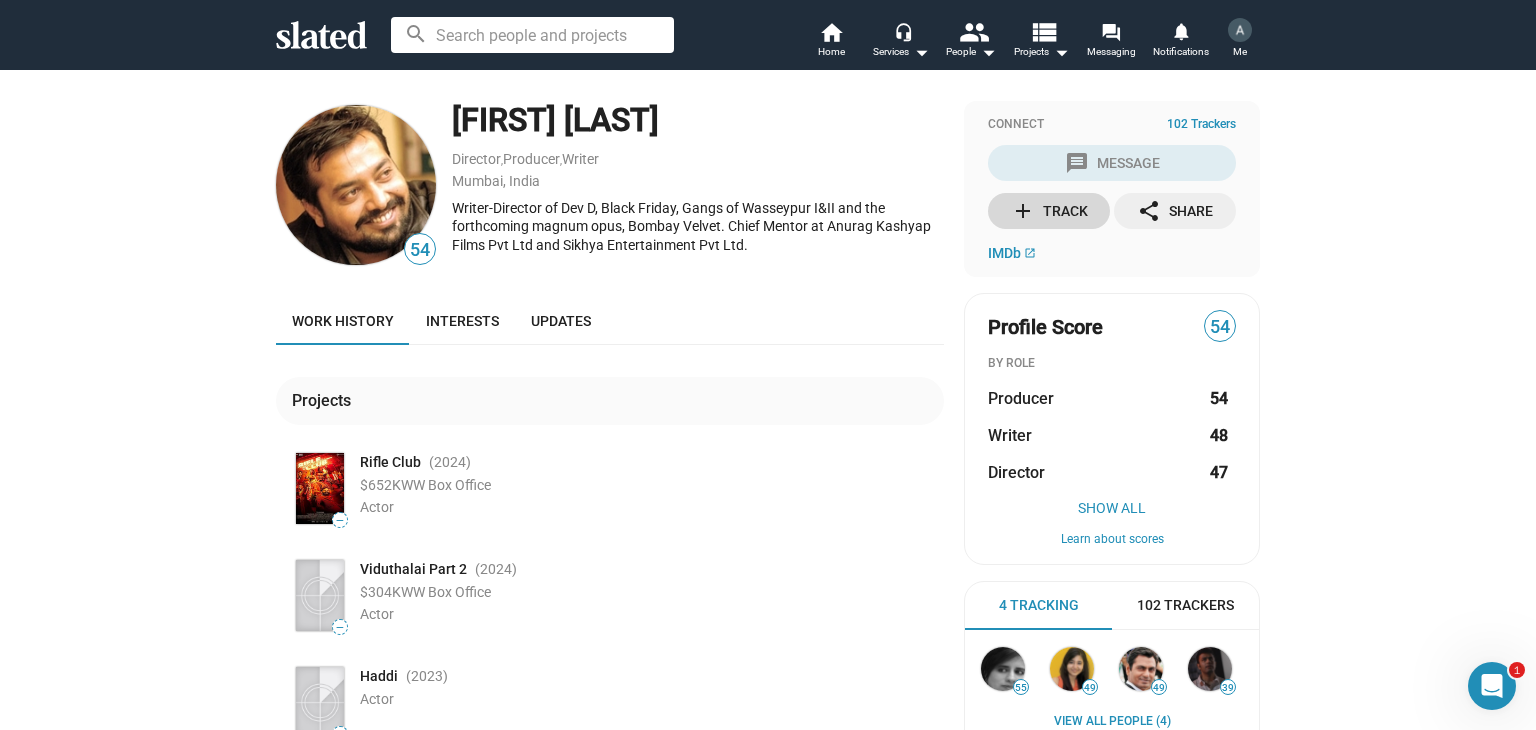 click on "add  Track" 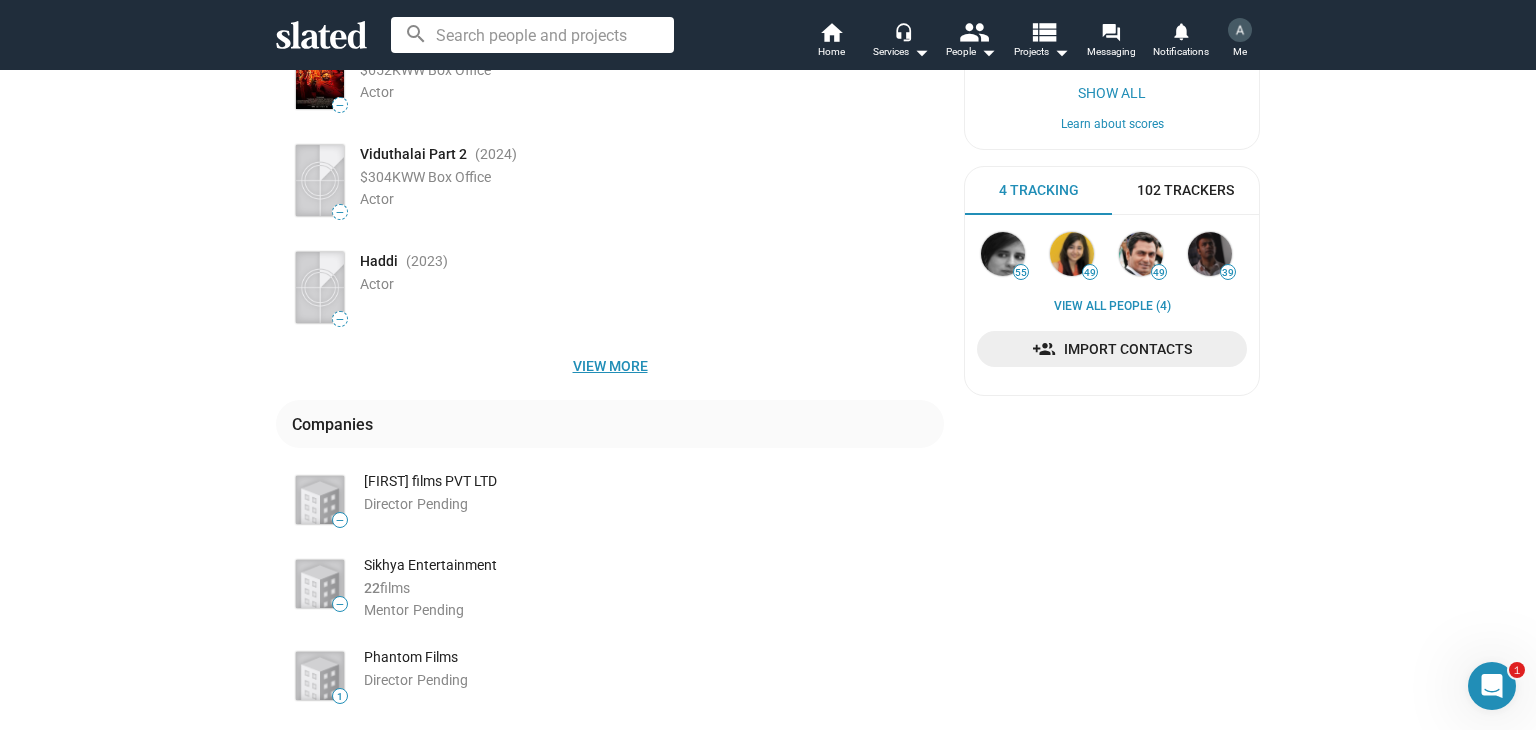 scroll, scrollTop: 500, scrollLeft: 0, axis: vertical 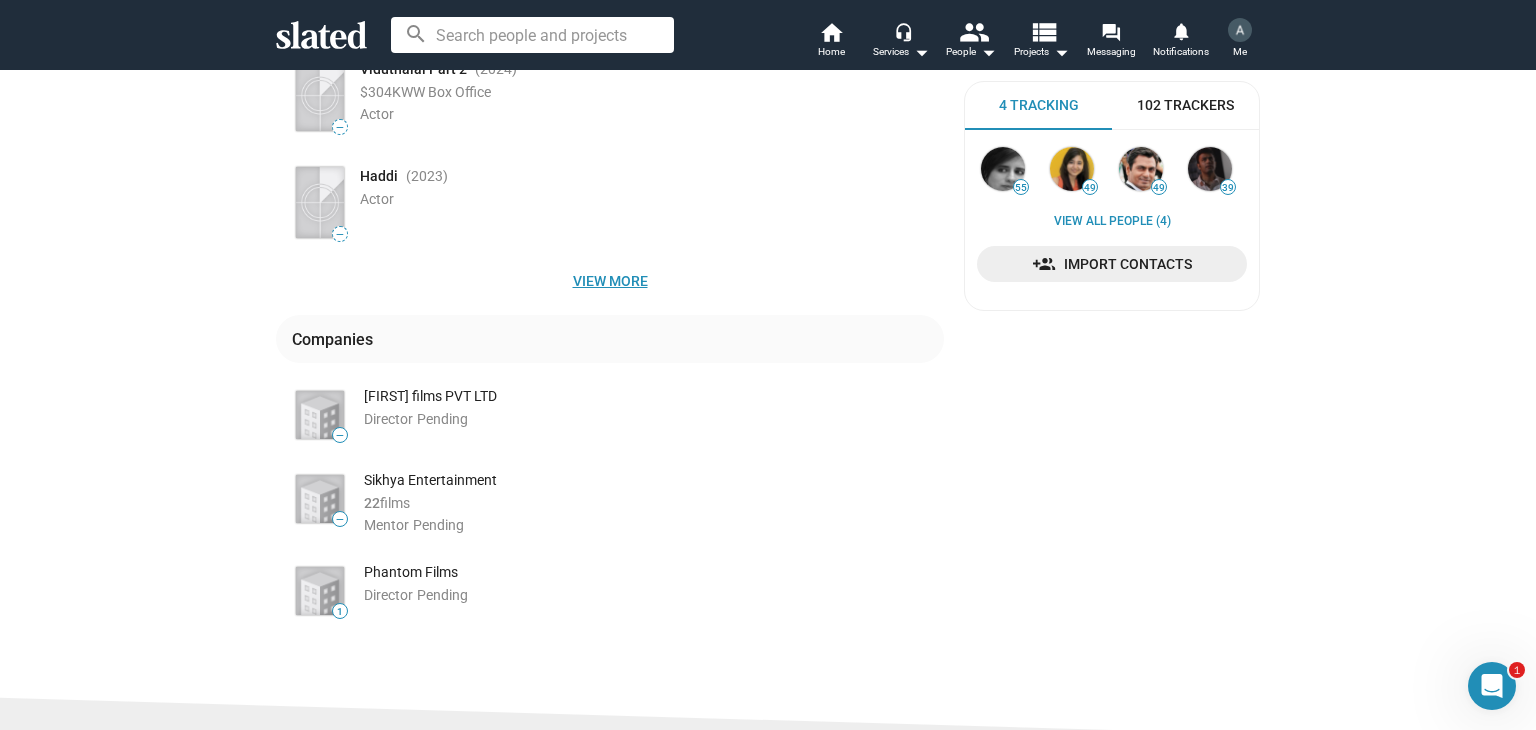 click on "View more" 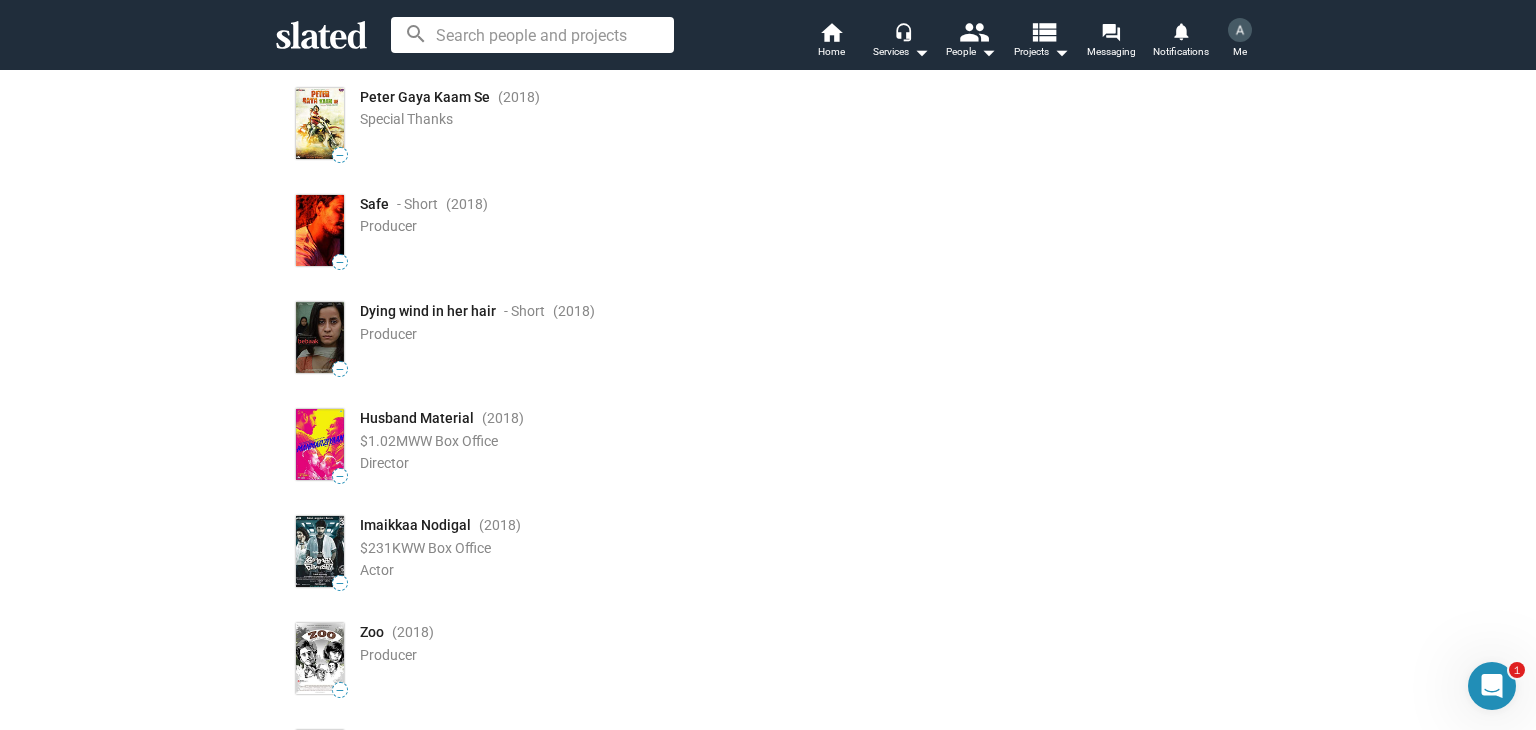 scroll, scrollTop: 3500, scrollLeft: 0, axis: vertical 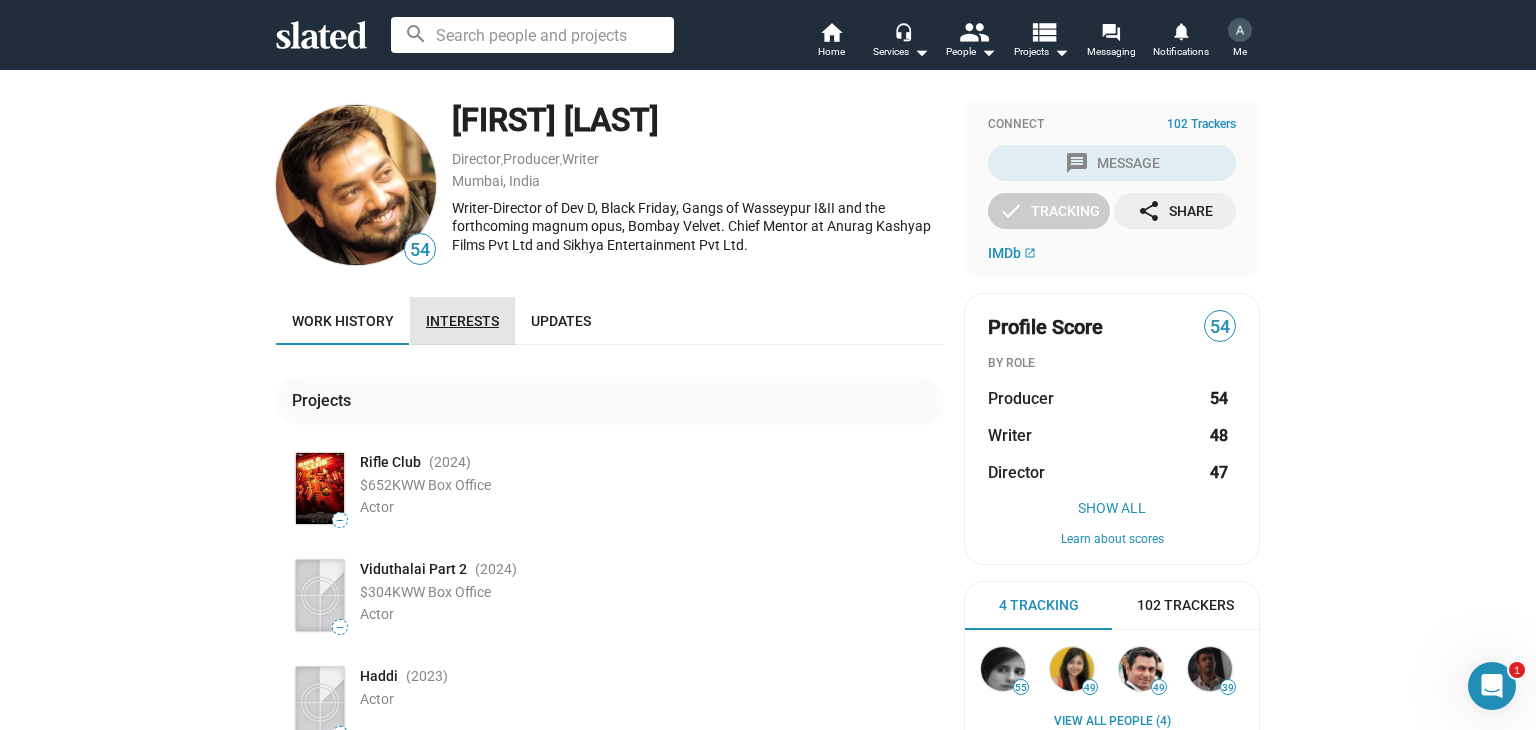 click on "Interests" at bounding box center (462, 321) 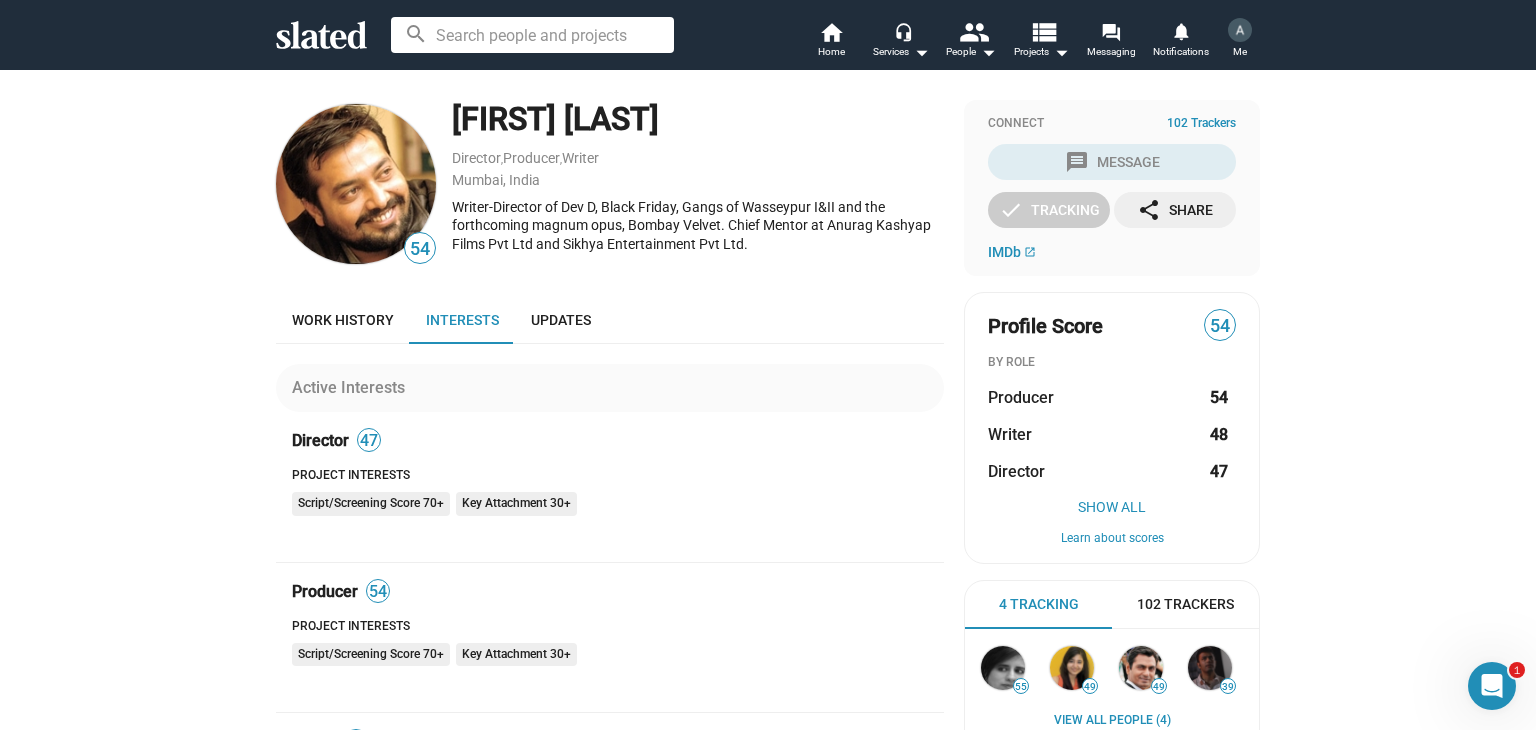 scroll, scrollTop: 0, scrollLeft: 0, axis: both 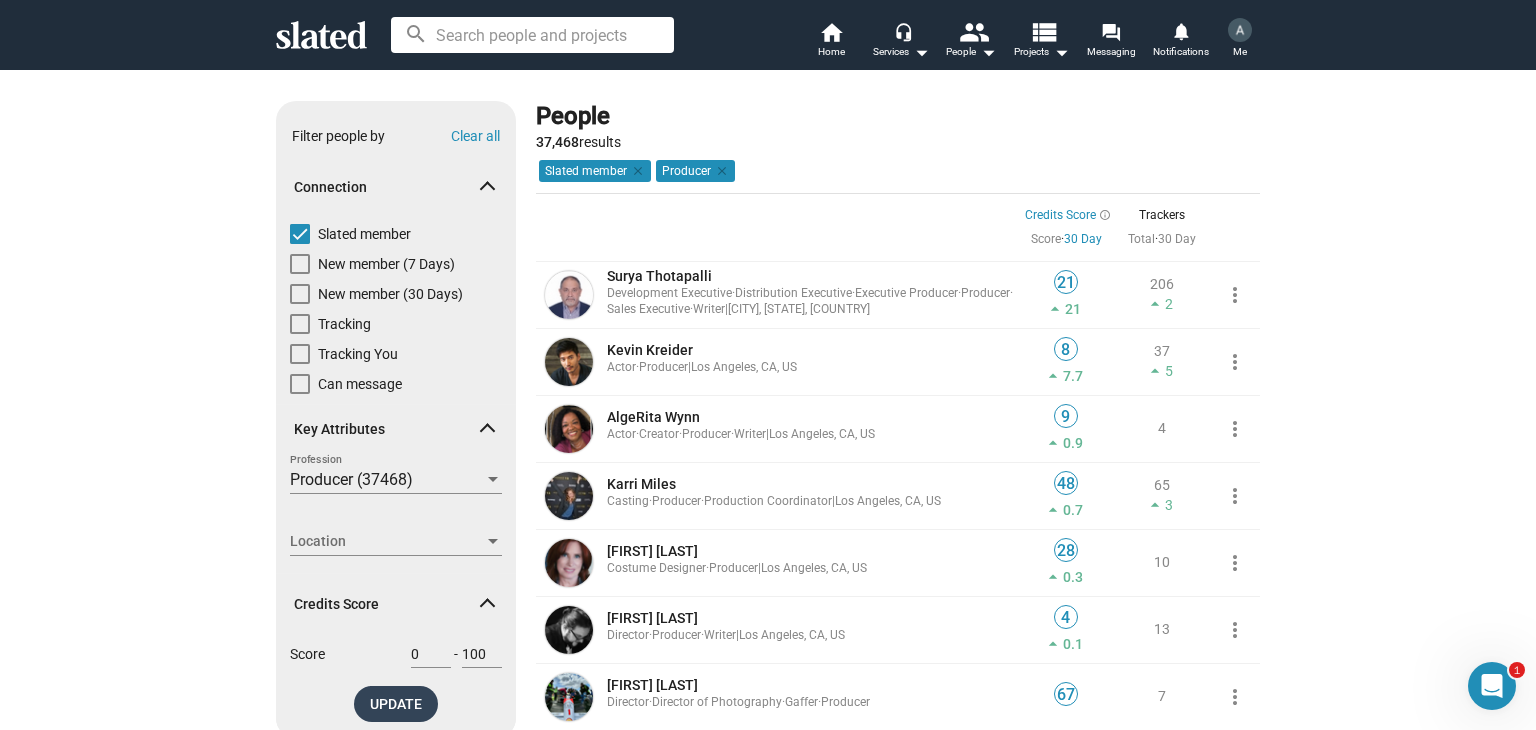 click on "UPDATE" at bounding box center [396, 704] 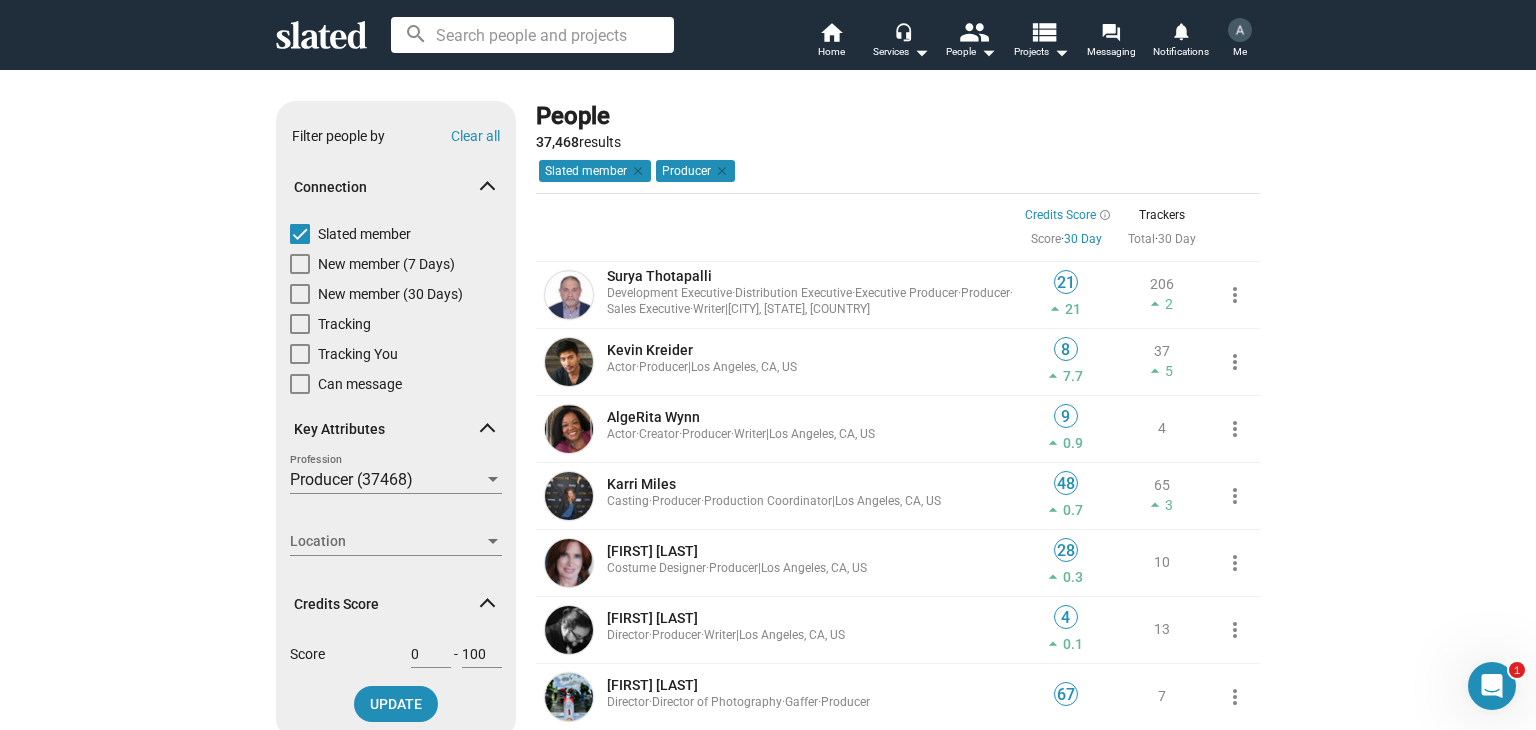 click at bounding box center [1240, 30] 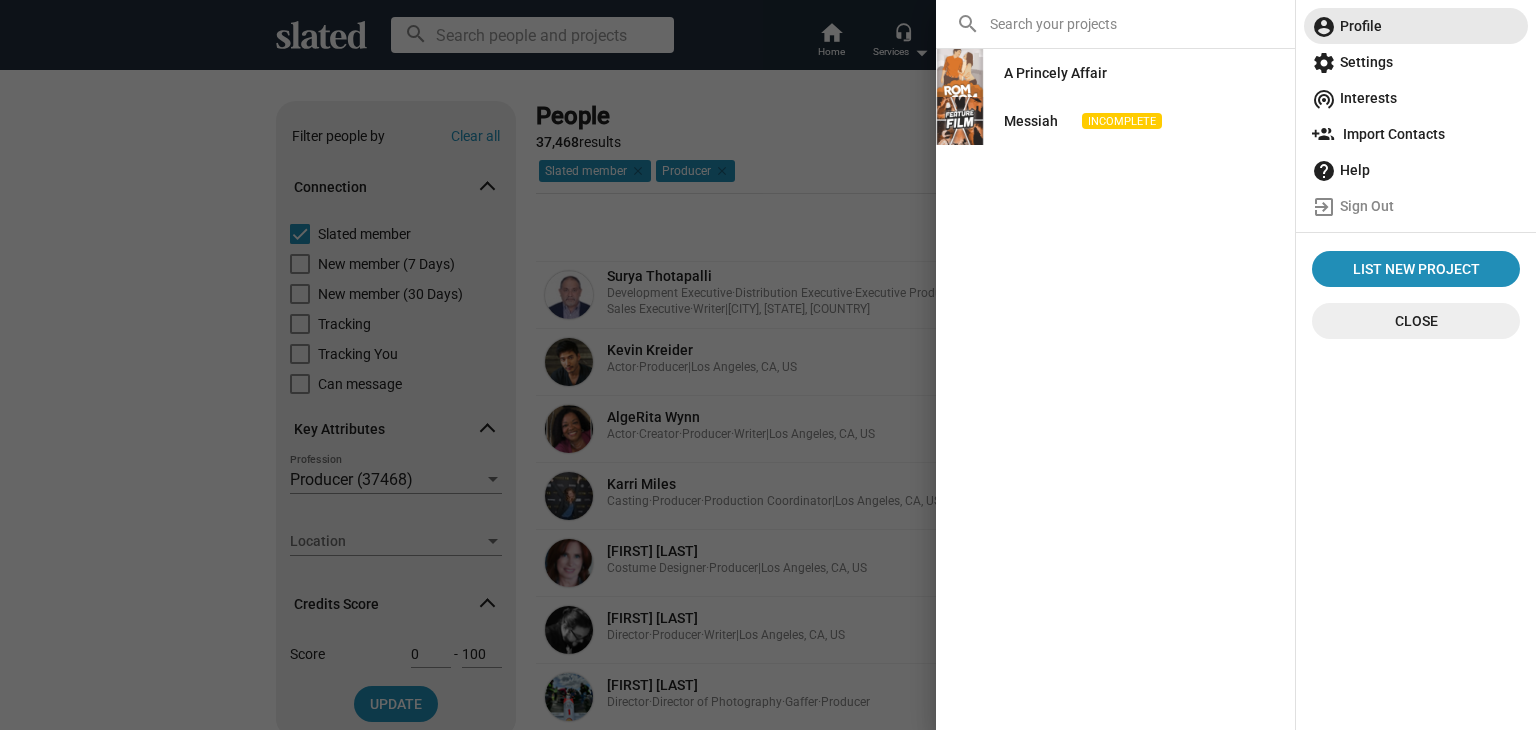 click on "account_circle  Profile" 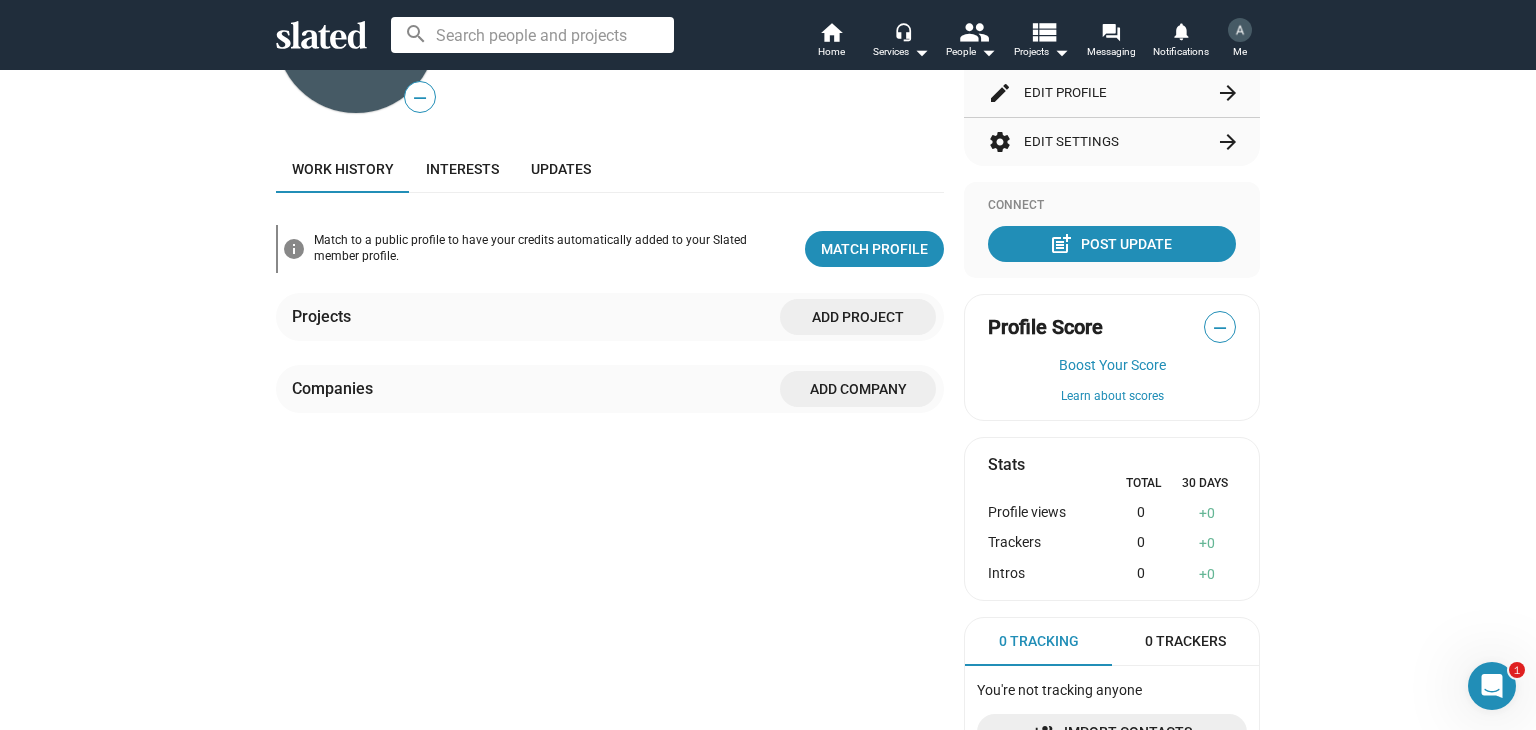 scroll, scrollTop: 300, scrollLeft: 0, axis: vertical 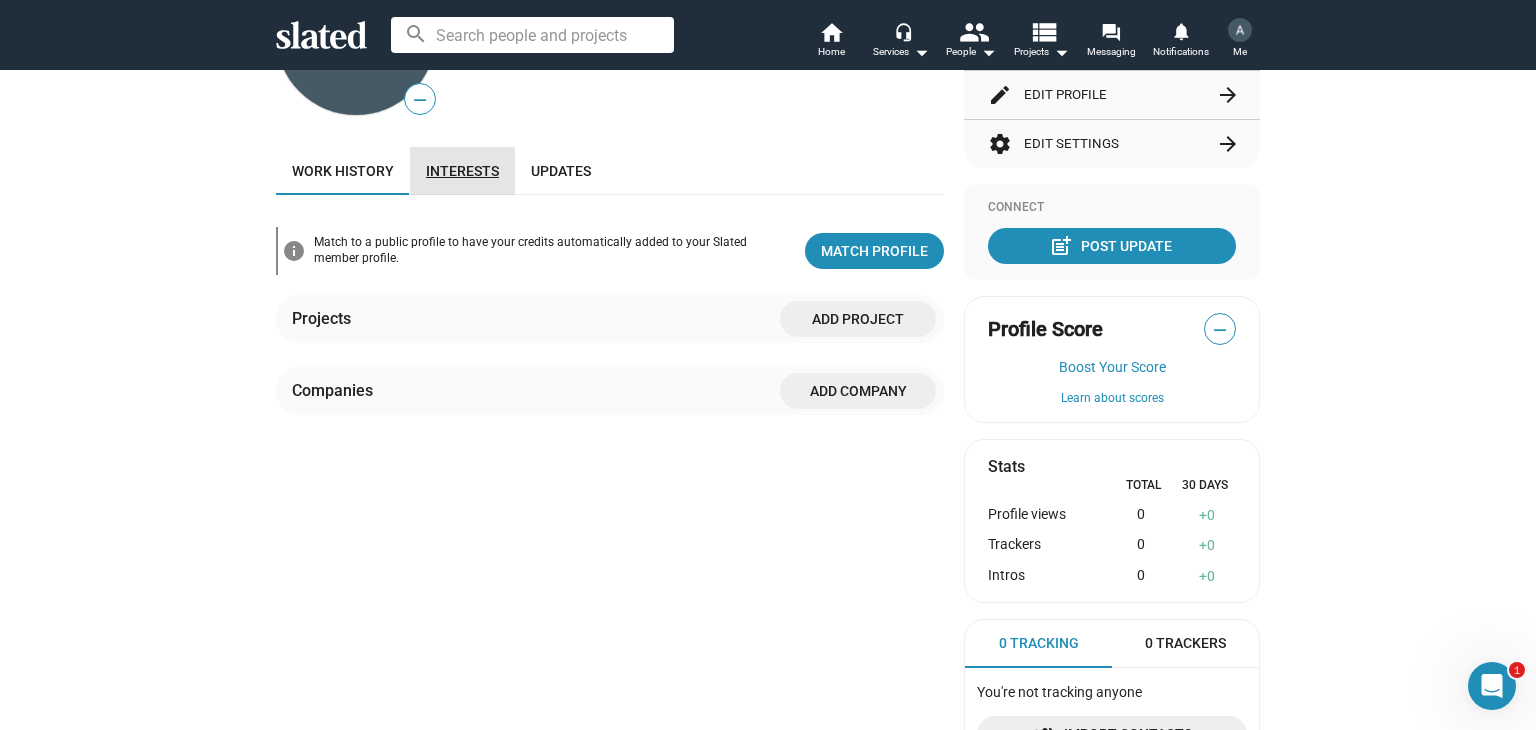 click on "Interests" at bounding box center (462, 171) 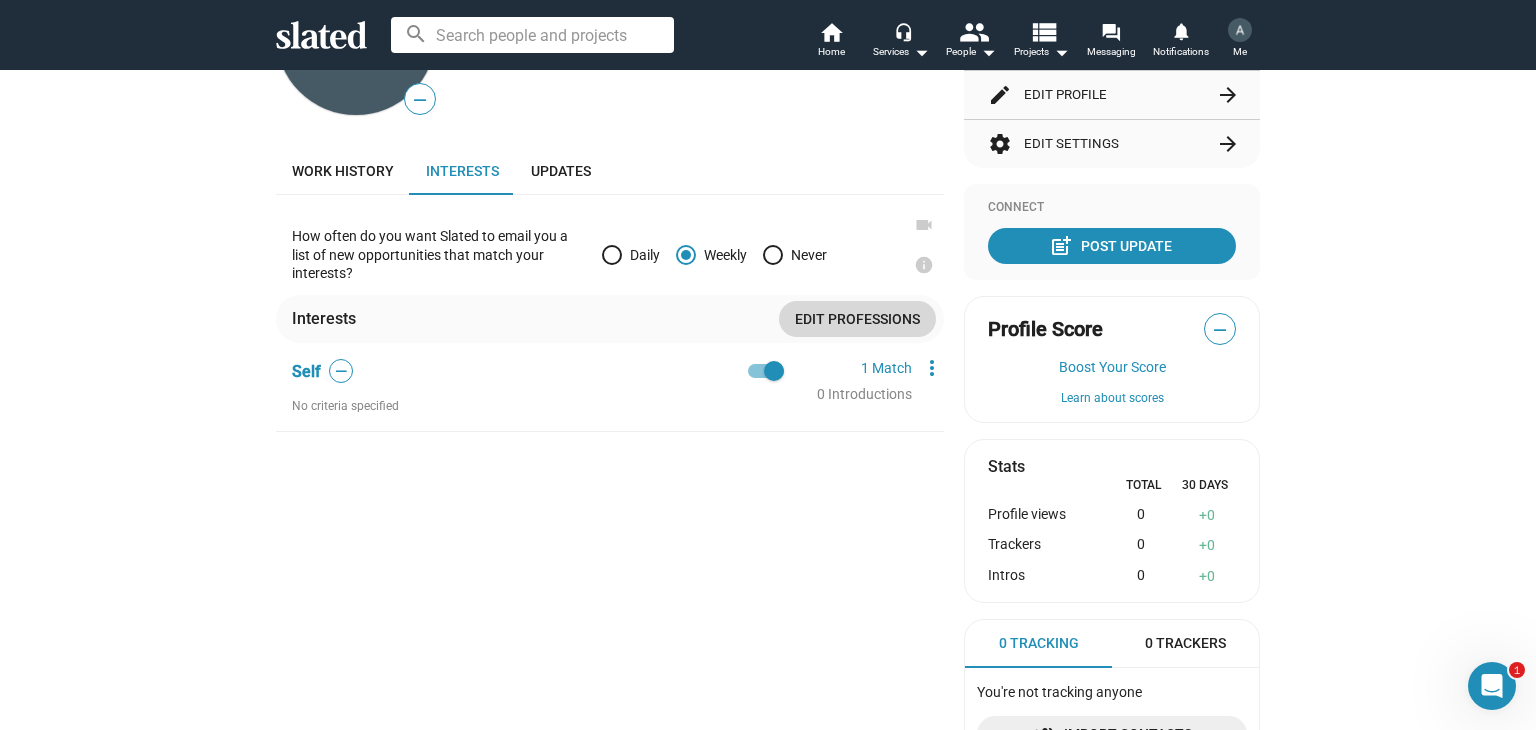 click on "Edit professions" 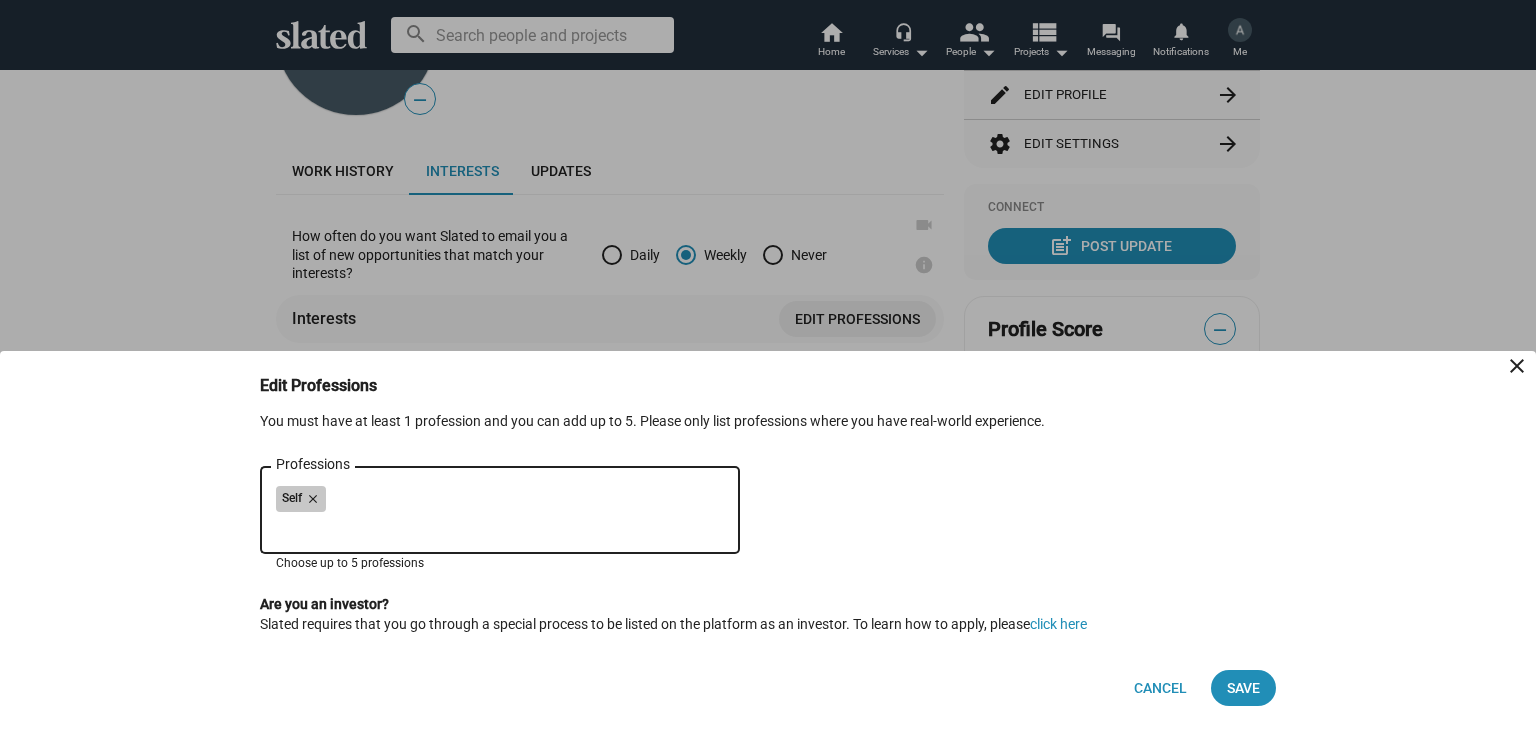 click on "Self close" at bounding box center [500, 502] 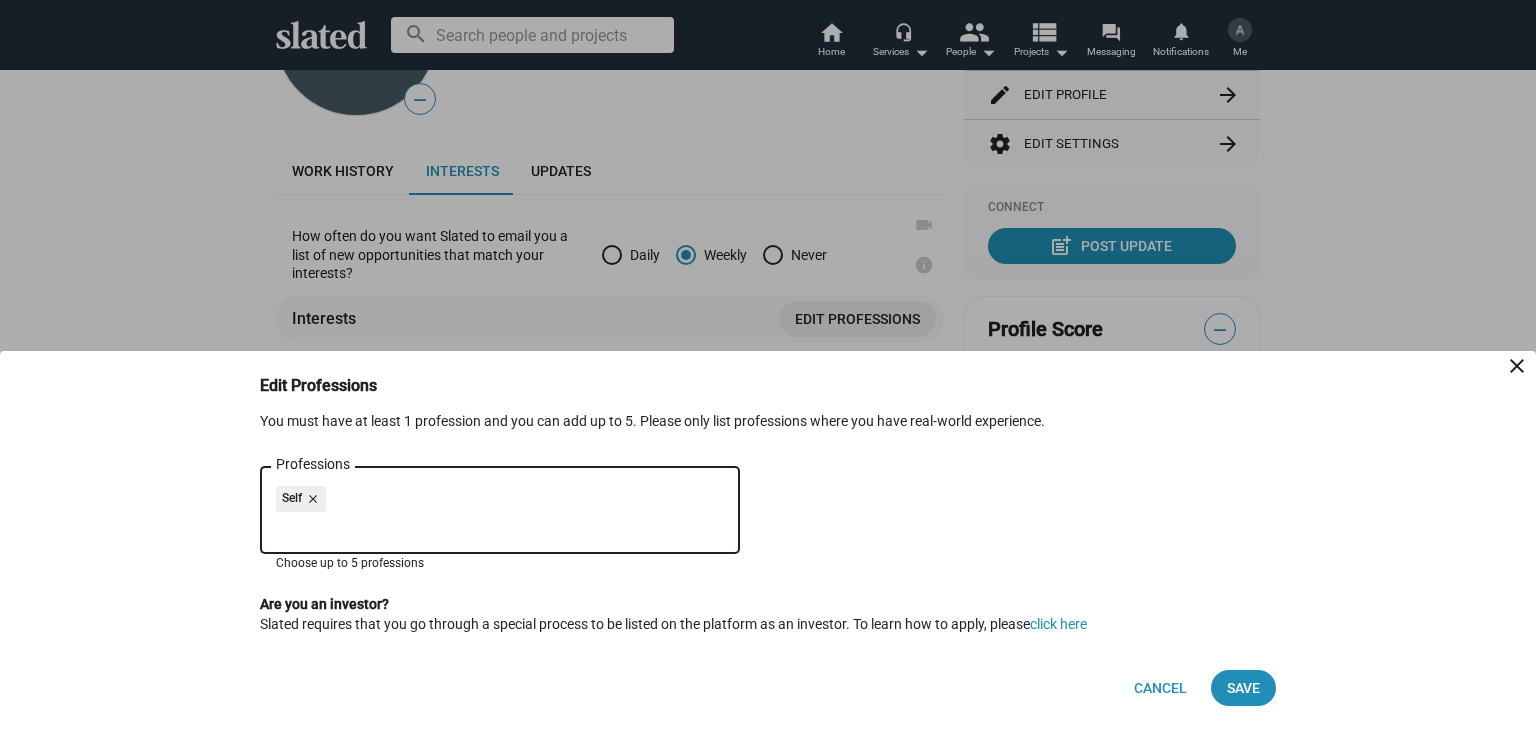 click on "close" at bounding box center (311, 499) 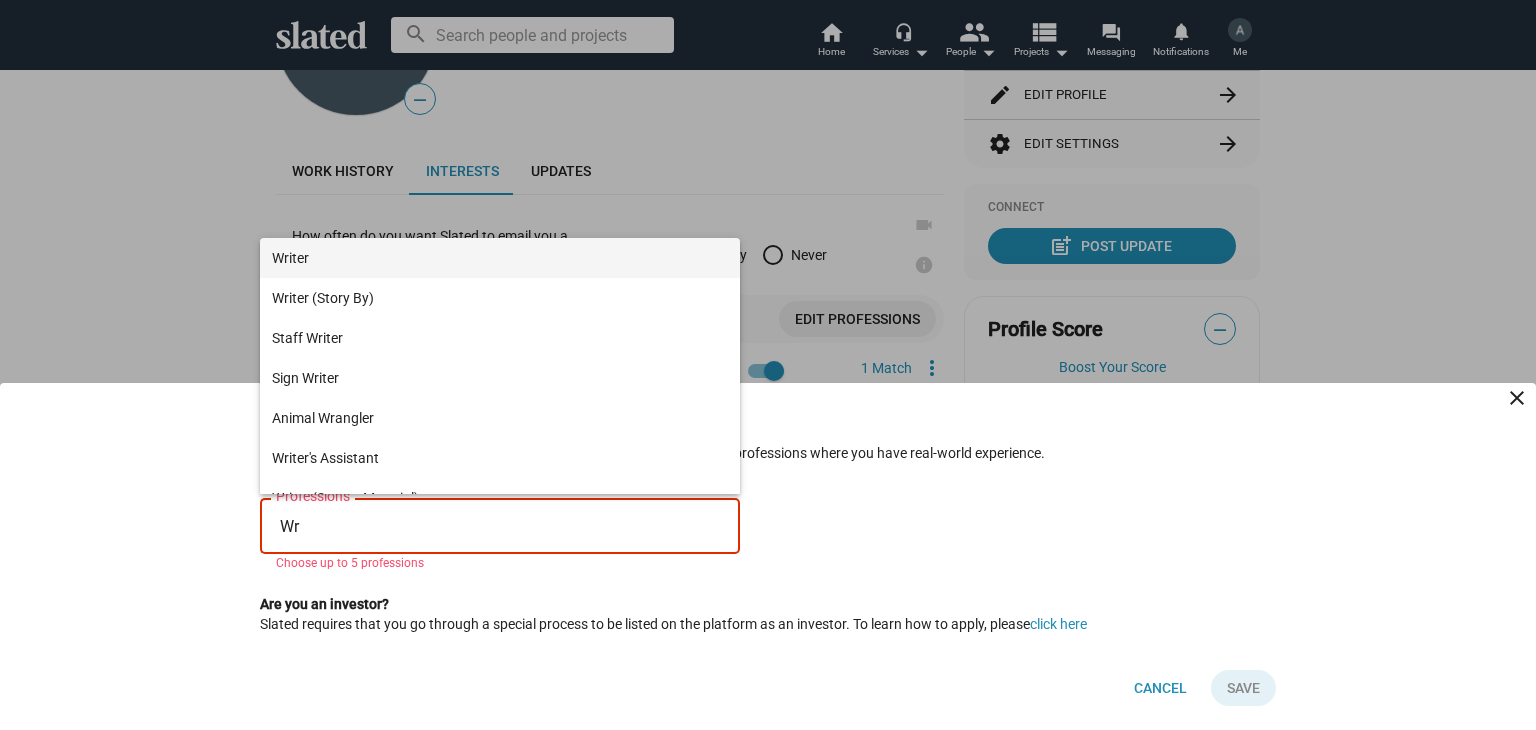 type on "Wr" 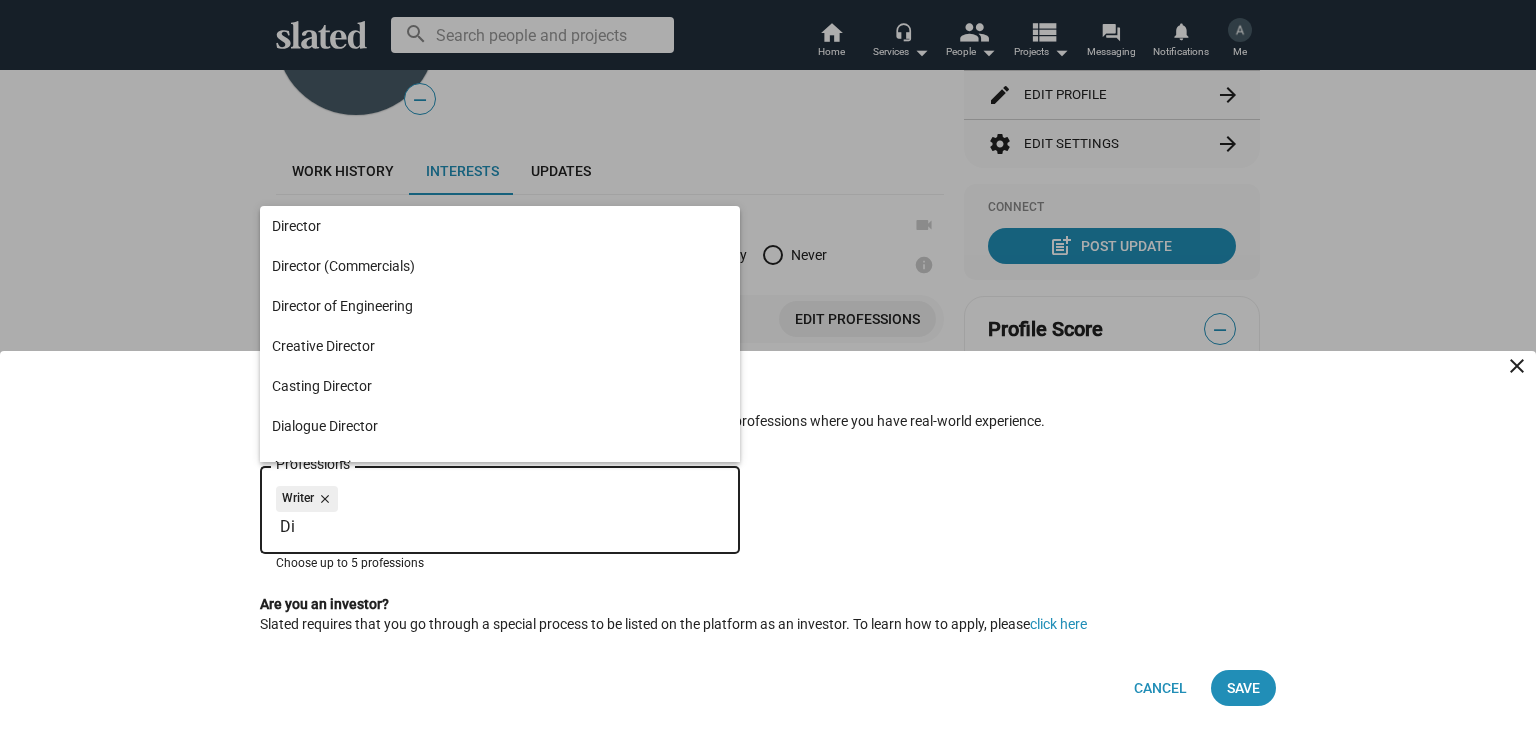 type on "D" 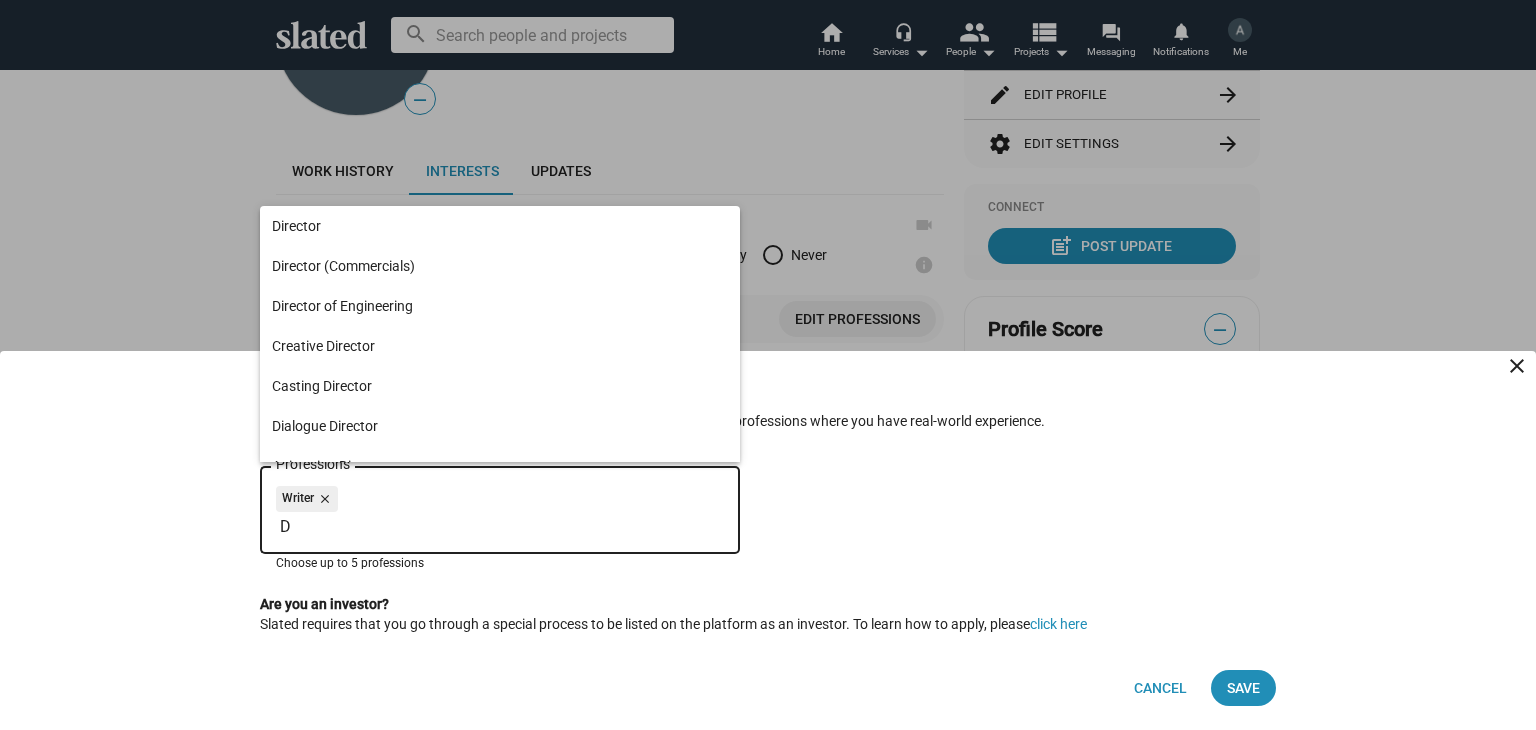 type 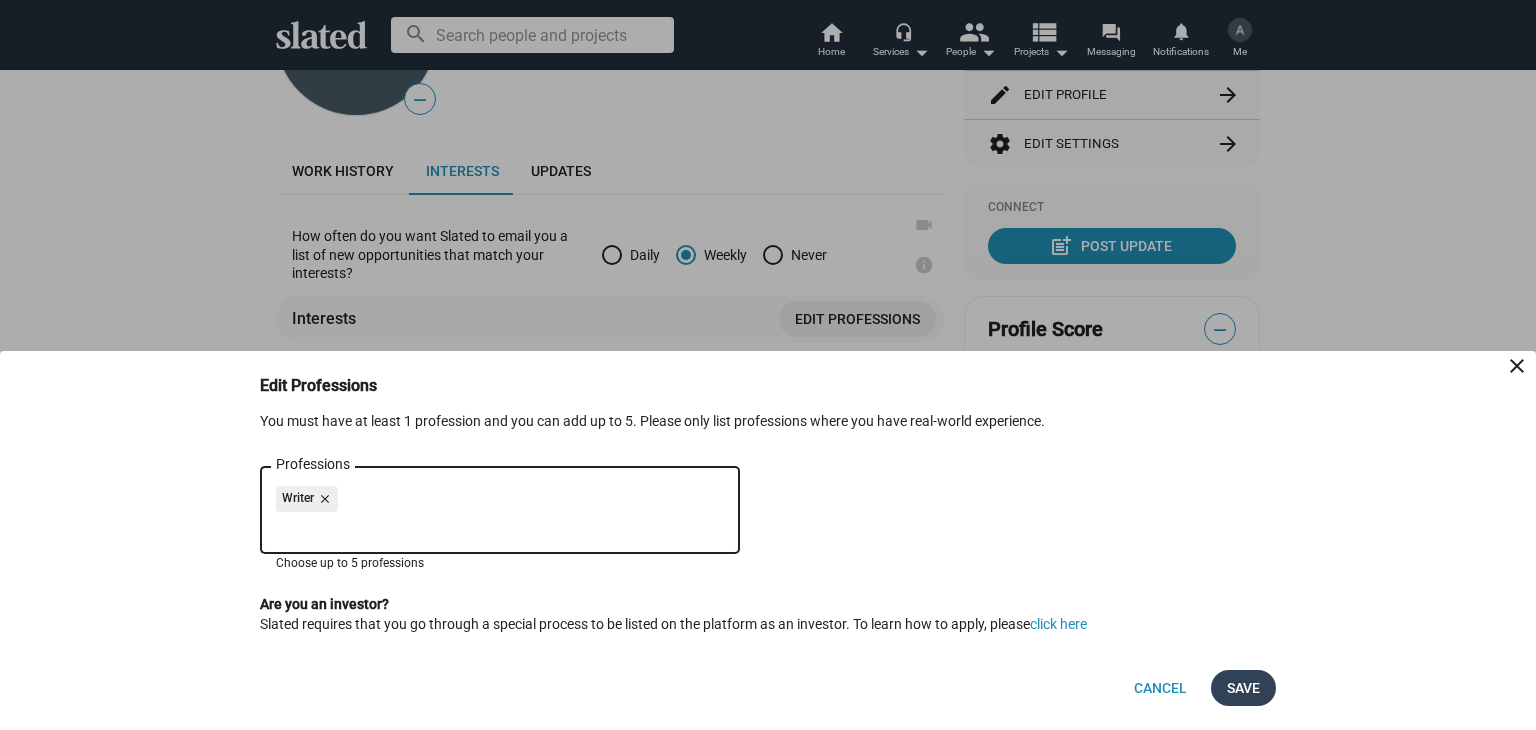 click on "Save" at bounding box center [1243, 688] 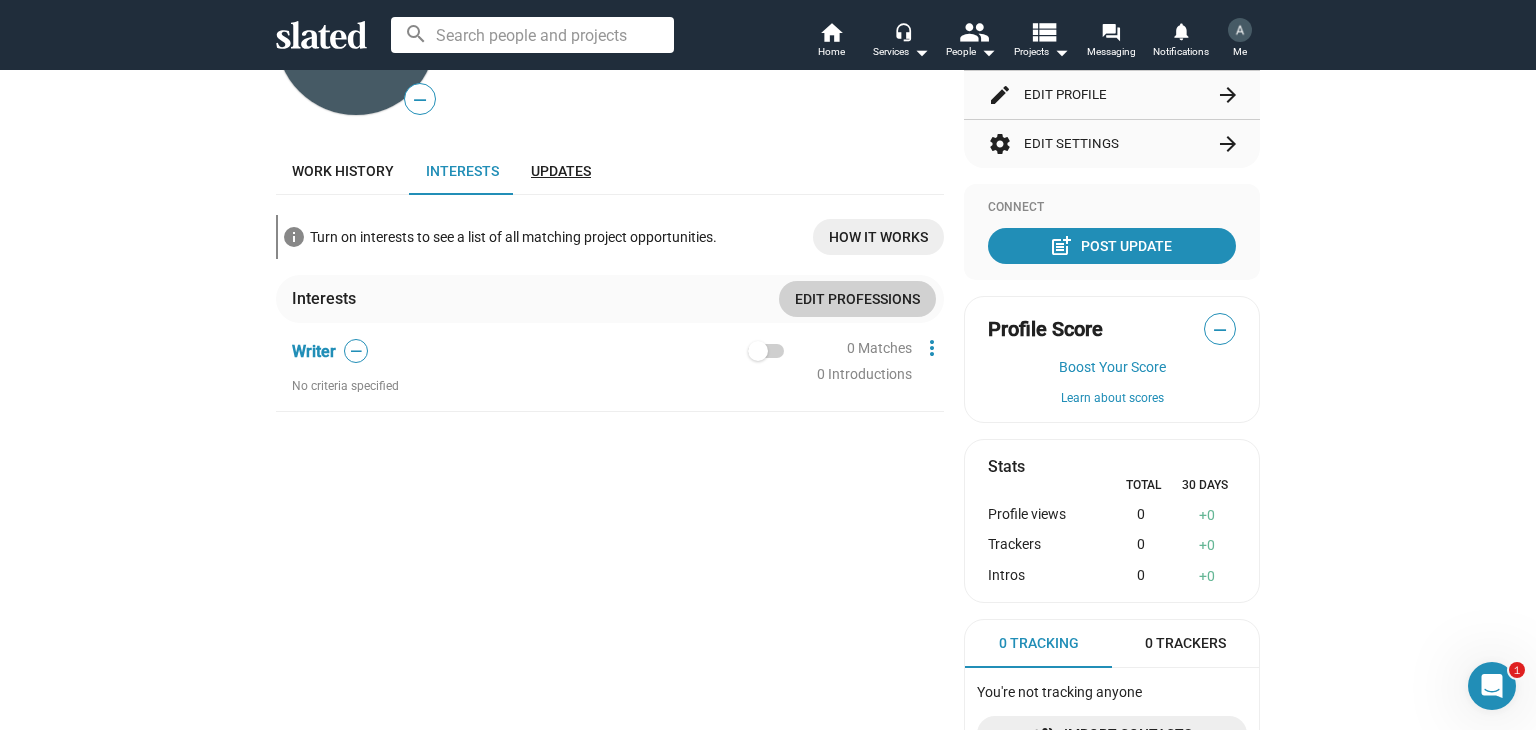 click on "Updates" at bounding box center [561, 171] 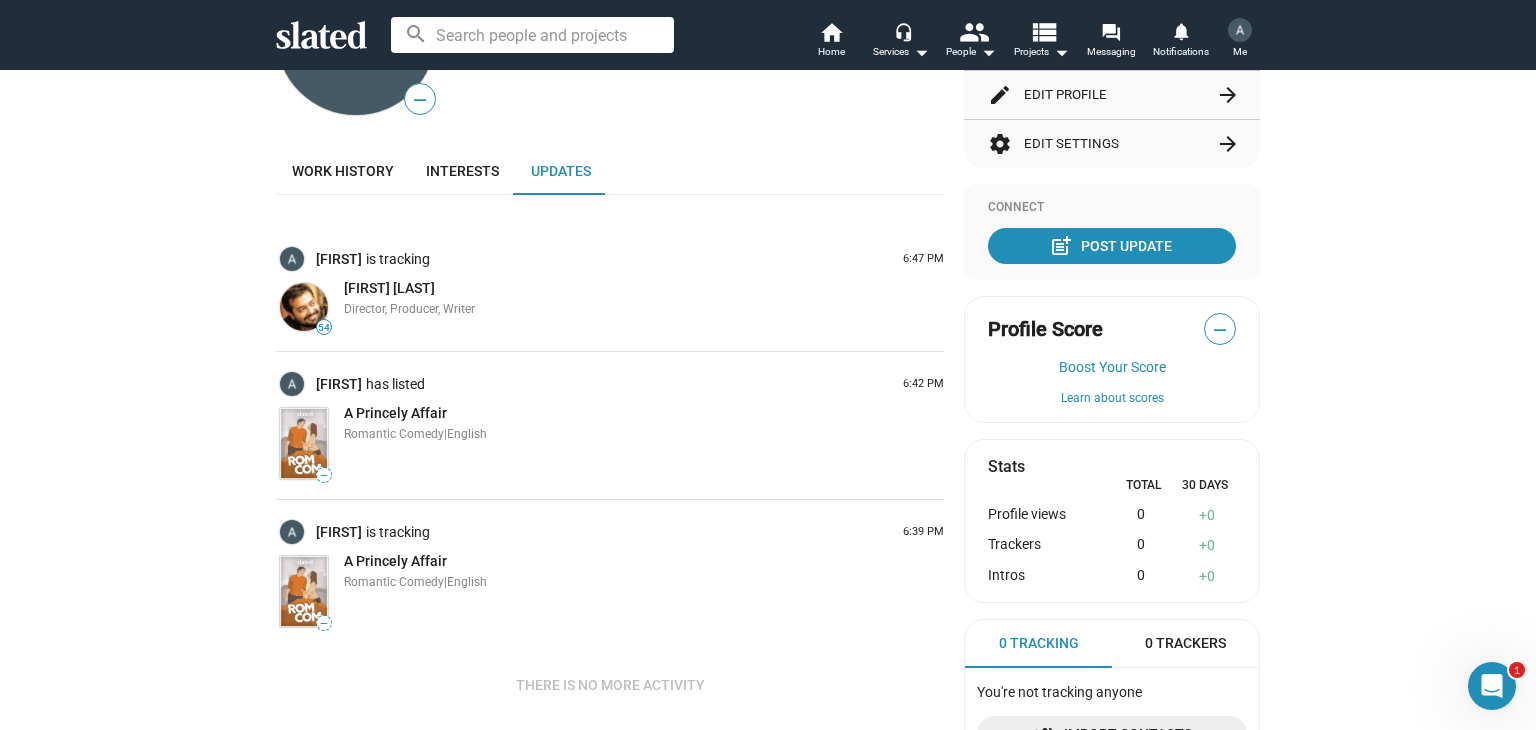click at bounding box center (1240, 30) 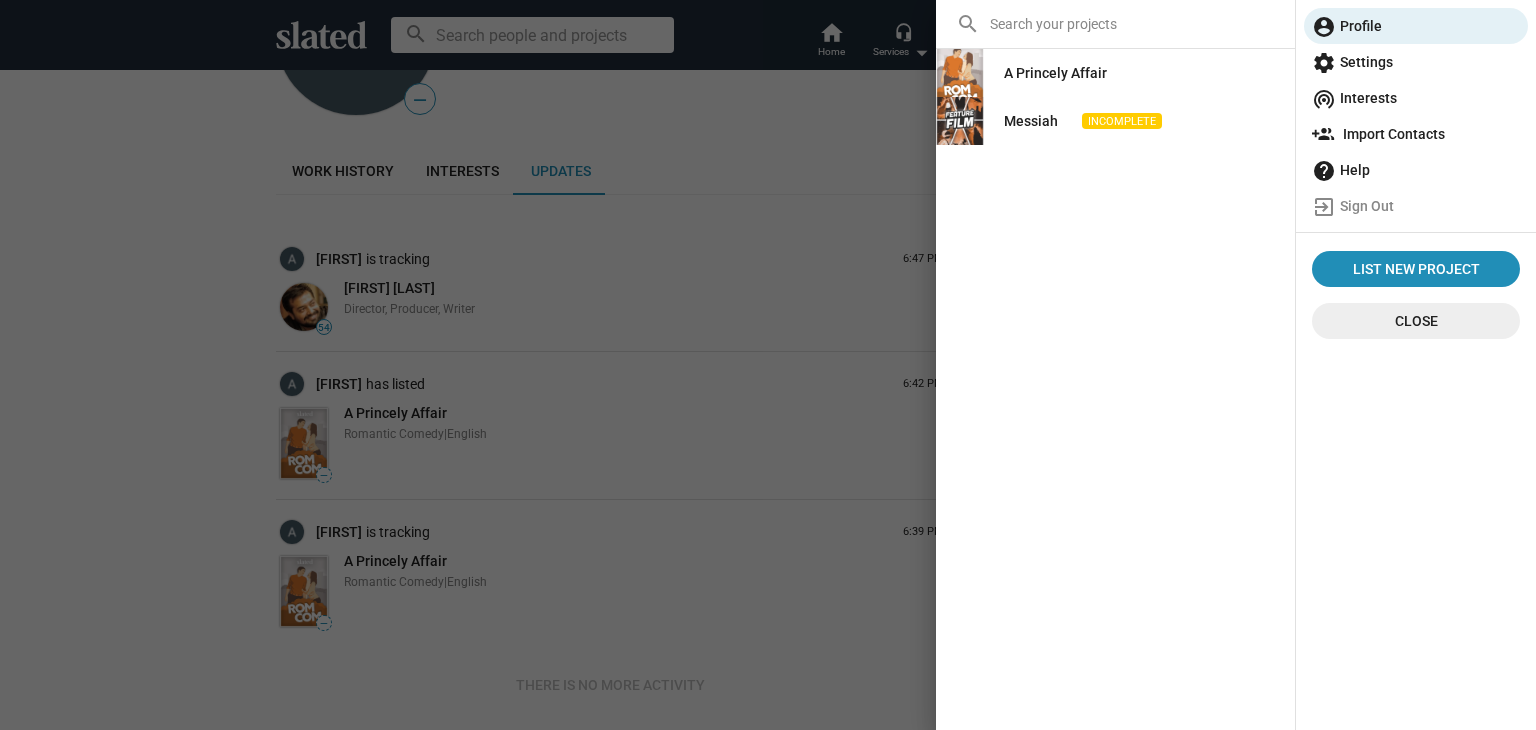 click on "Messiah" 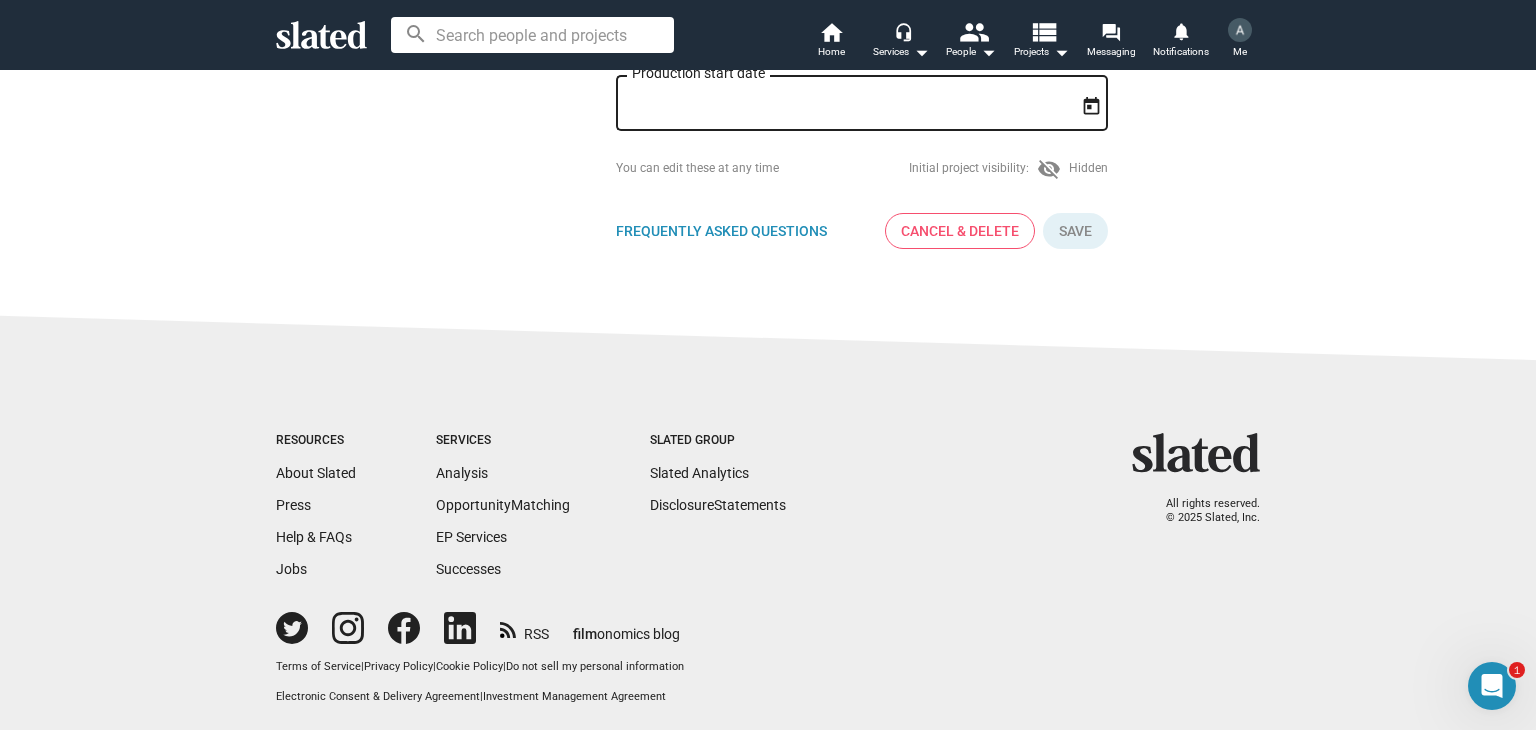 scroll, scrollTop: 710, scrollLeft: 0, axis: vertical 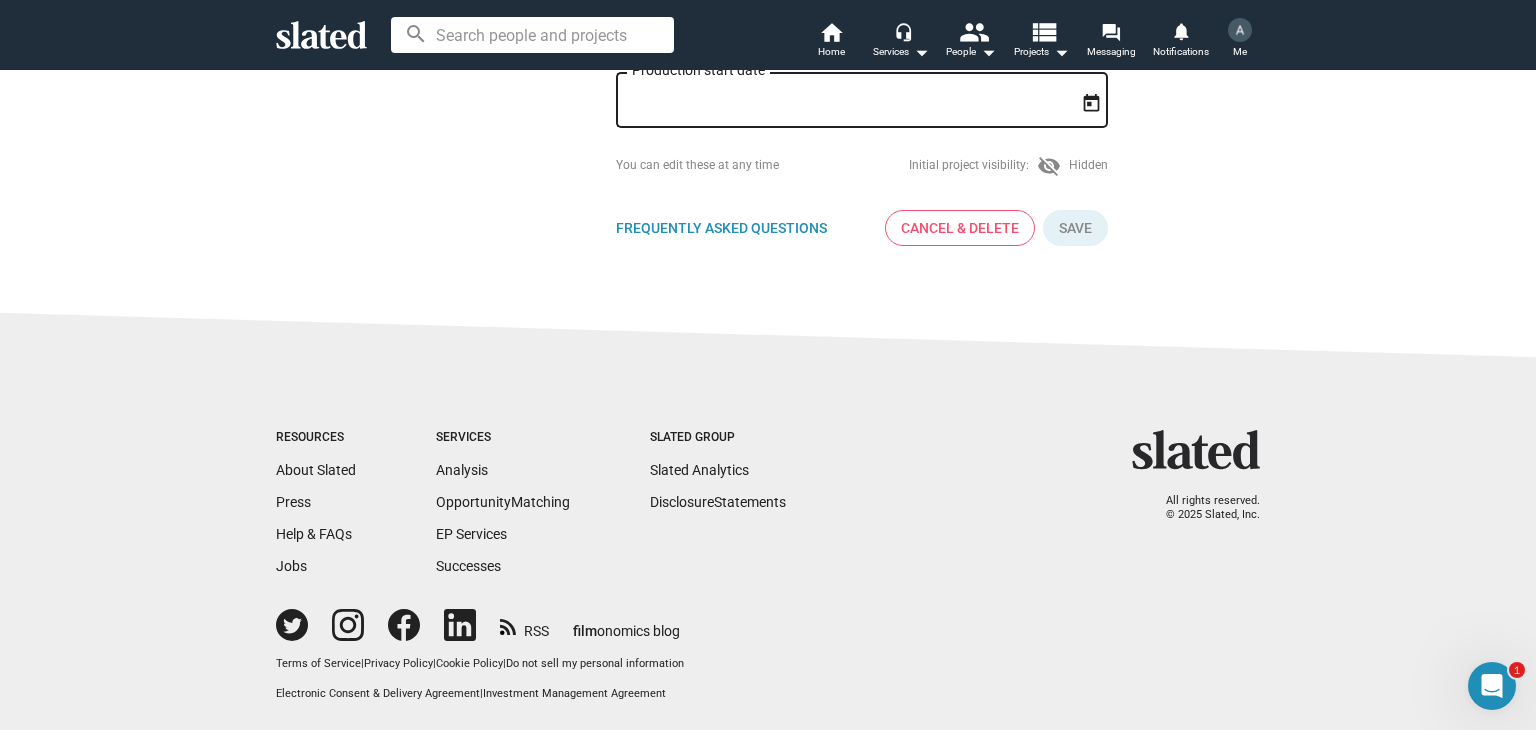 click on "Cancel & Delete" 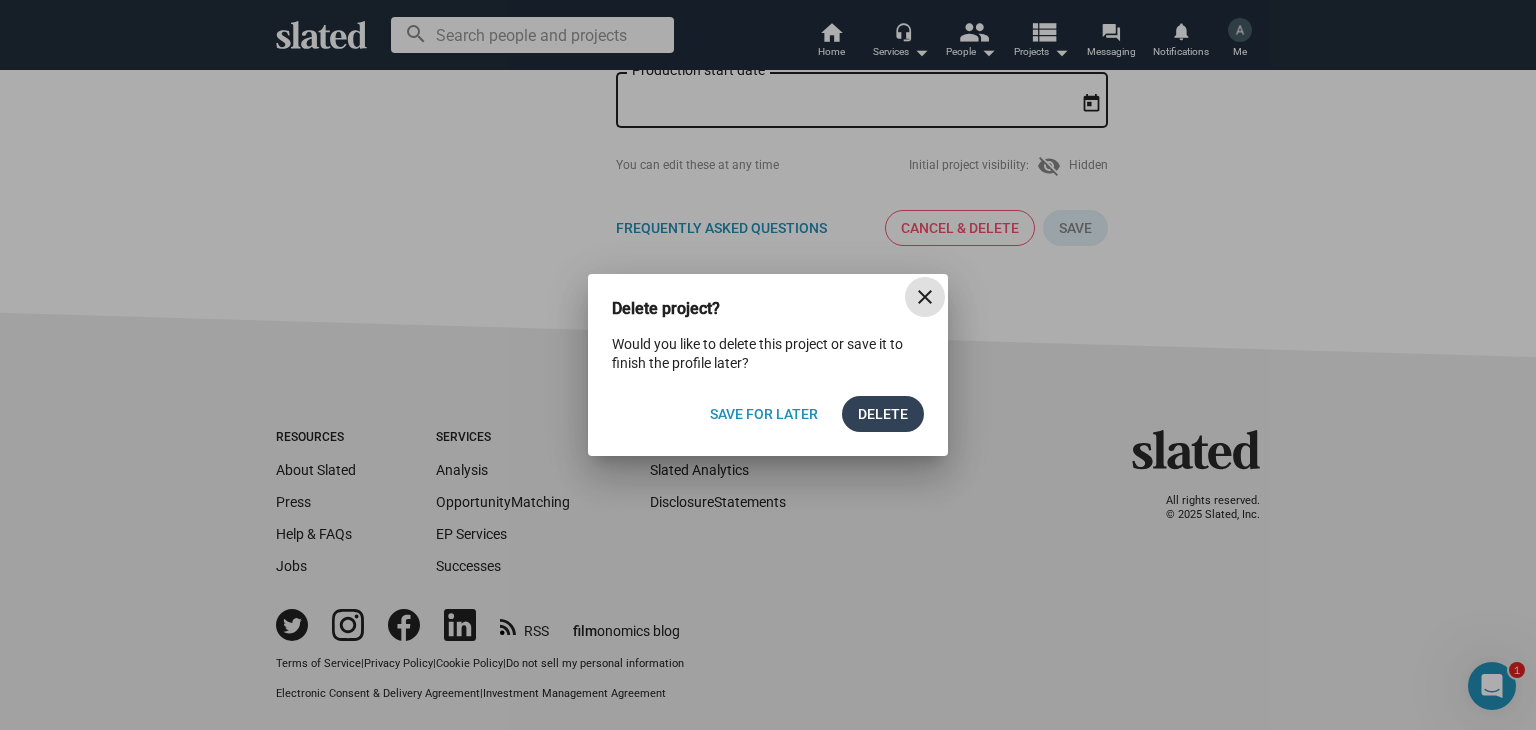 click on "Delete" at bounding box center [883, 414] 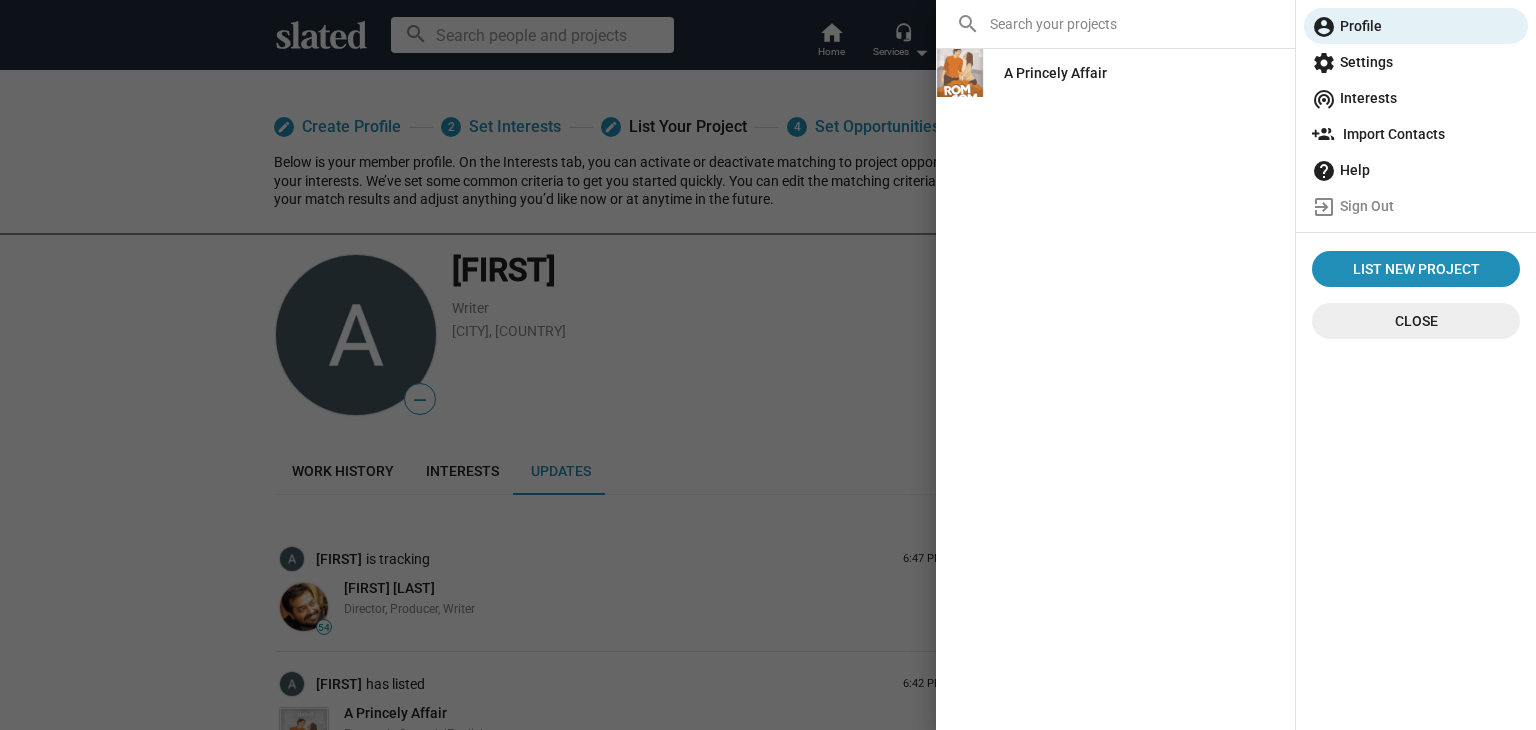 click 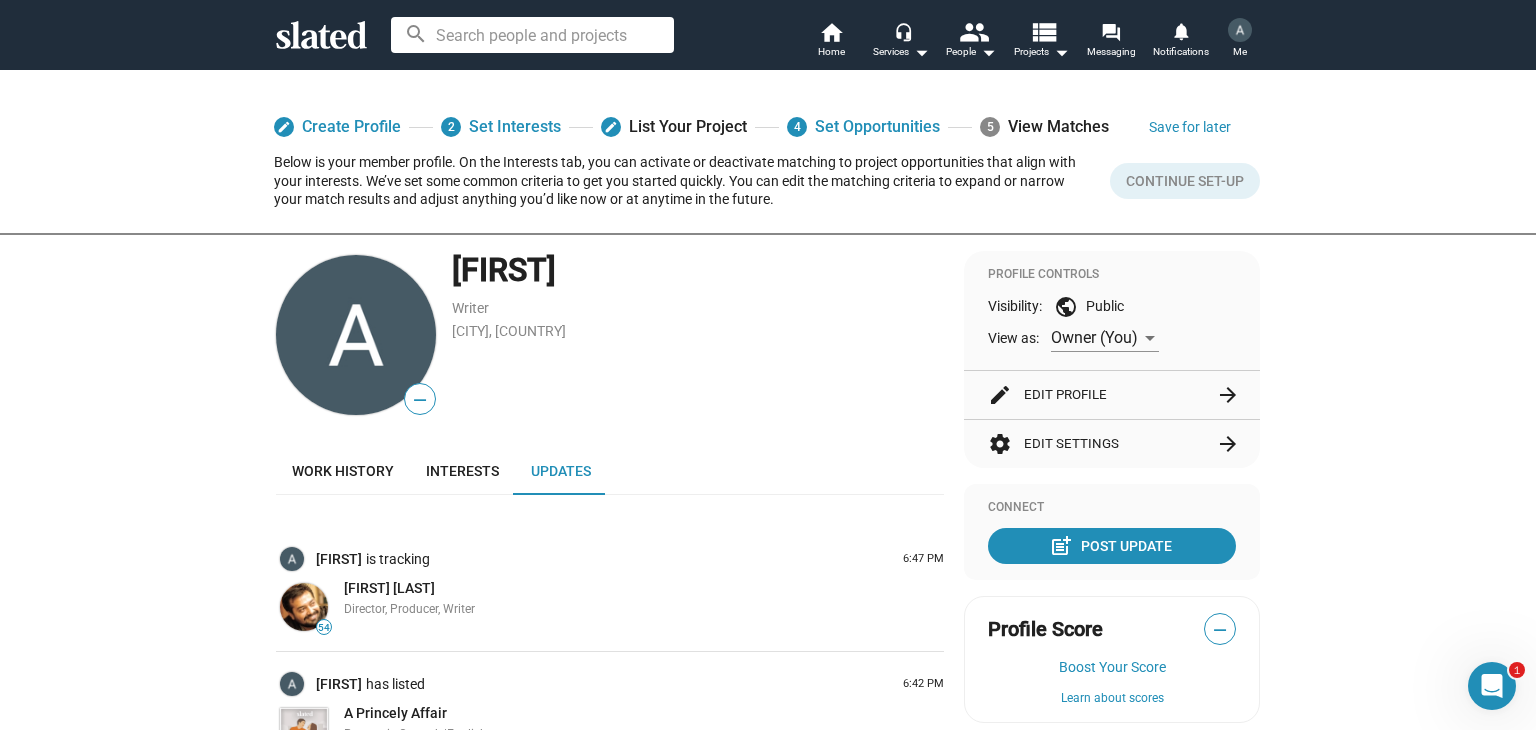 click on "Me" at bounding box center (1240, 52) 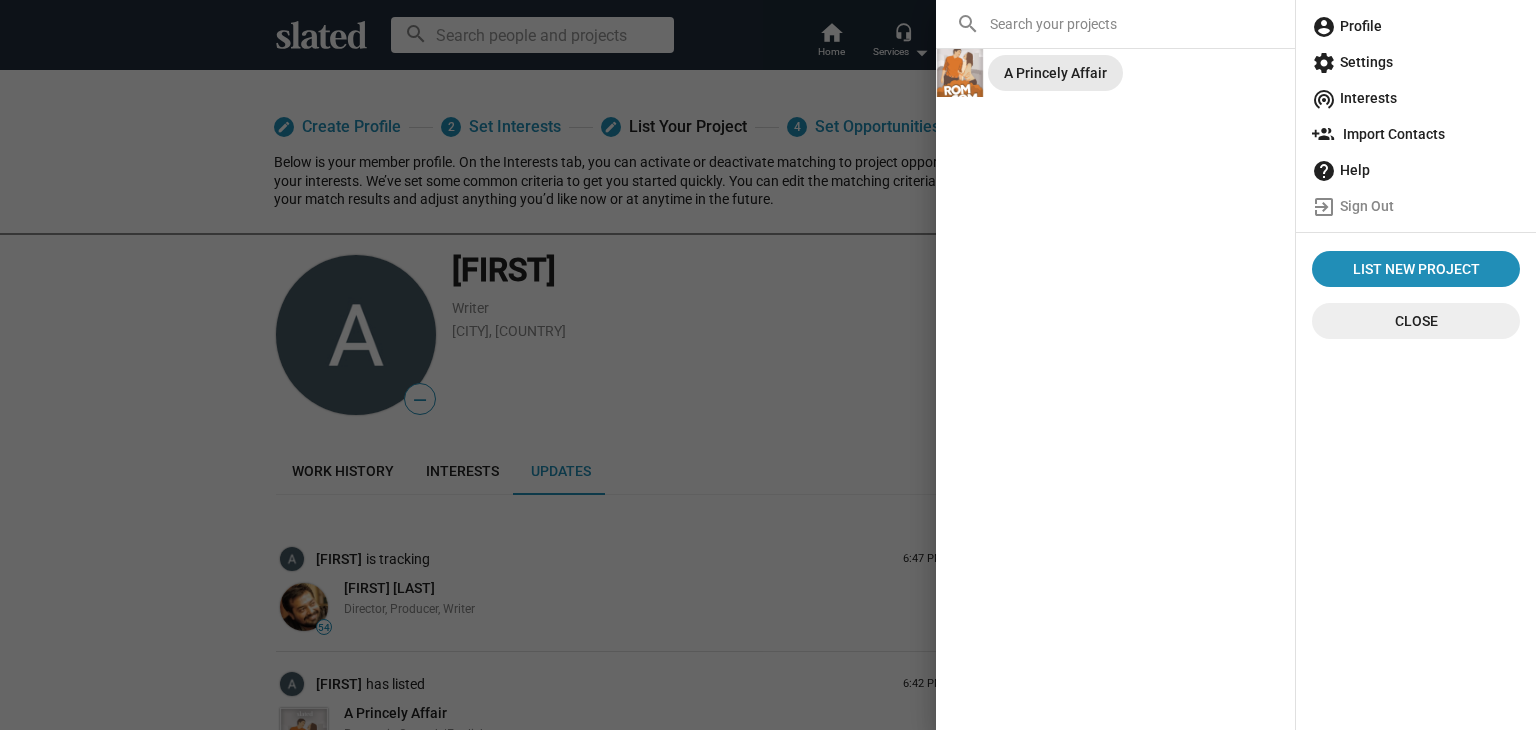 click on "A Princely Affair" 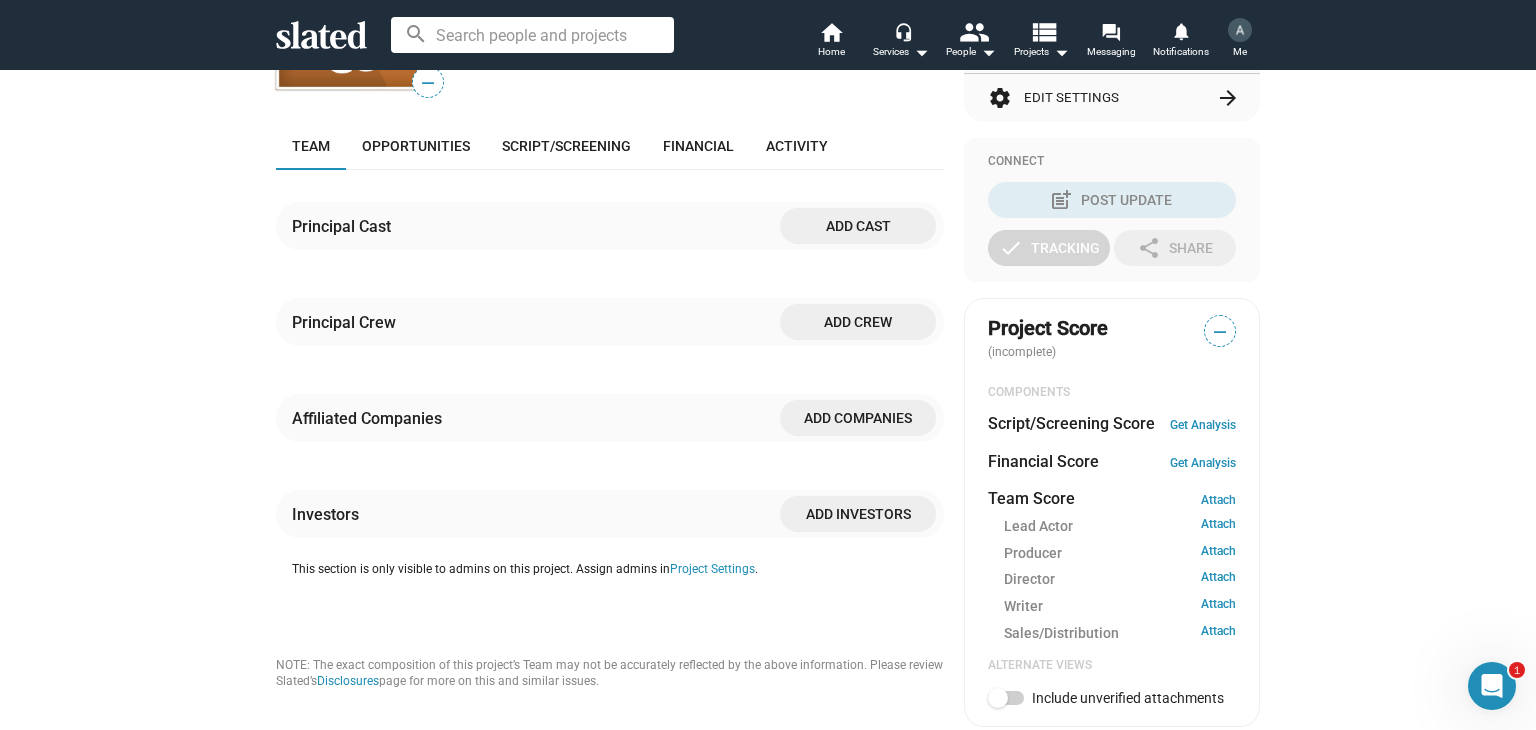 scroll, scrollTop: 400, scrollLeft: 0, axis: vertical 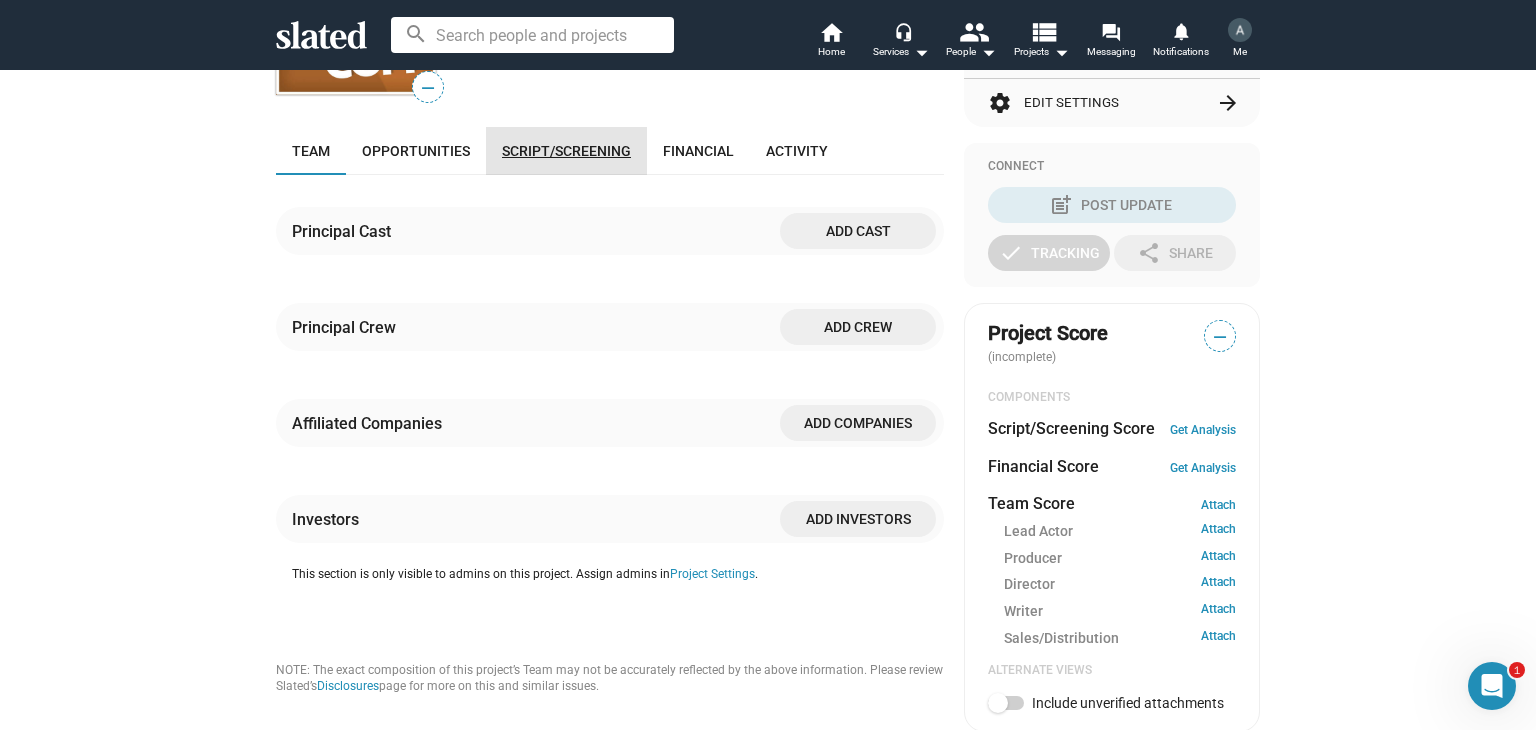 click on "Script/Screening" at bounding box center (566, 151) 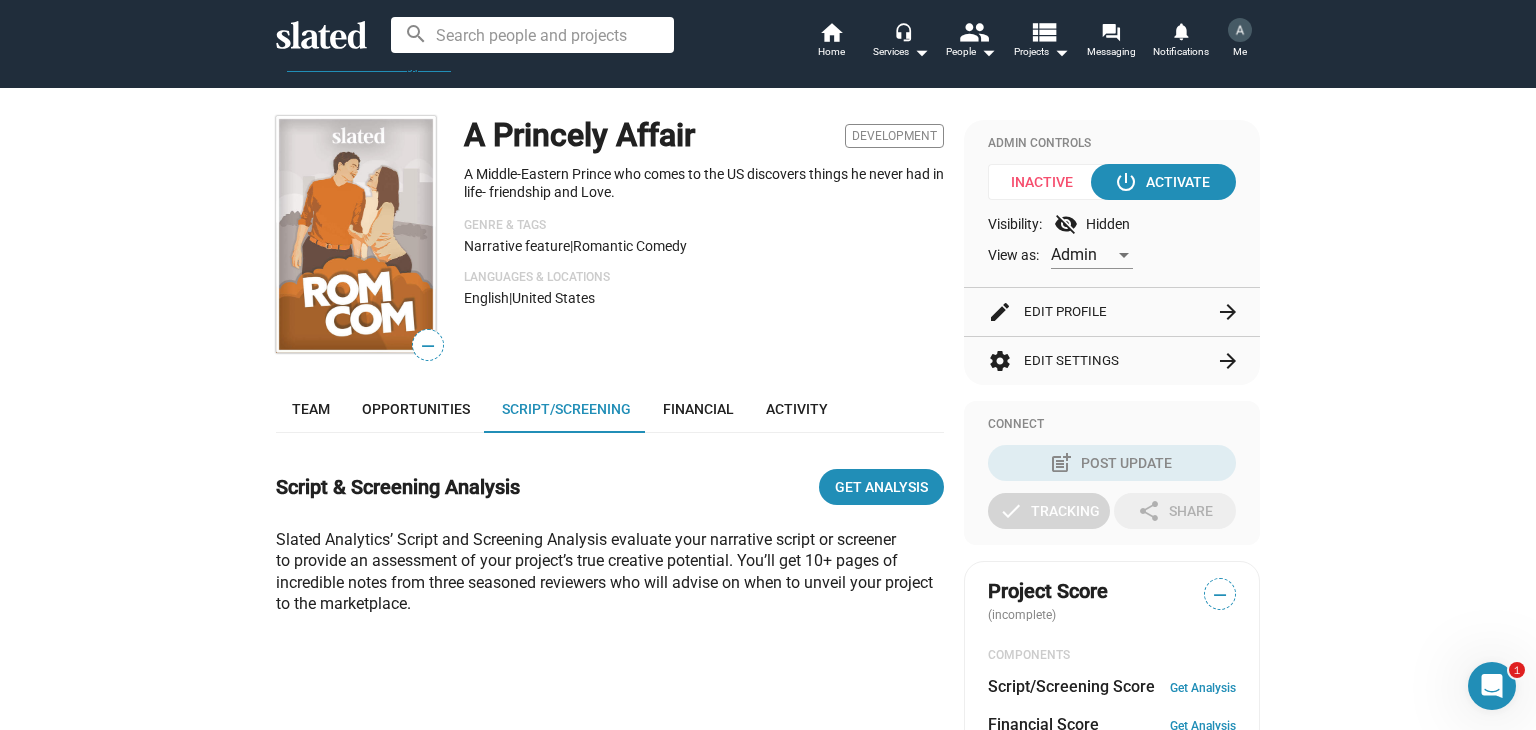 scroll, scrollTop: 141, scrollLeft: 0, axis: vertical 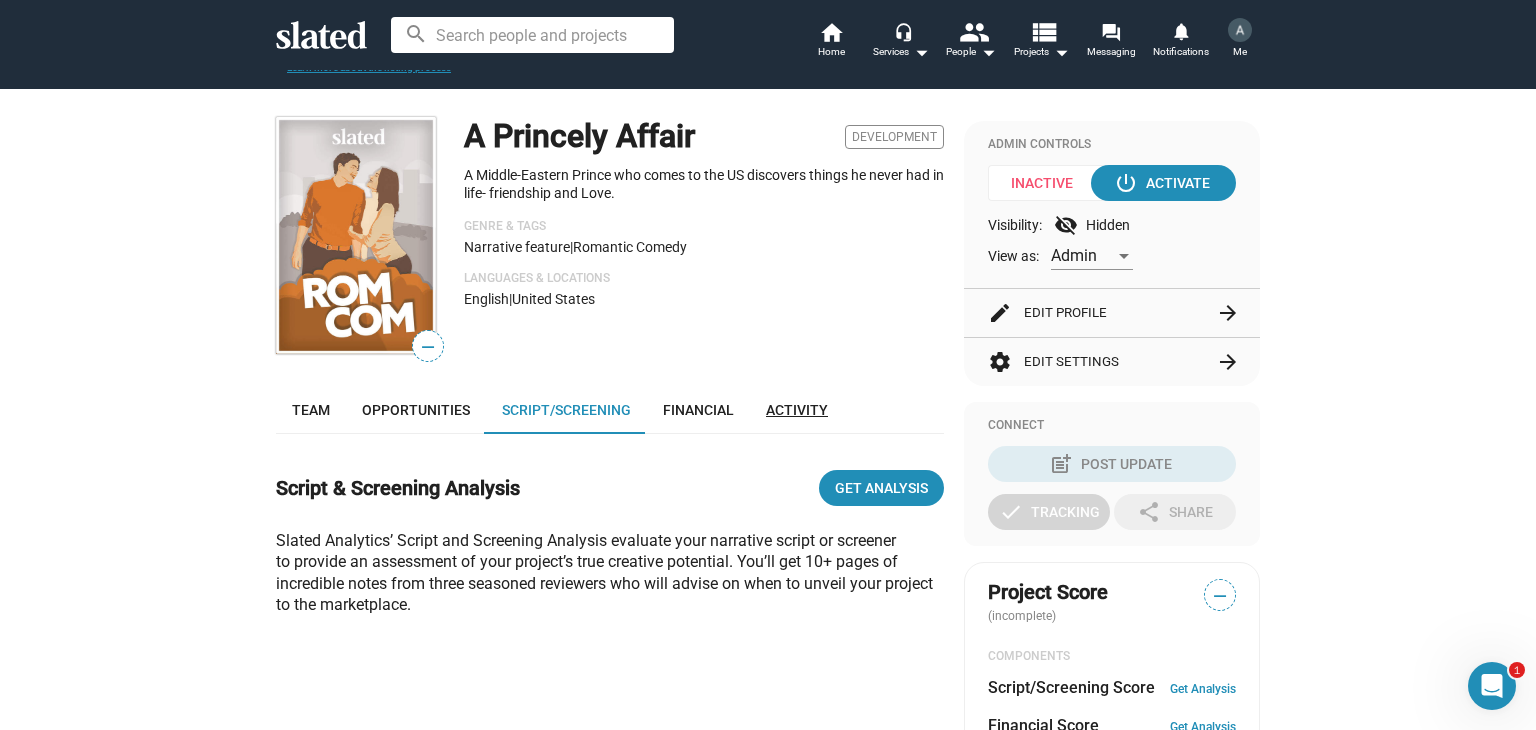 click on "Activity" at bounding box center (797, 410) 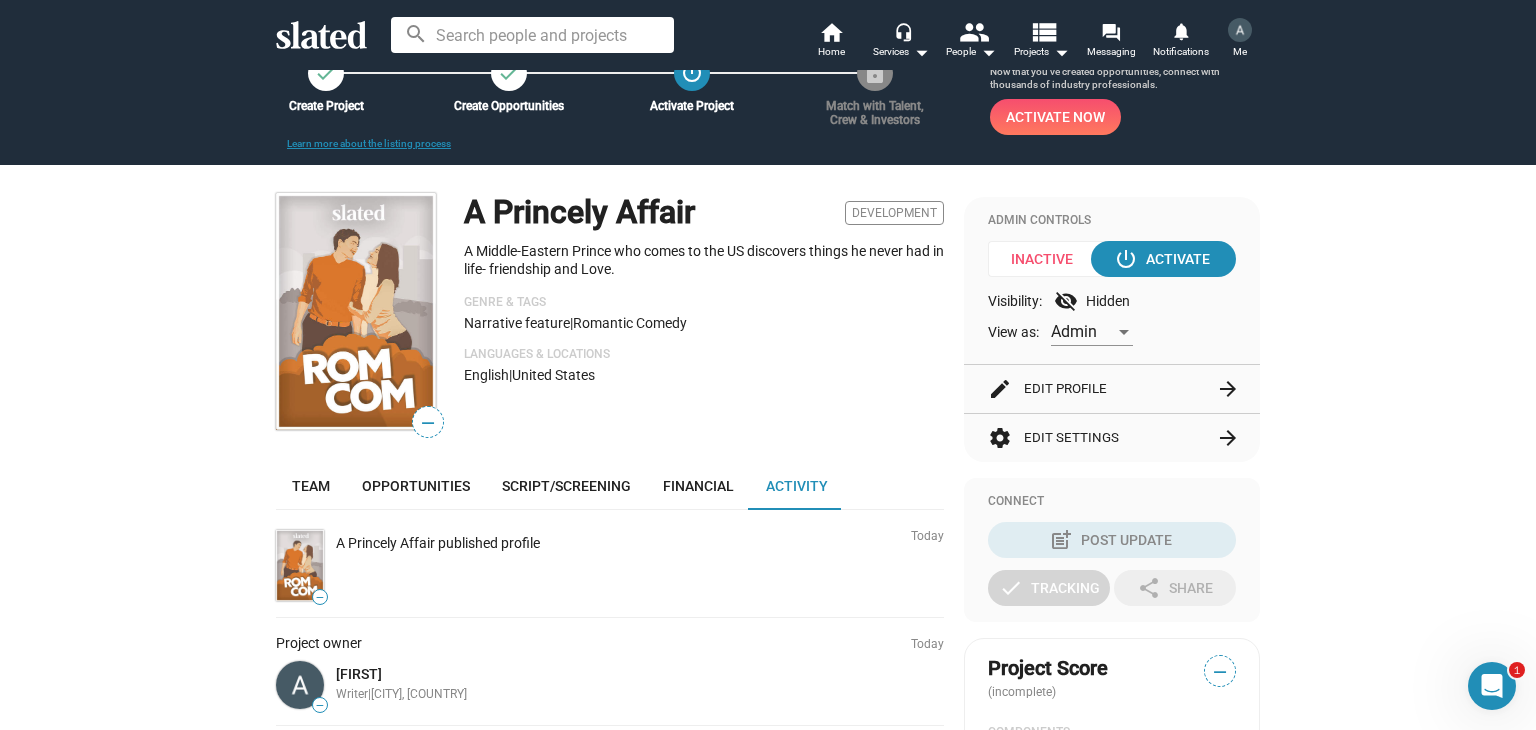 scroll, scrollTop: 0, scrollLeft: 0, axis: both 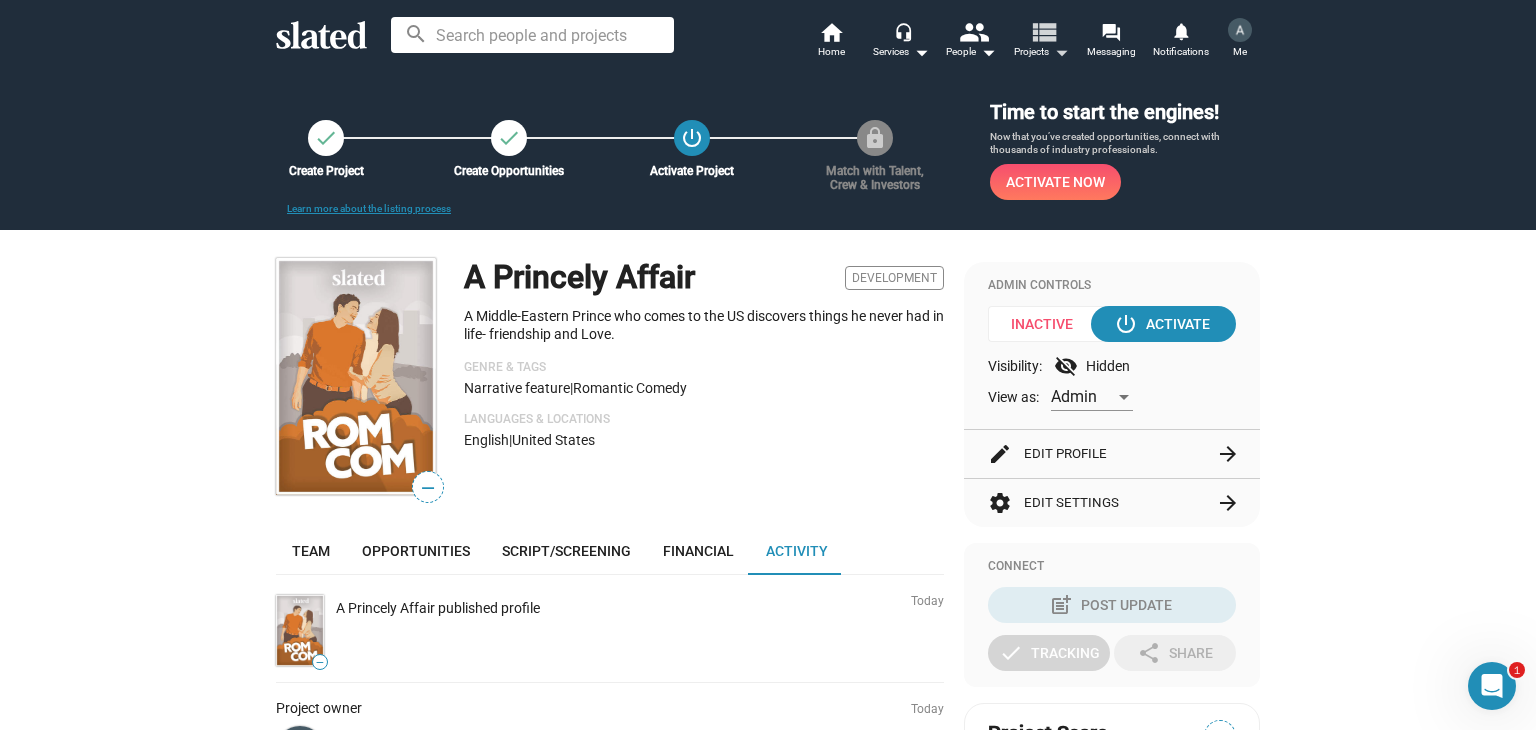 click on "view_list" at bounding box center (1043, 31) 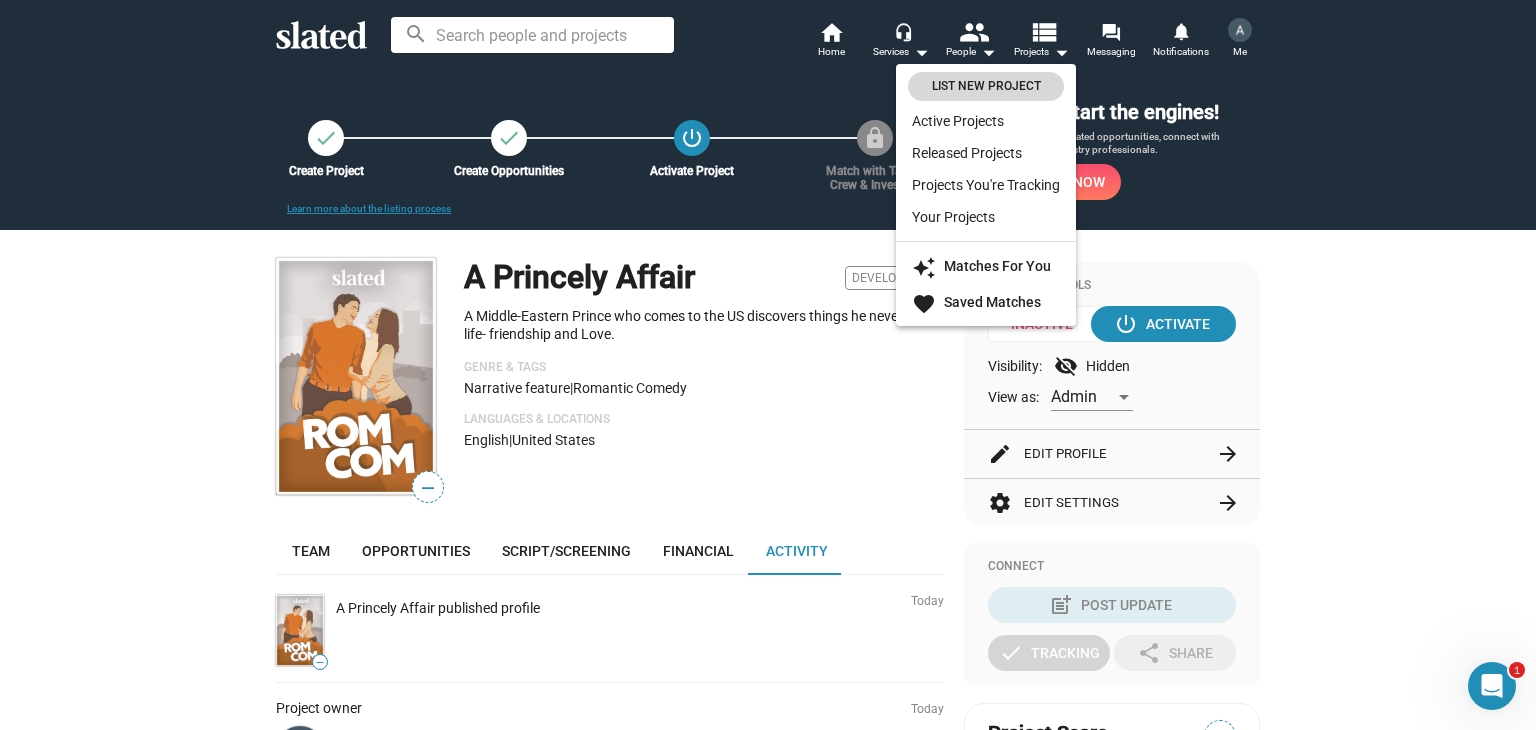 click on "List New Project" at bounding box center (986, 86) 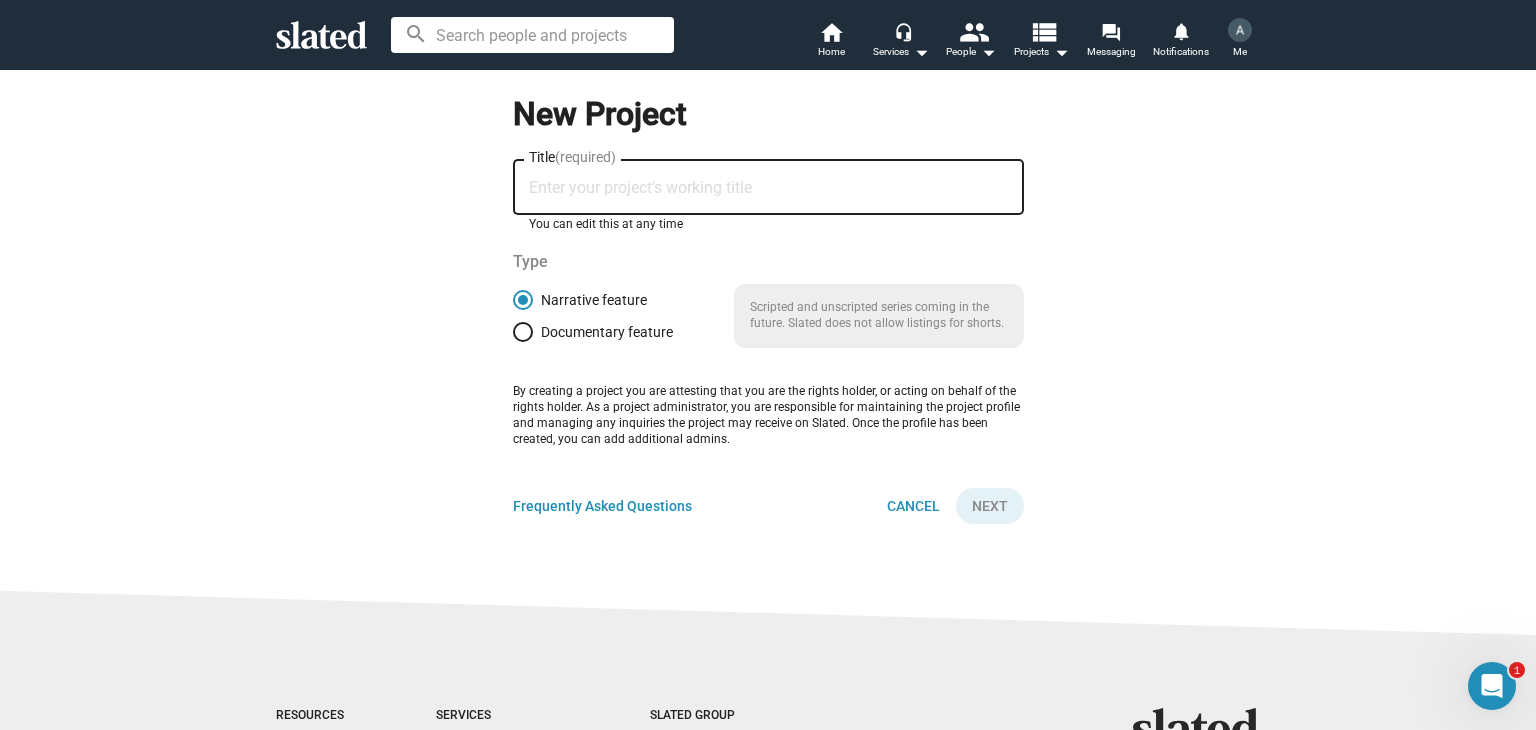 click on "Title  (required)" at bounding box center (768, 188) 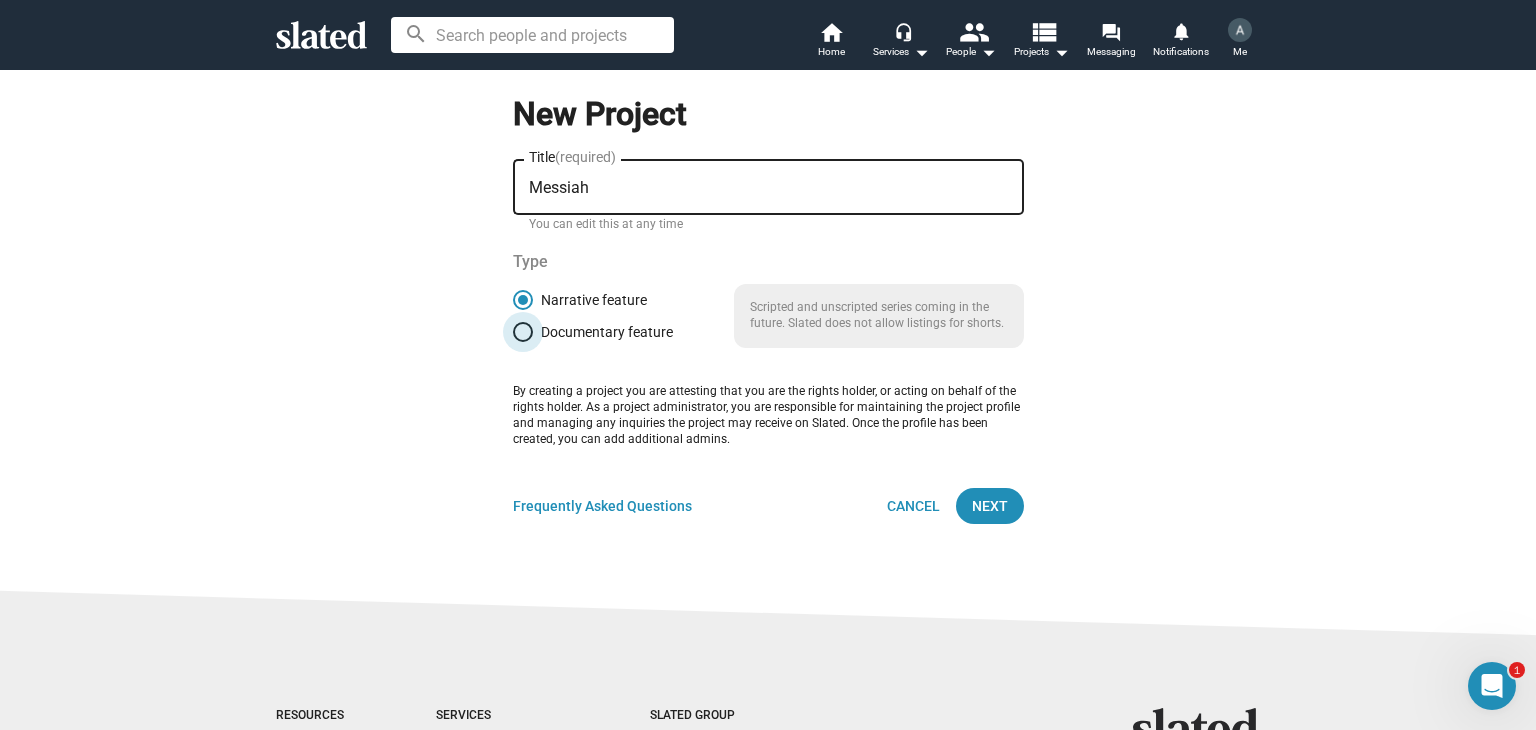 click on "Documentary feature" at bounding box center [603, 332] 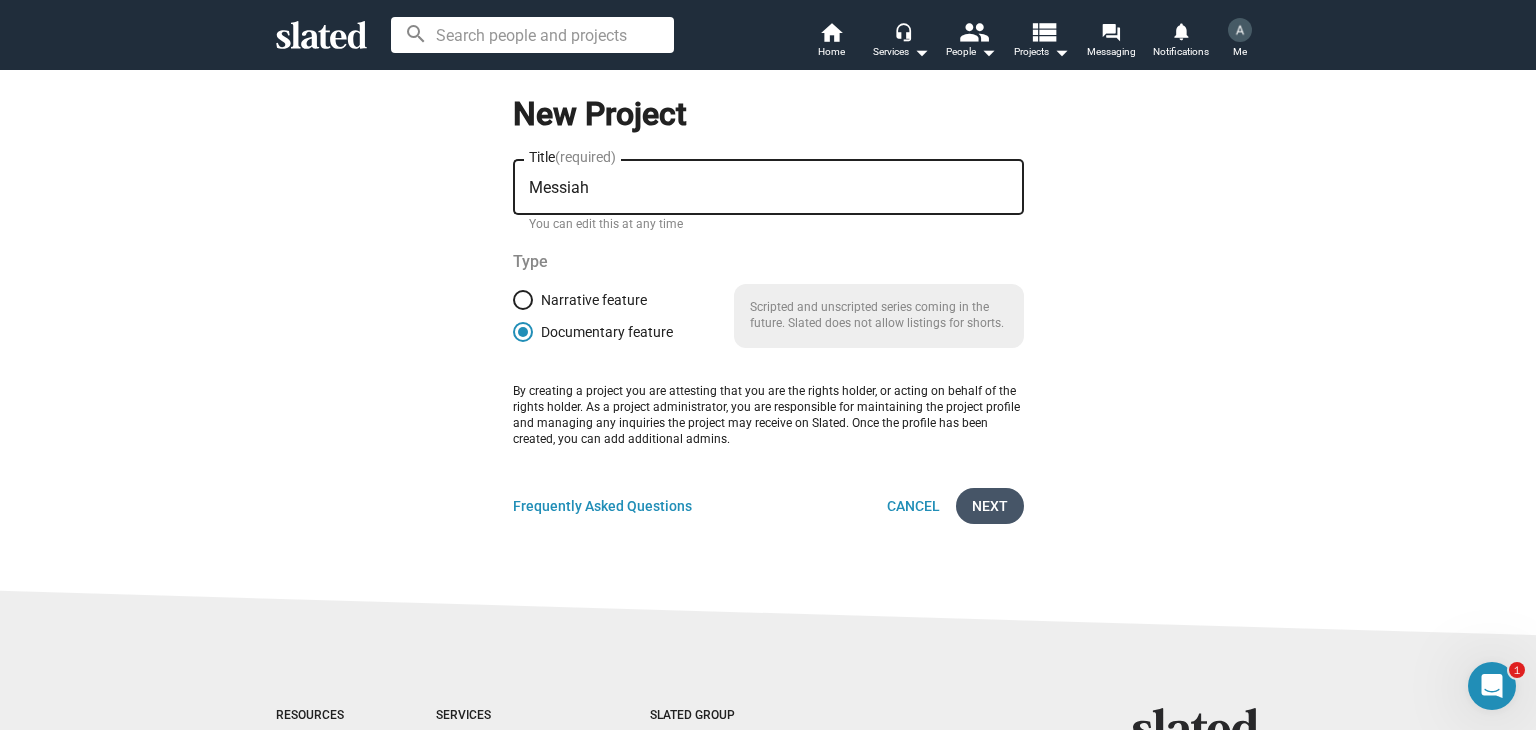 click on "Next" 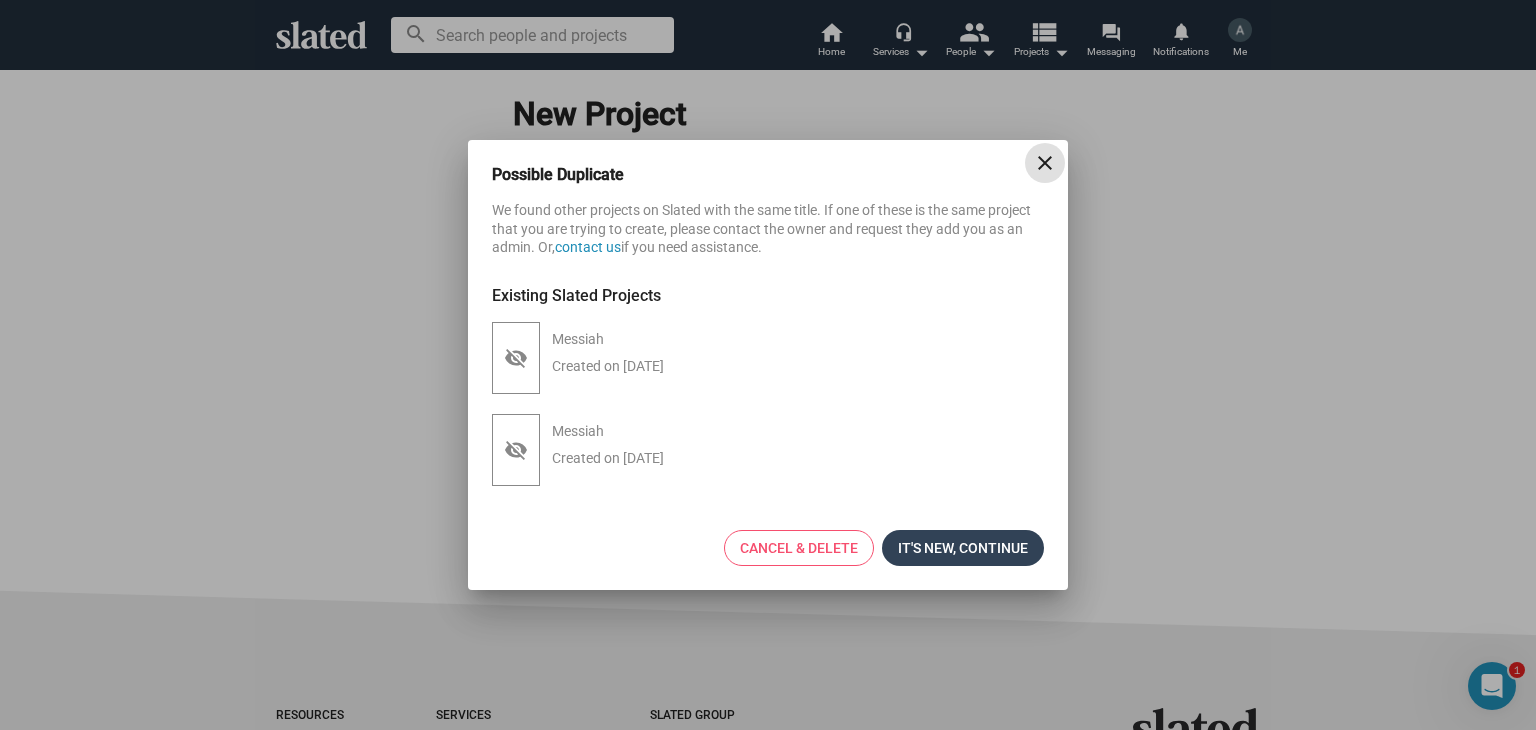 click on "It's new, continue" at bounding box center [963, 548] 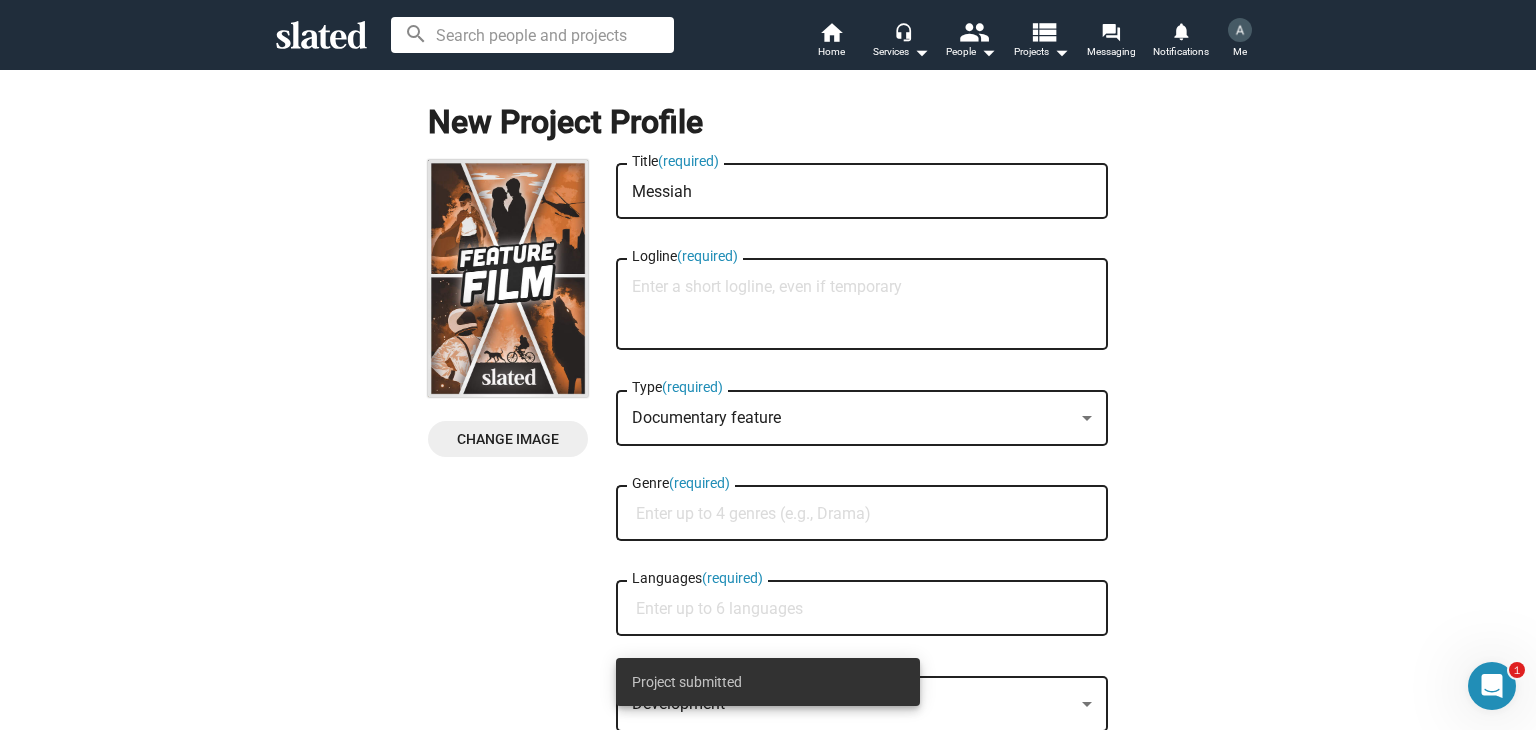 click on "Documentary feature" at bounding box center [853, 418] 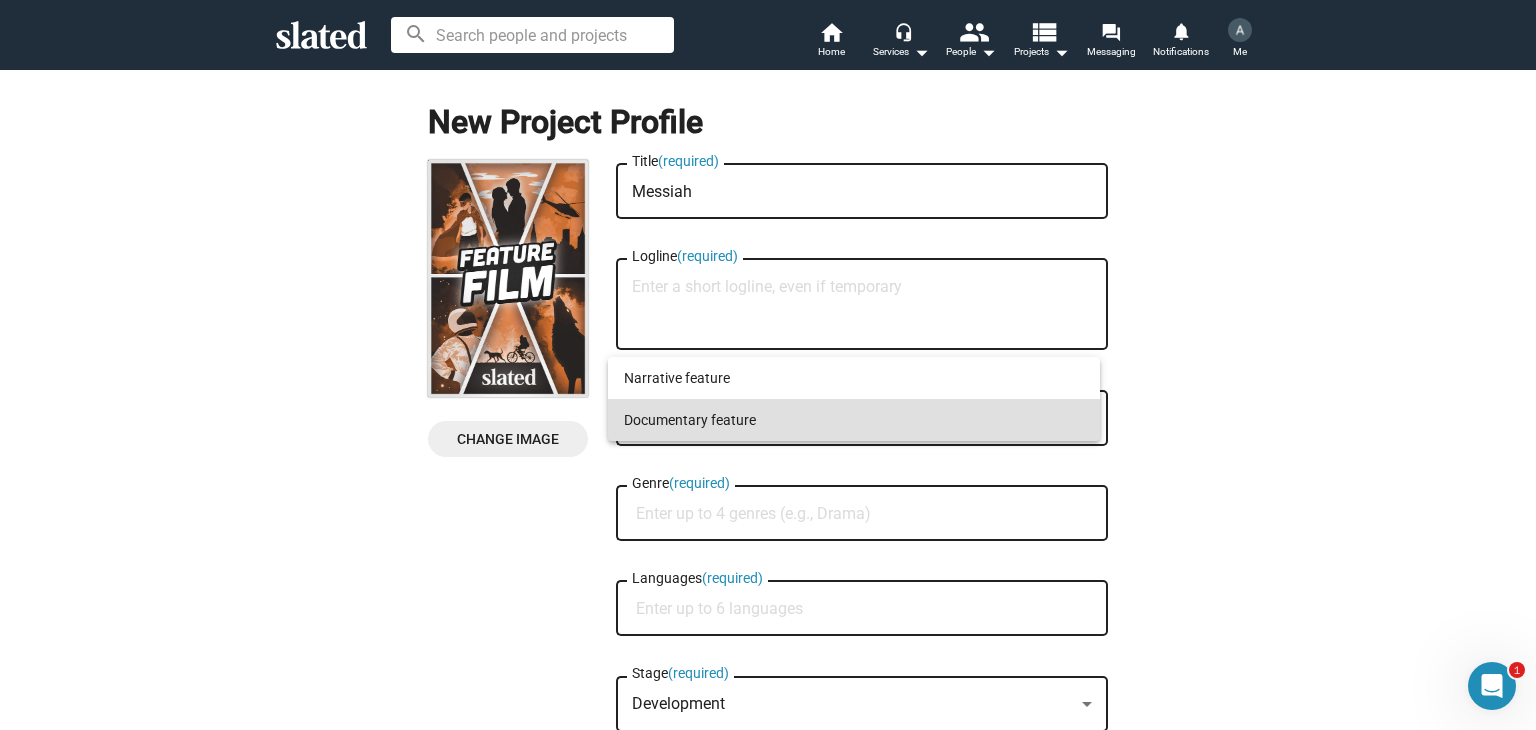 click at bounding box center (768, 365) 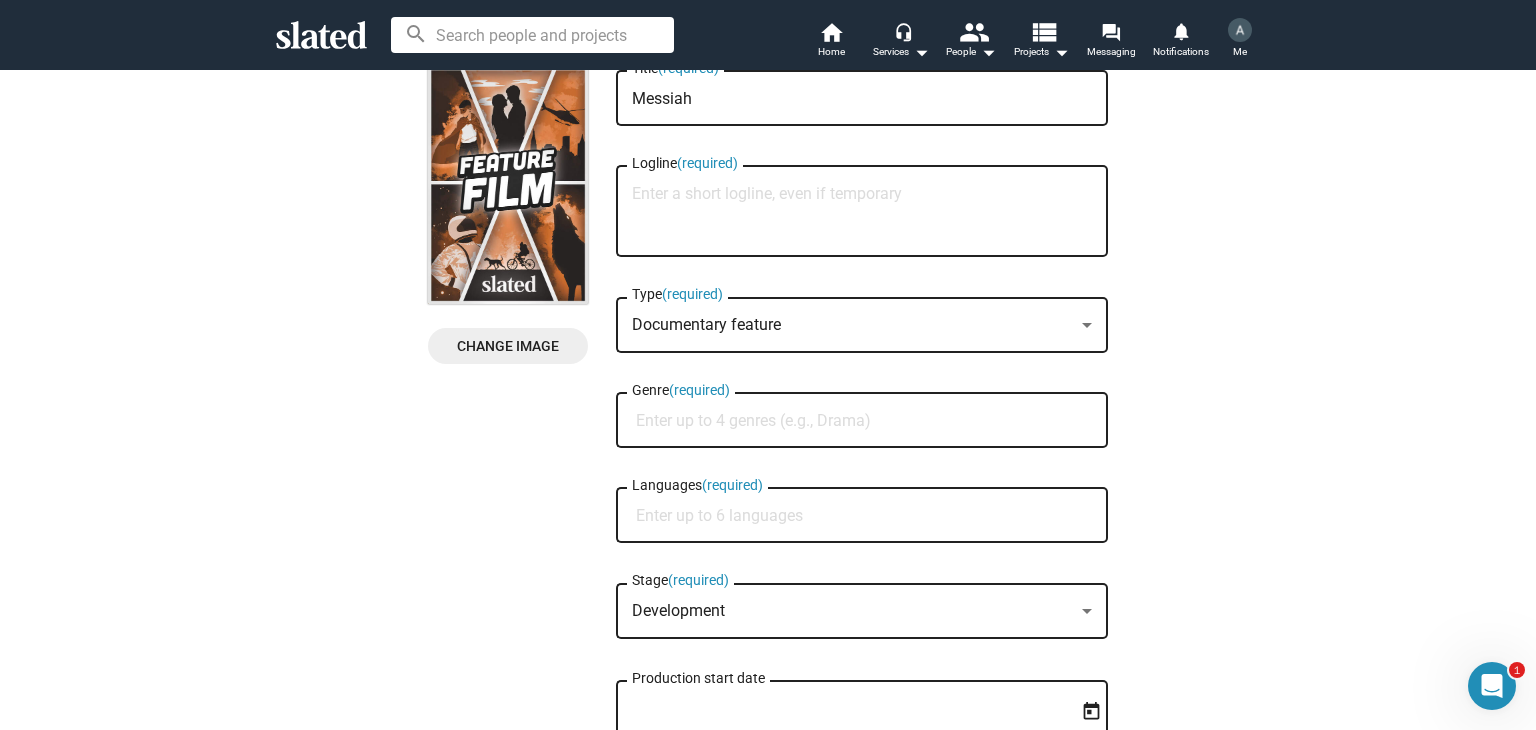 scroll, scrollTop: 0, scrollLeft: 0, axis: both 